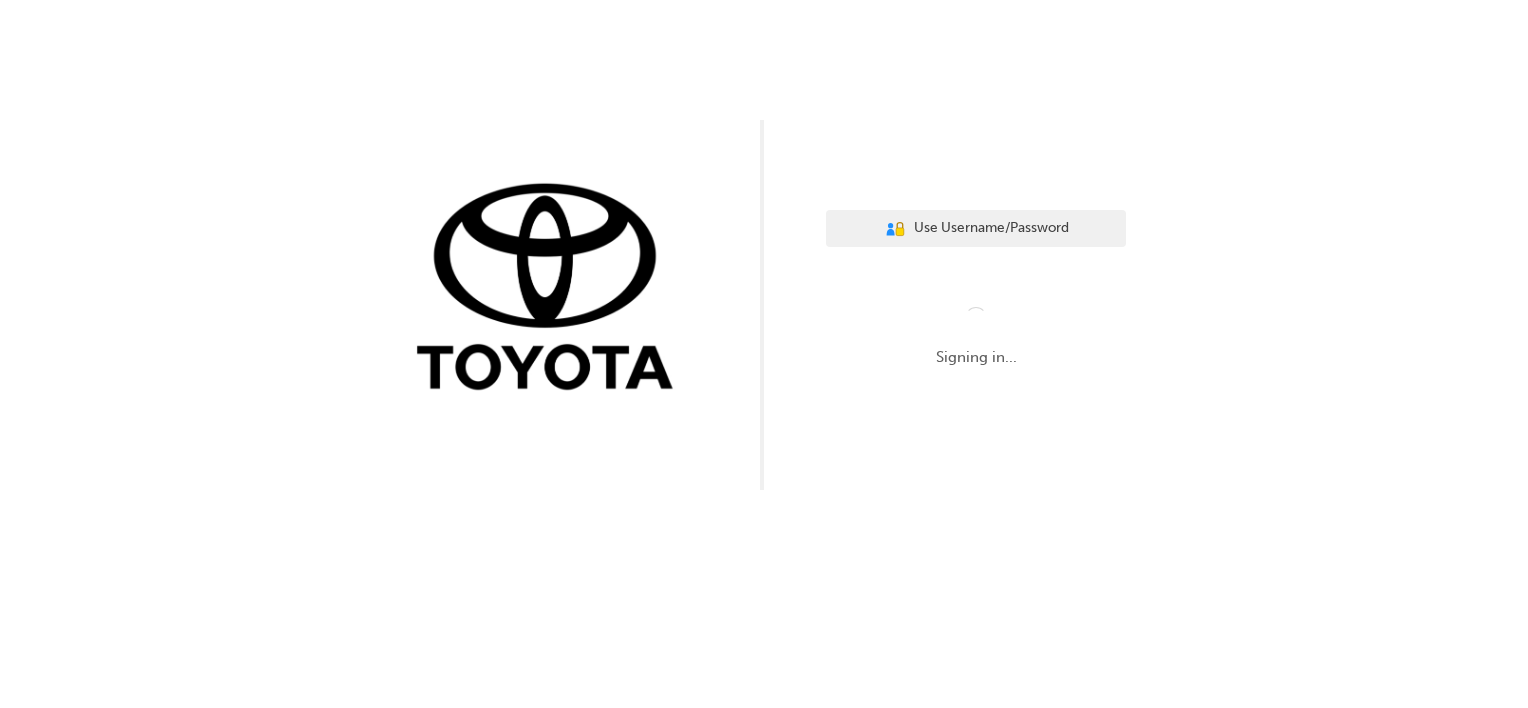scroll, scrollTop: 0, scrollLeft: 0, axis: both 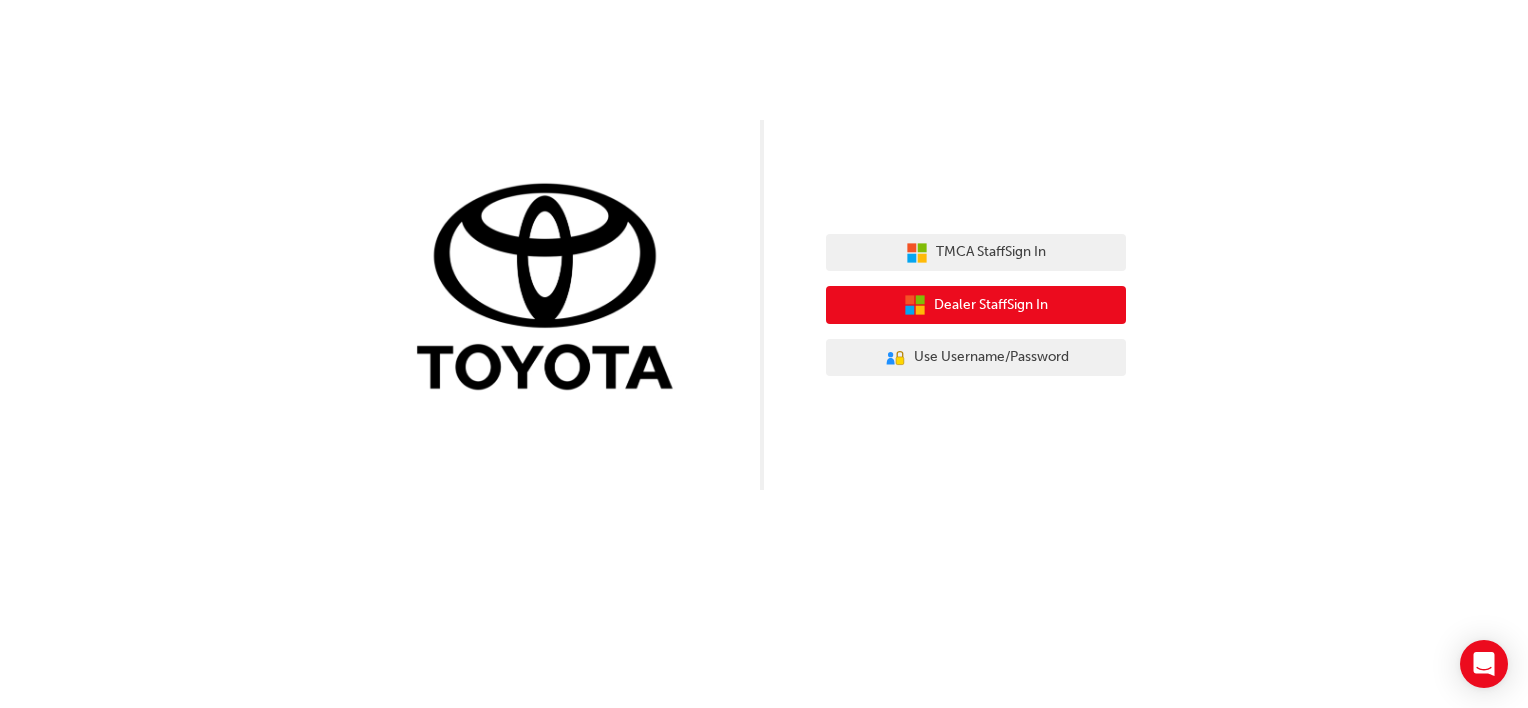 click on "Dealer Staff  Sign In" at bounding box center [991, 305] 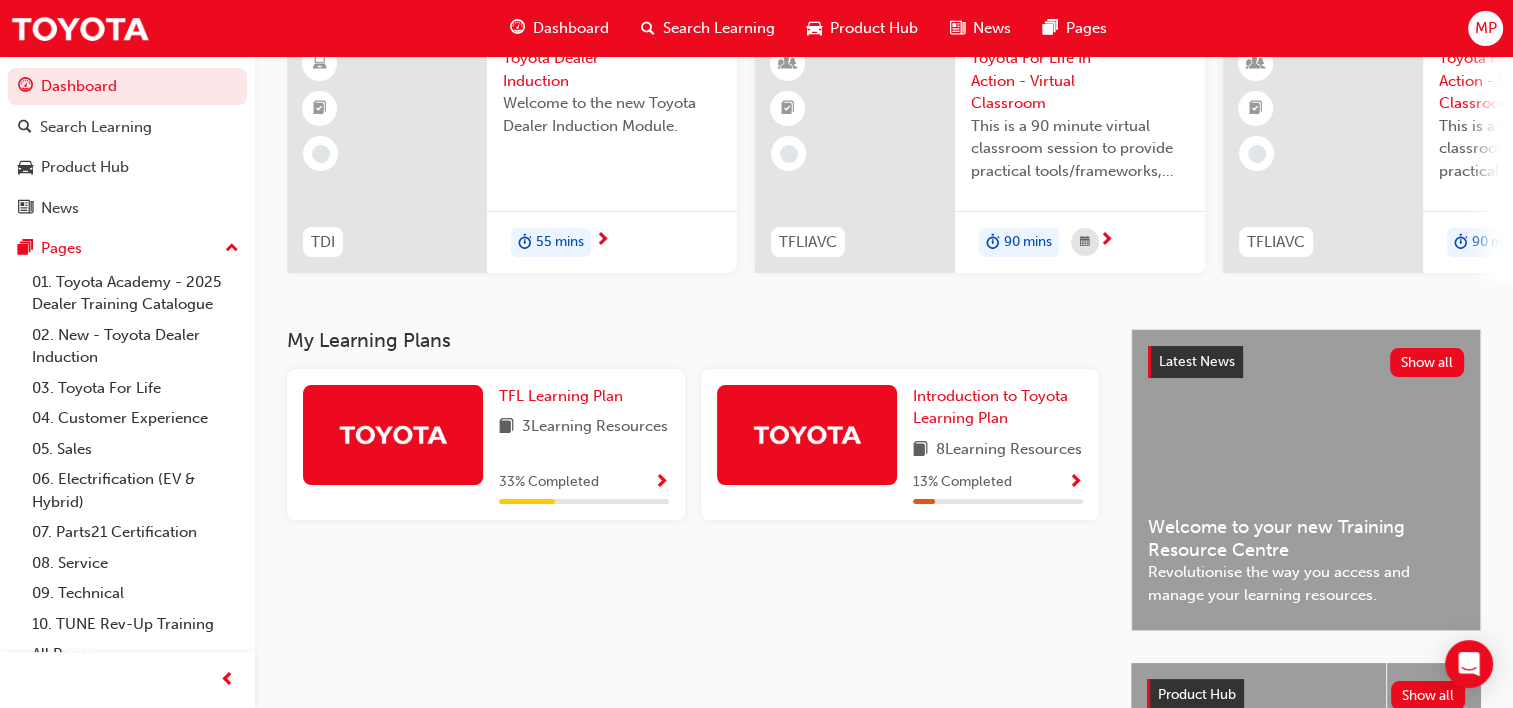 scroll, scrollTop: 200, scrollLeft: 0, axis: vertical 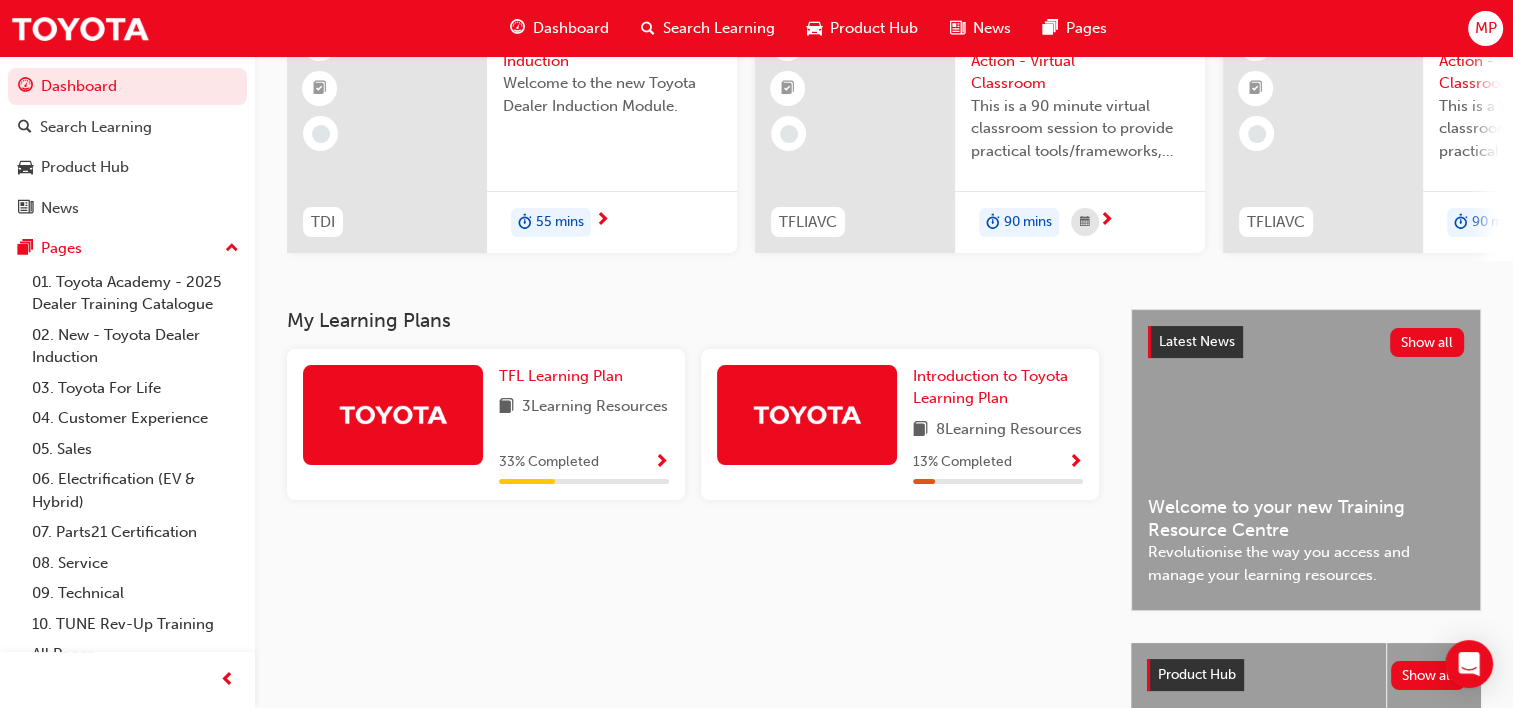 click at bounding box center [1075, 463] 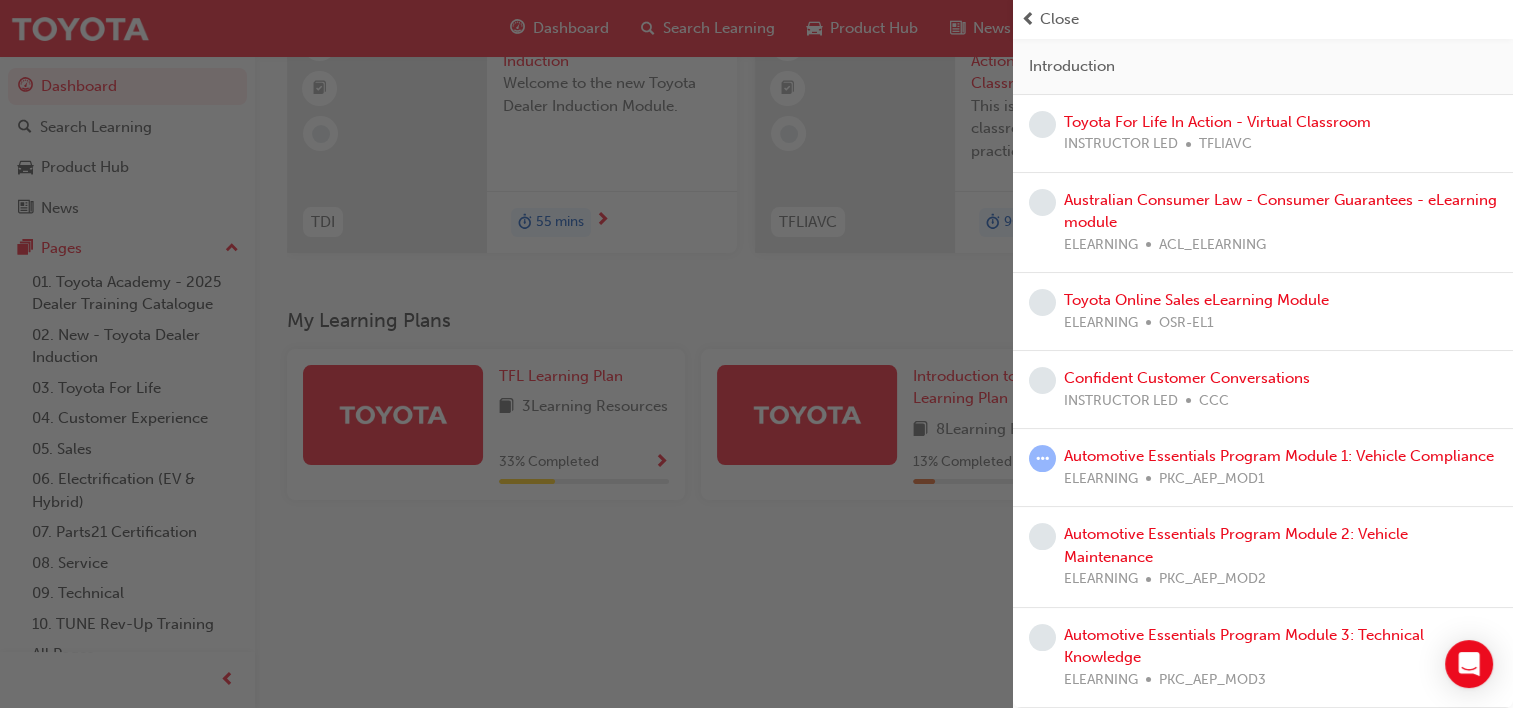 scroll, scrollTop: 182, scrollLeft: 0, axis: vertical 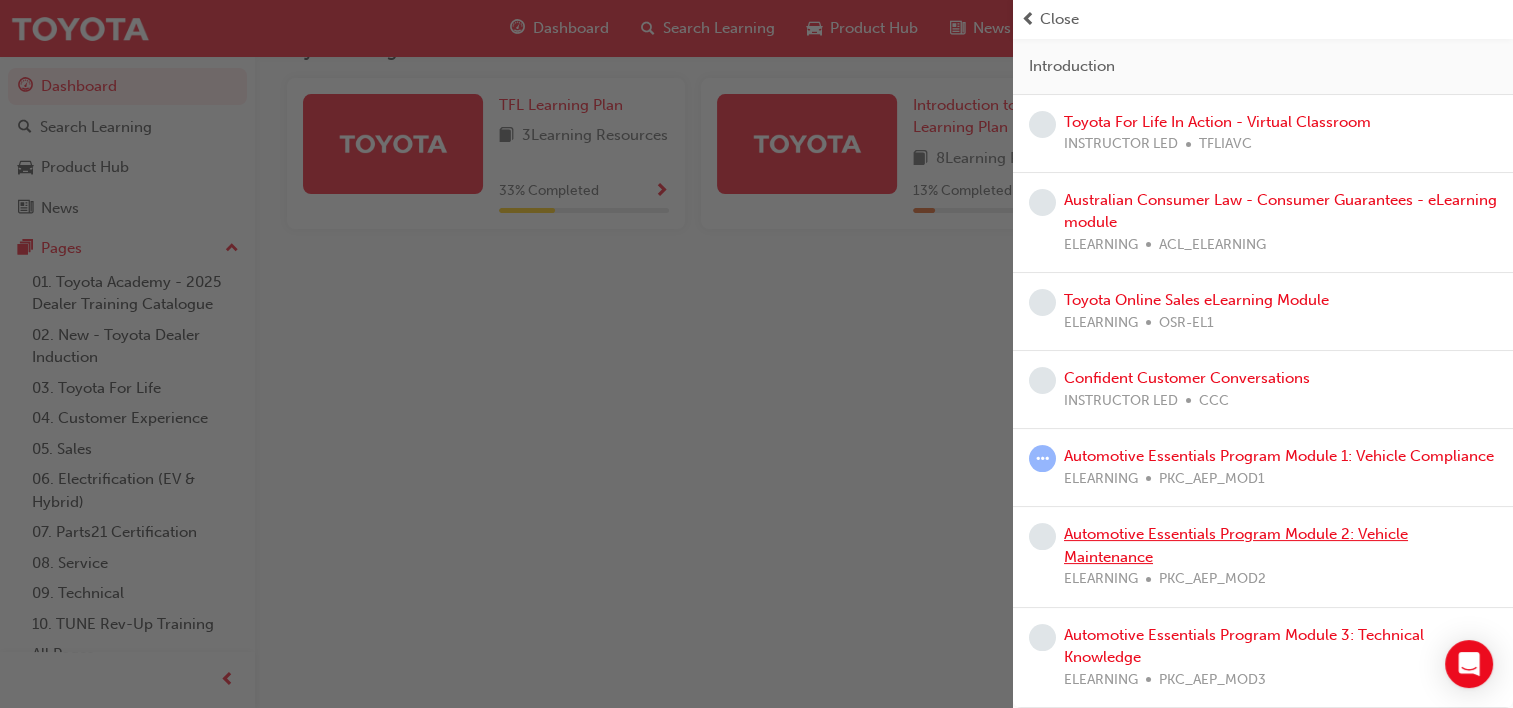 click on "Automotive Essentials Program Module 2: Vehicle Maintenance" at bounding box center [1236, 545] 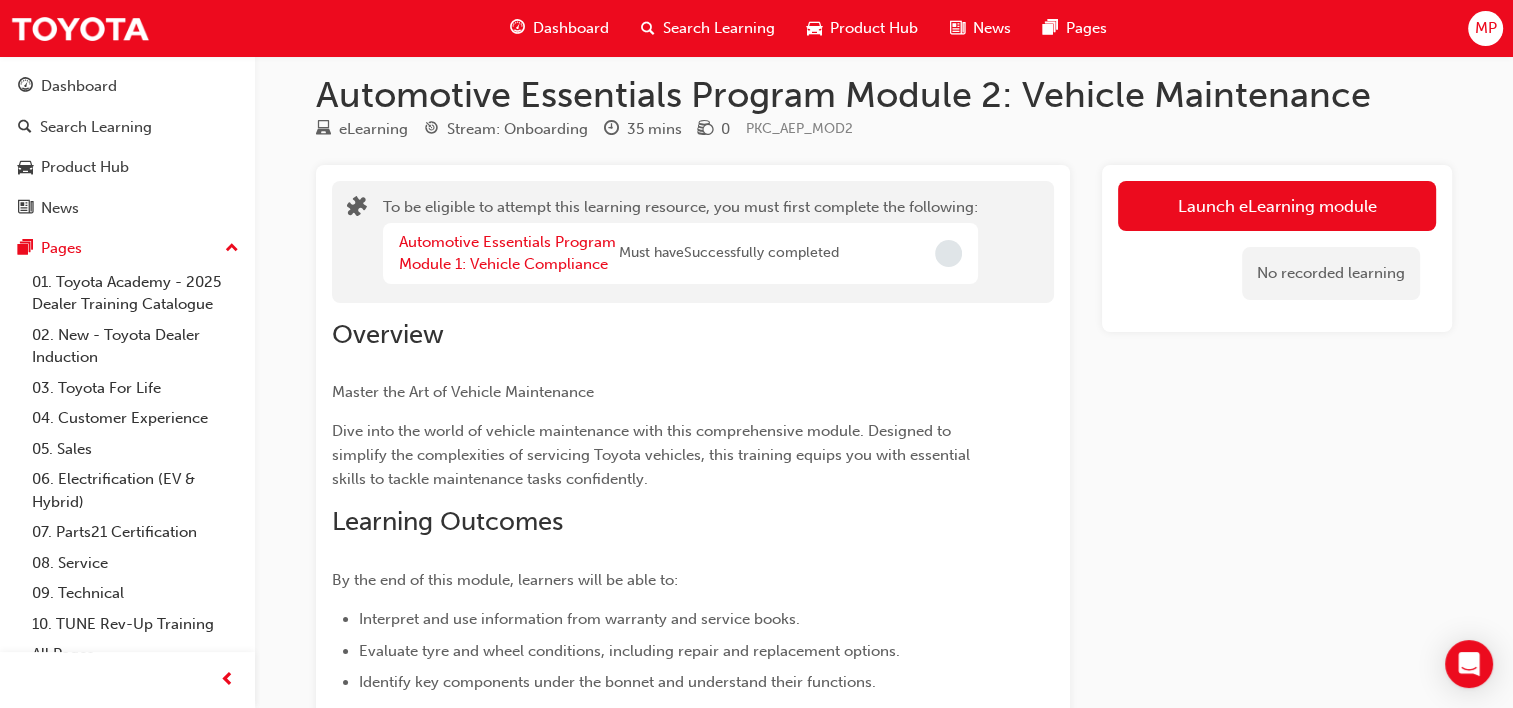 scroll, scrollTop: 0, scrollLeft: 0, axis: both 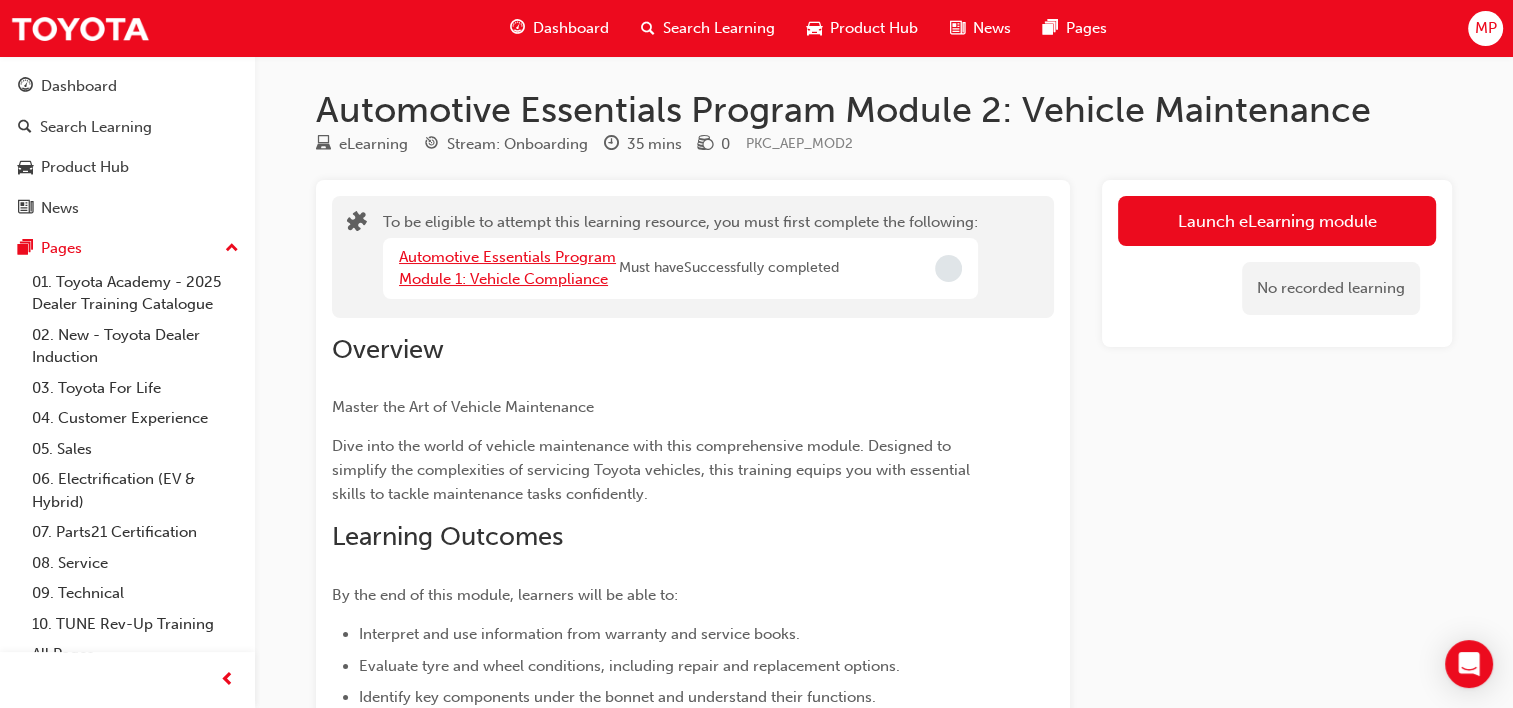 click on "Automotive Essentials Program Module 1: Vehicle Compliance" at bounding box center [507, 268] 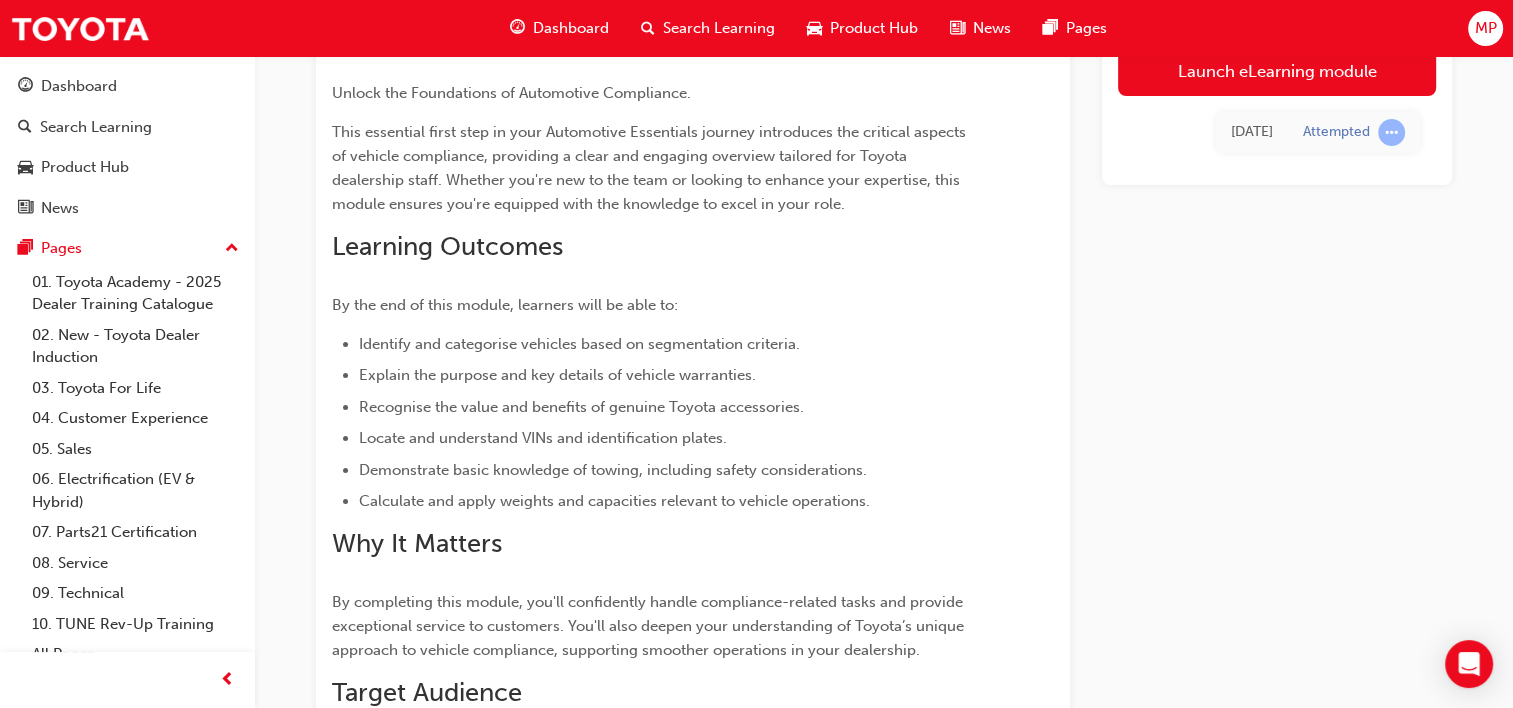 scroll, scrollTop: 59, scrollLeft: 0, axis: vertical 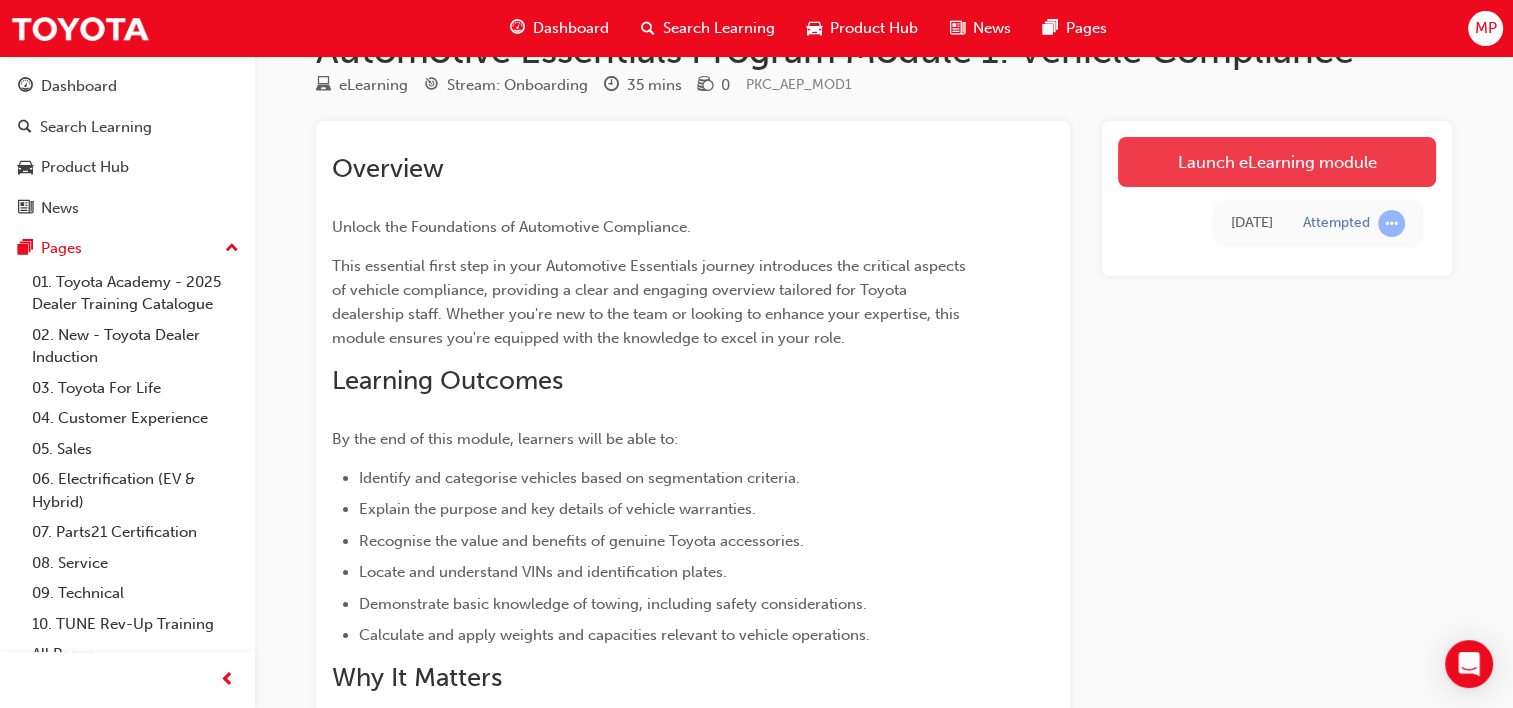 click on "Launch eLearning module" at bounding box center [1277, 162] 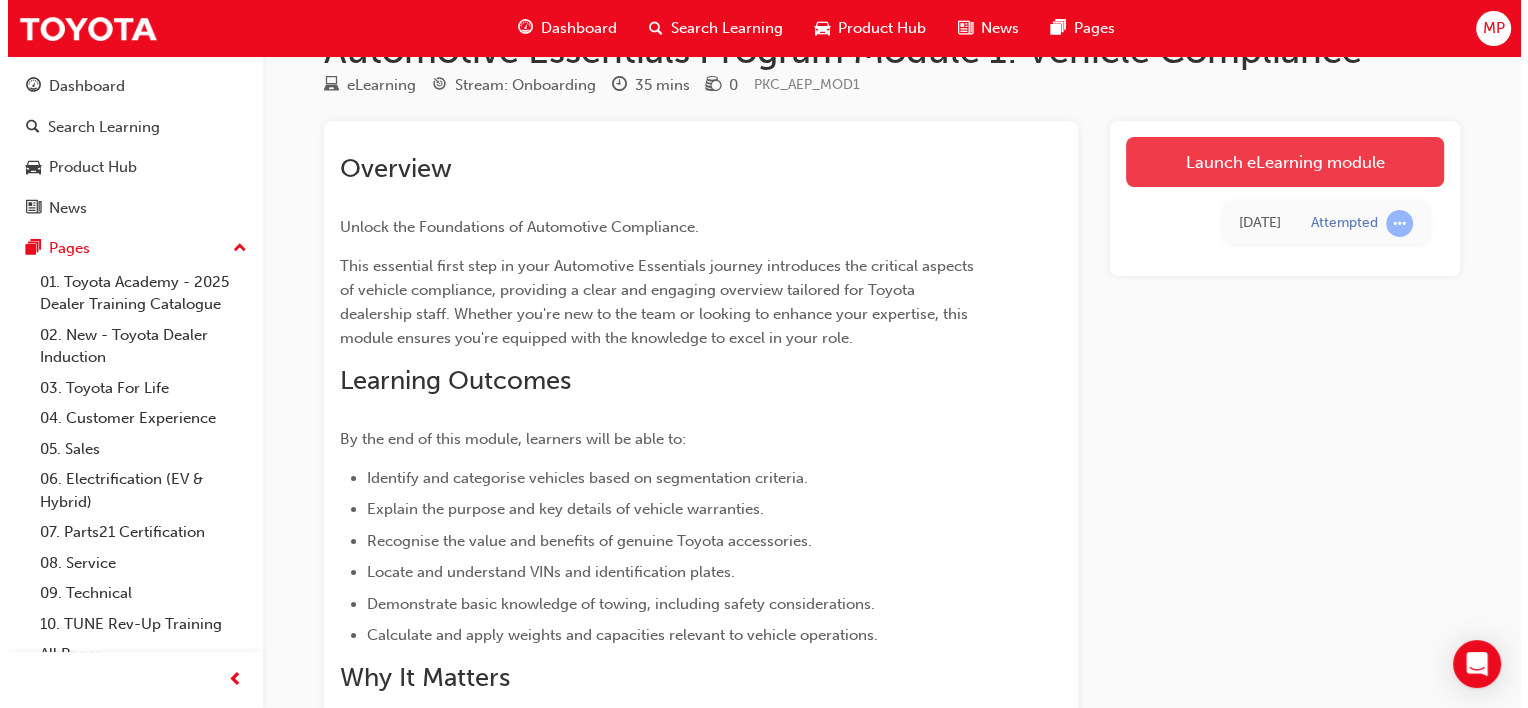 scroll, scrollTop: 0, scrollLeft: 0, axis: both 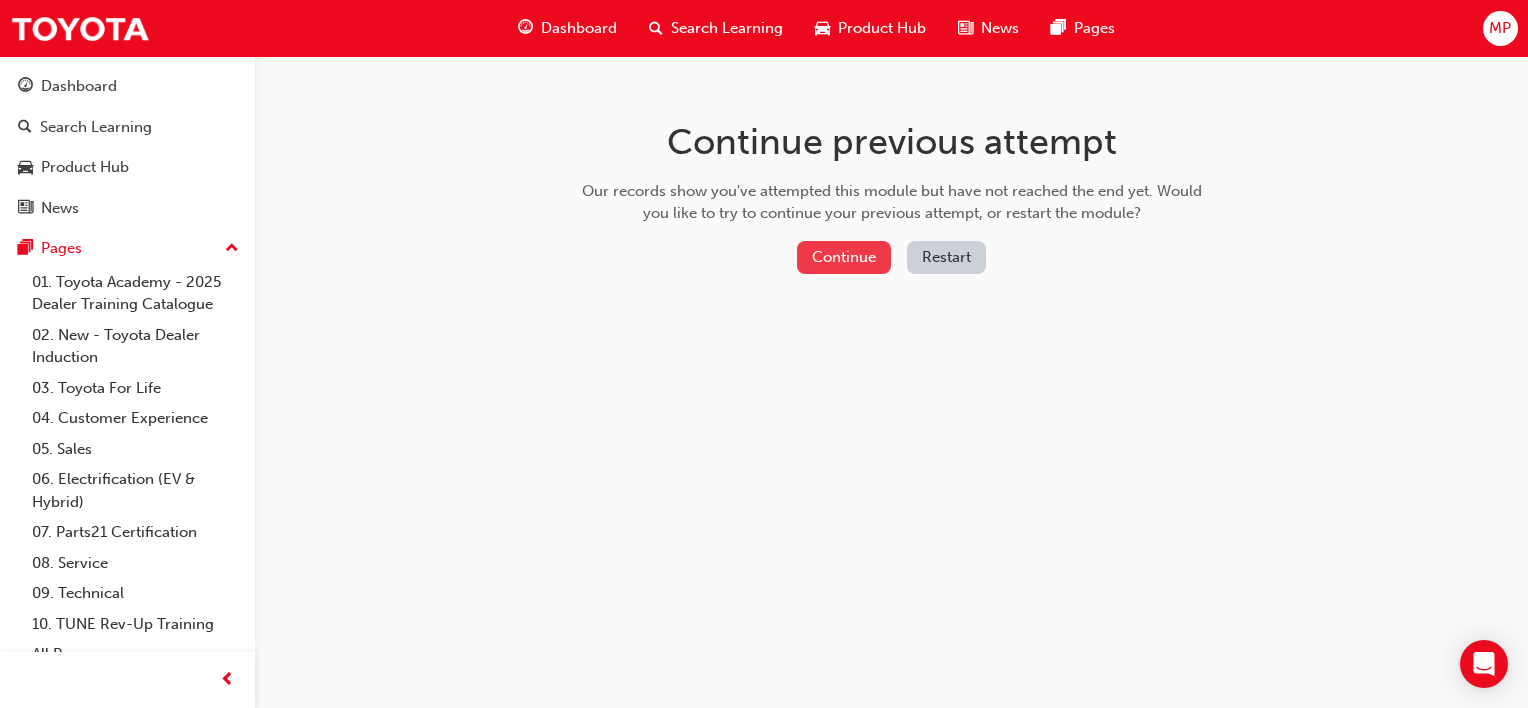 click on "Continue" at bounding box center [844, 257] 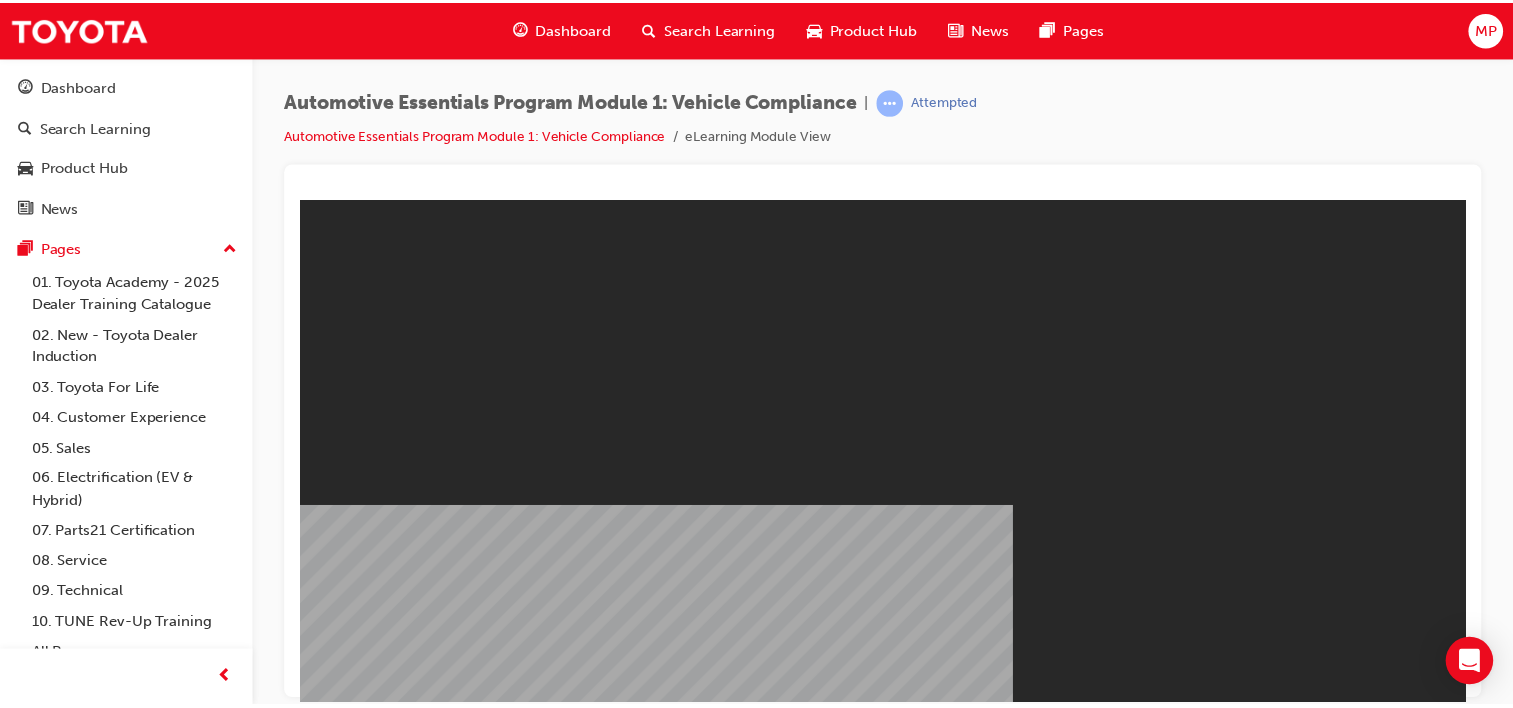 scroll, scrollTop: 0, scrollLeft: 0, axis: both 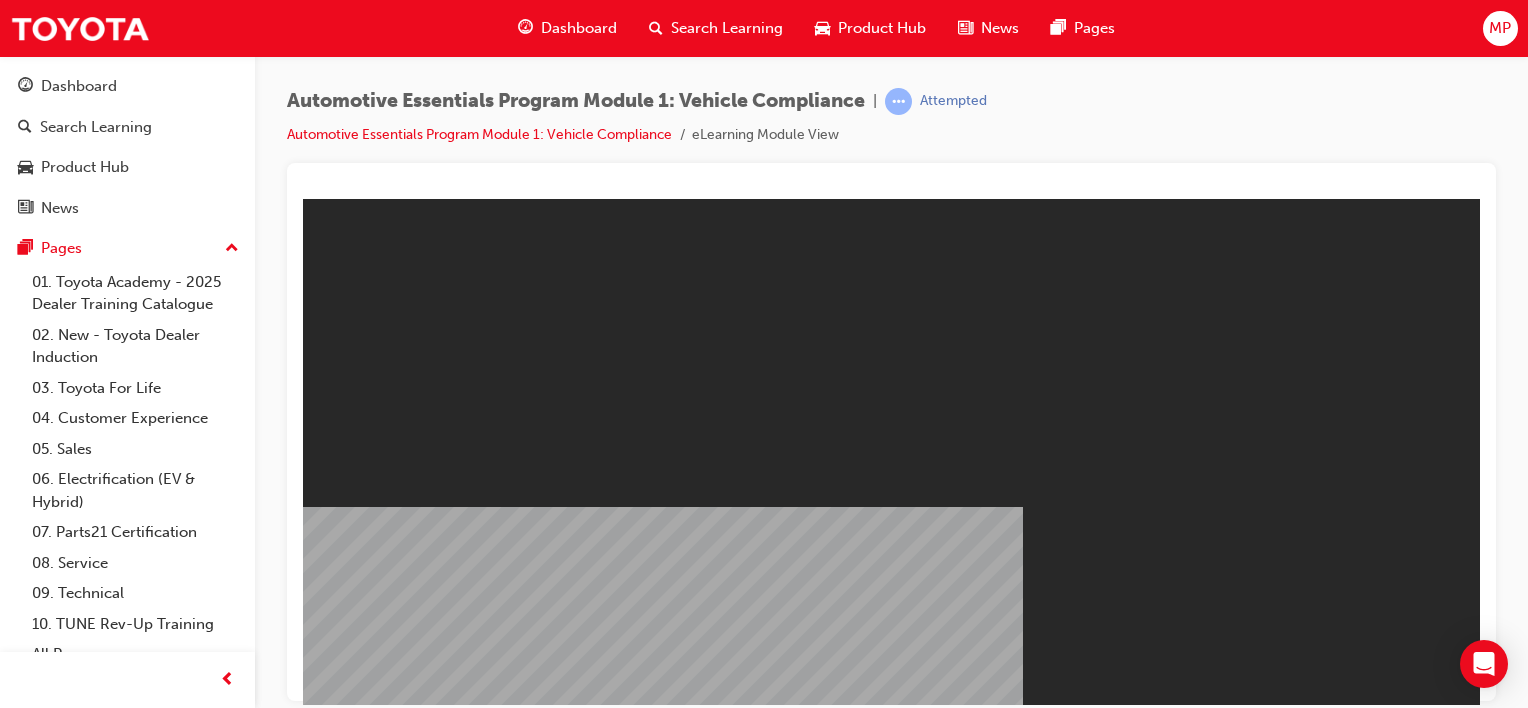 click on "Resume" at bounding box center (341, 1148) 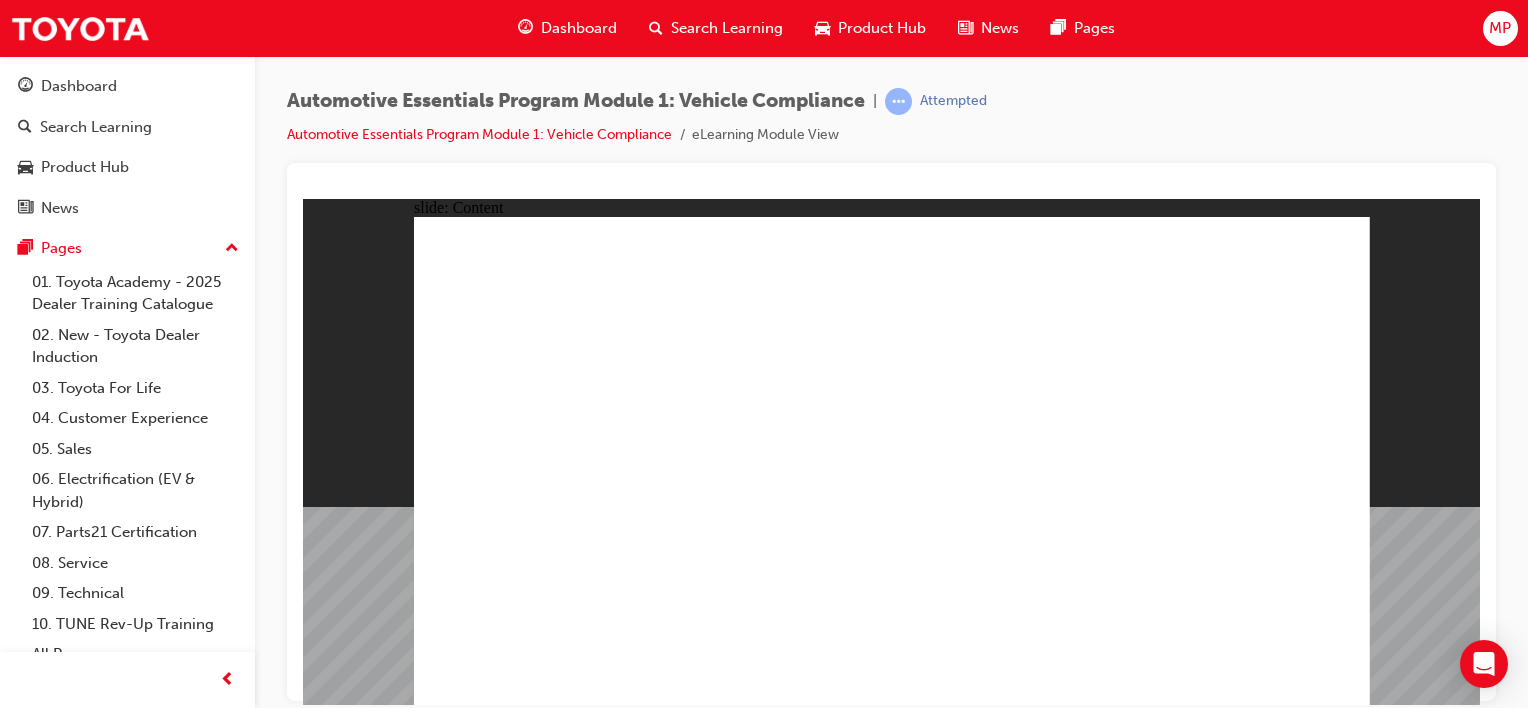 click 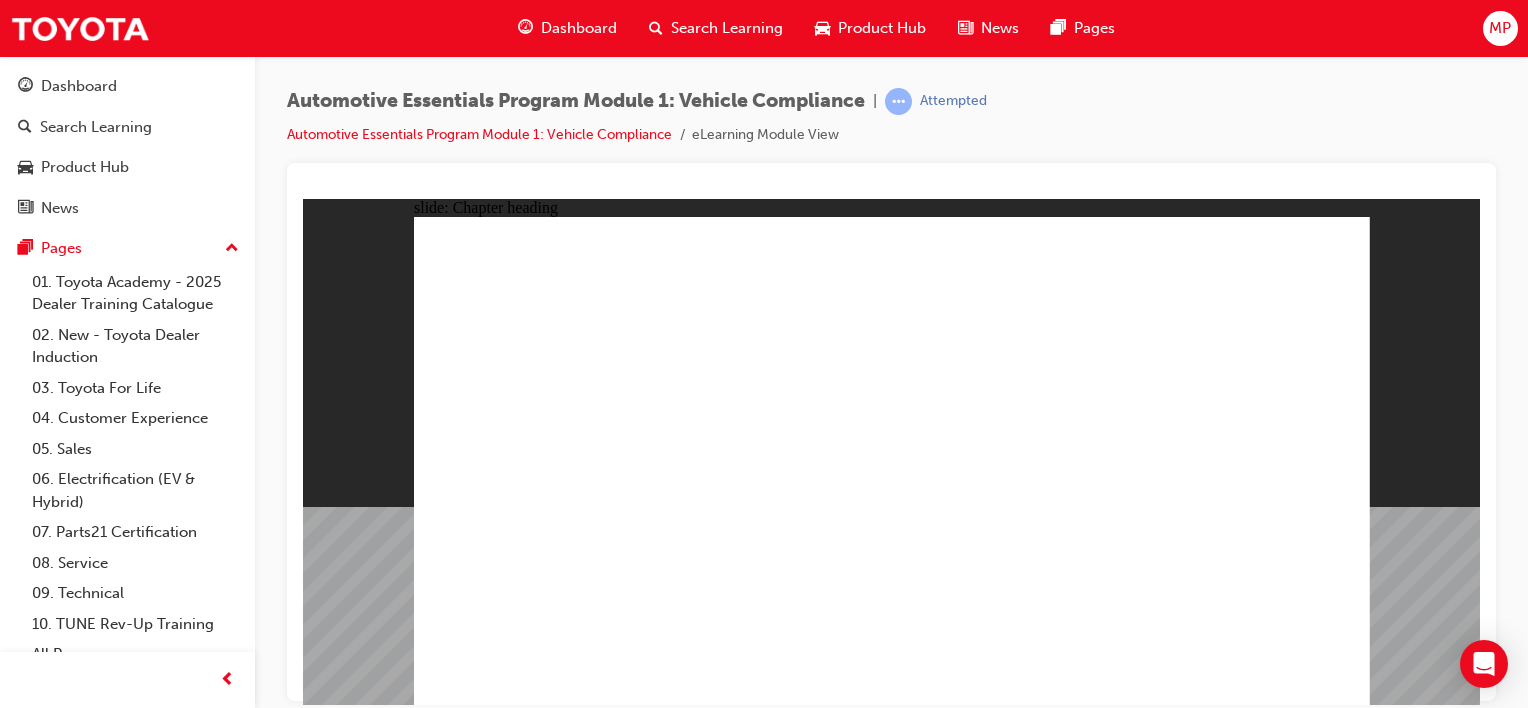 click 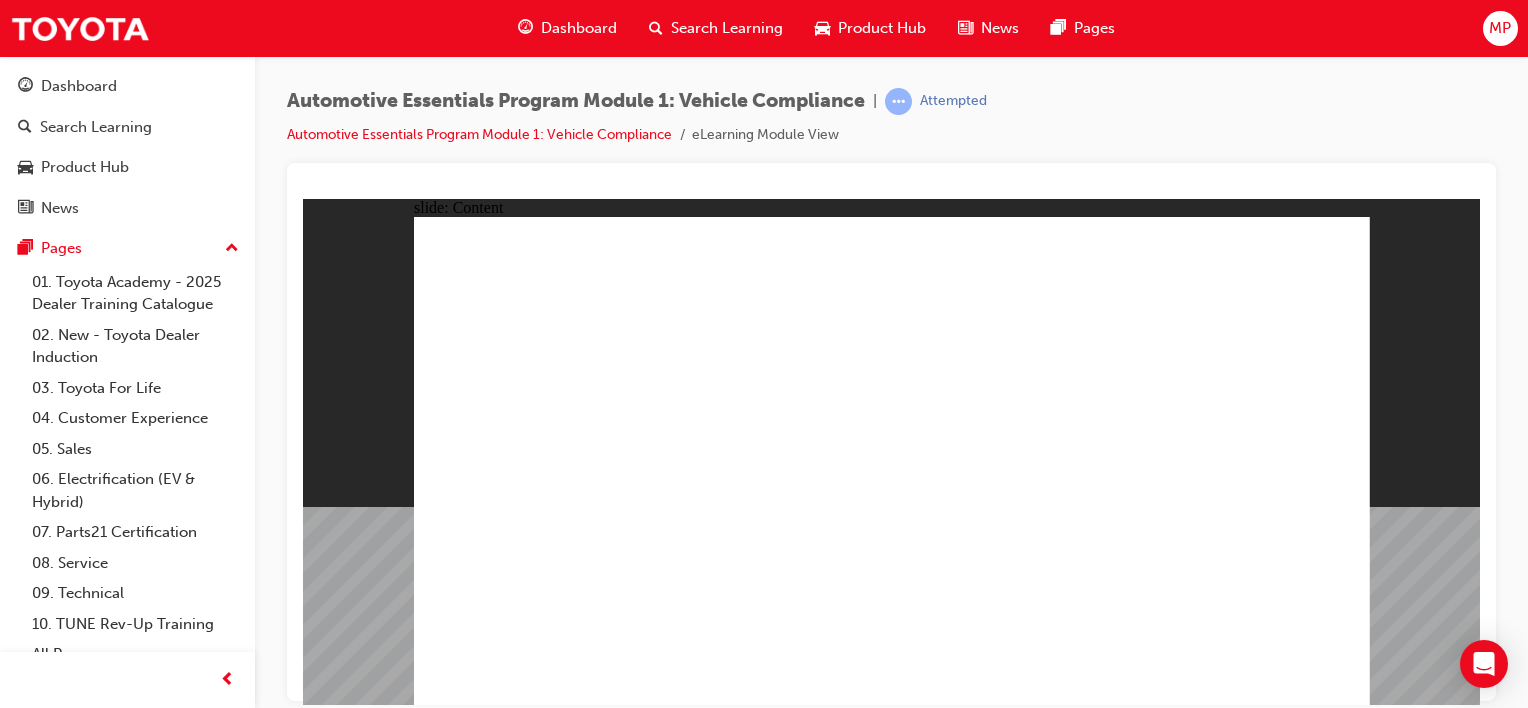 click 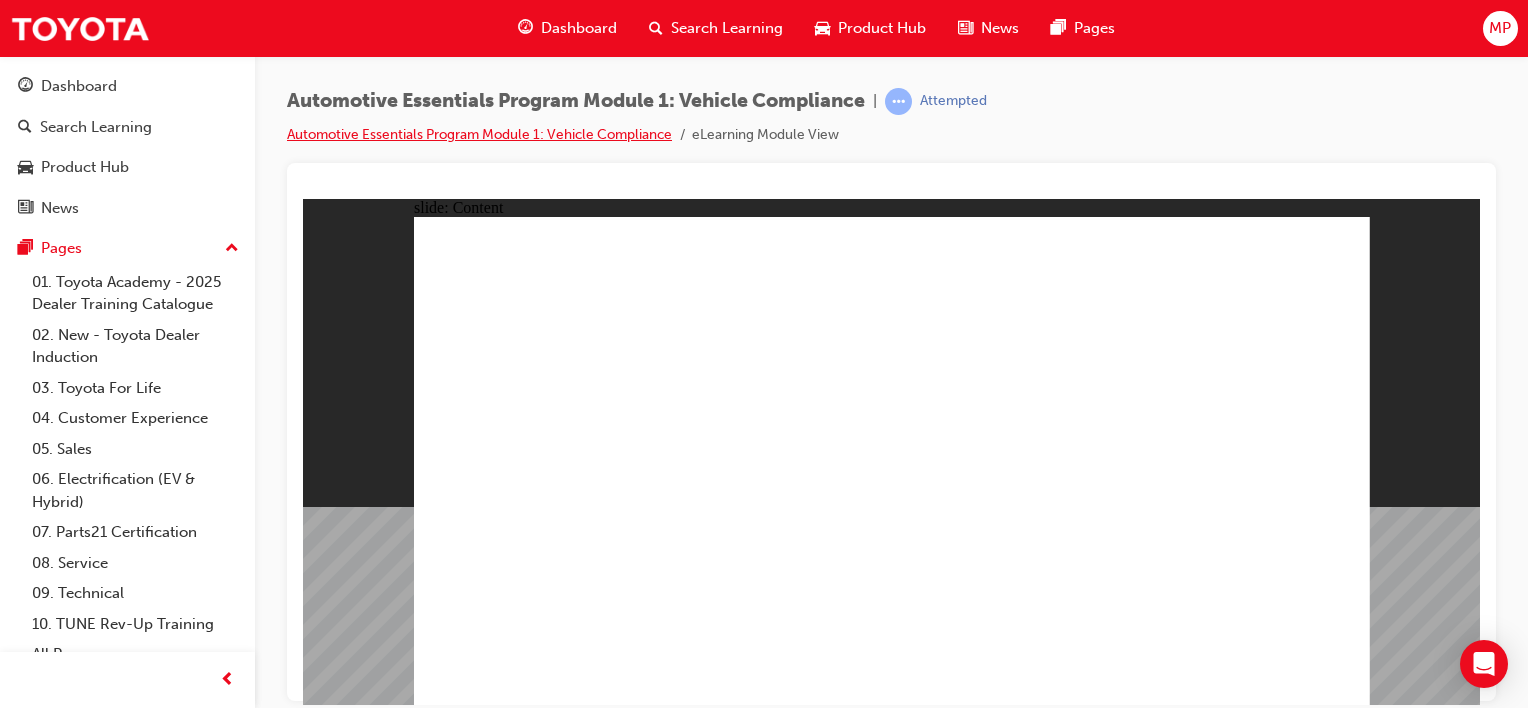 click on "Automotive Essentials Program Module 1: Vehicle Compliance" at bounding box center (479, 134) 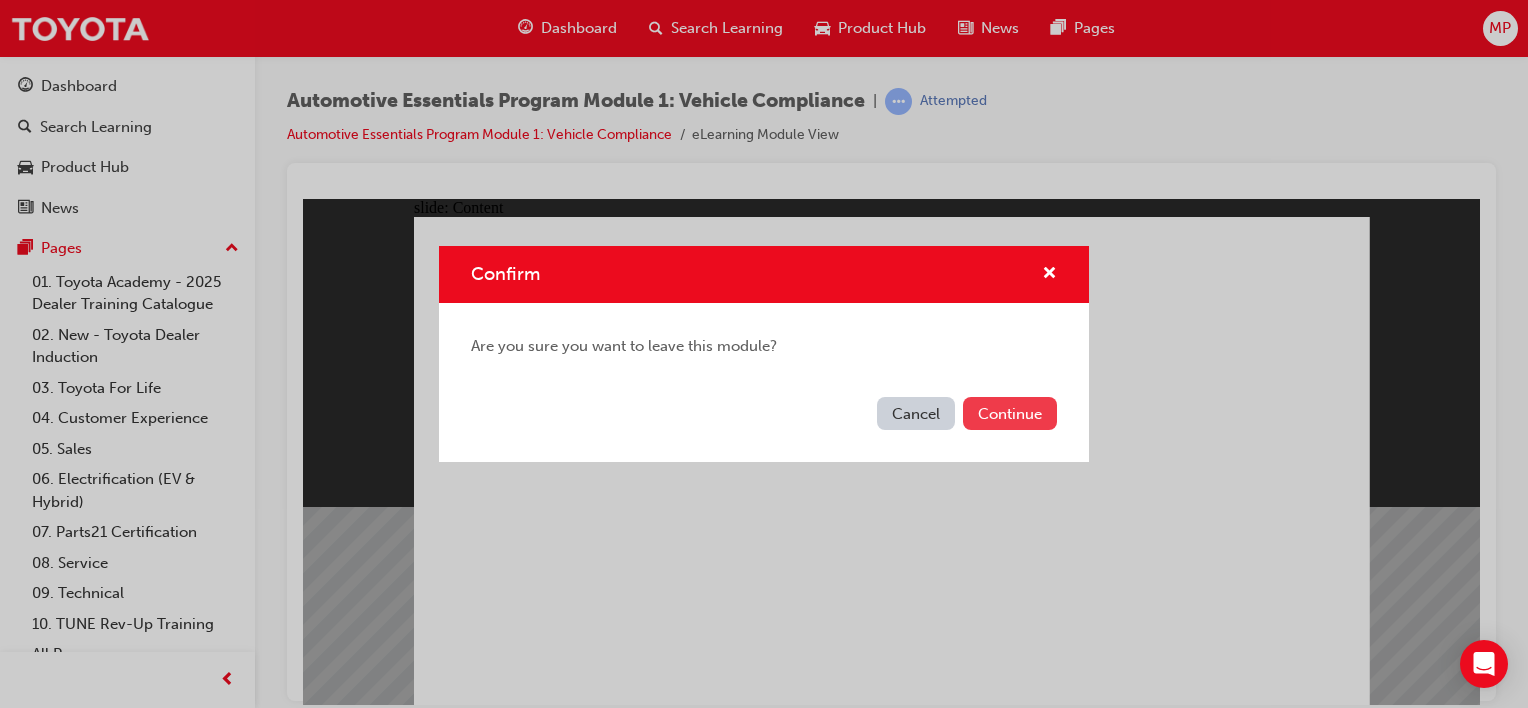 click on "Continue" at bounding box center [1010, 413] 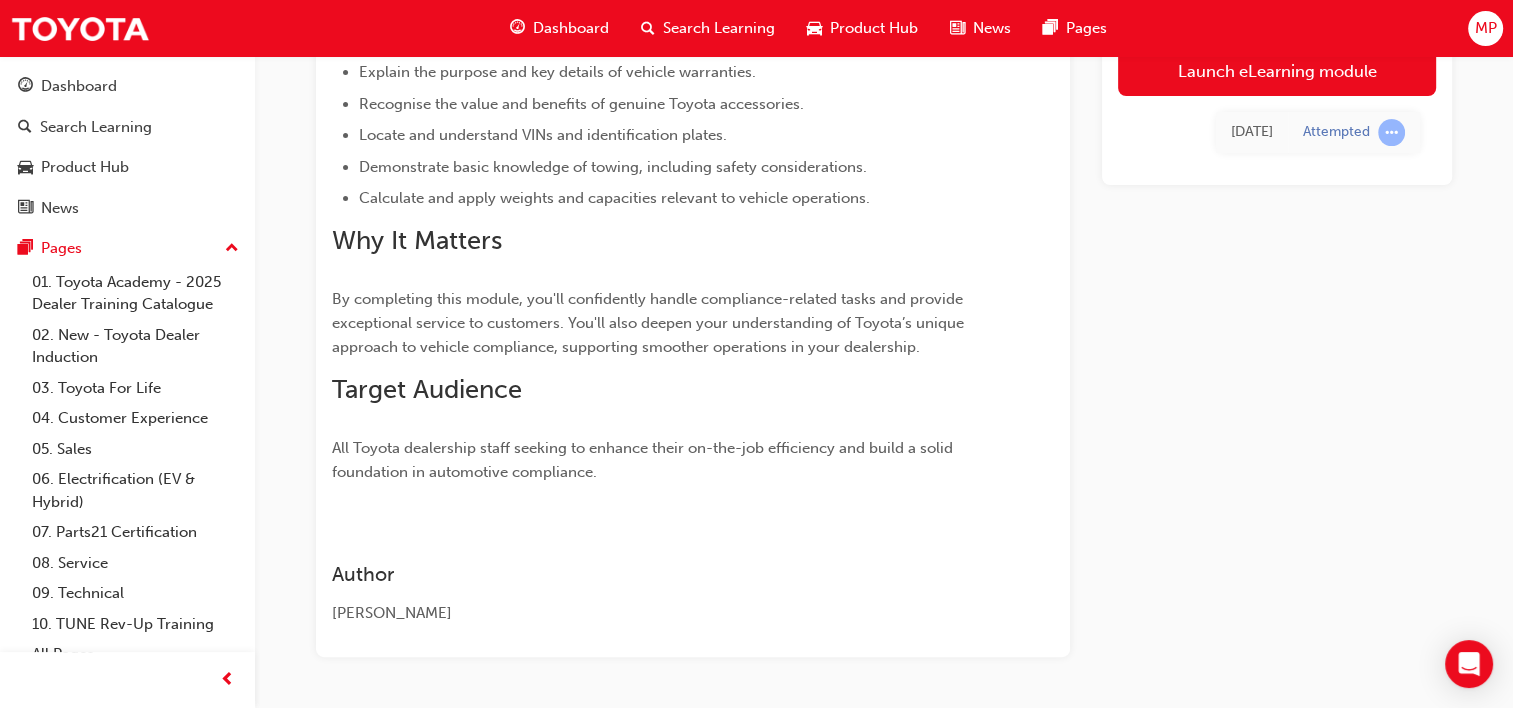 scroll, scrollTop: 559, scrollLeft: 0, axis: vertical 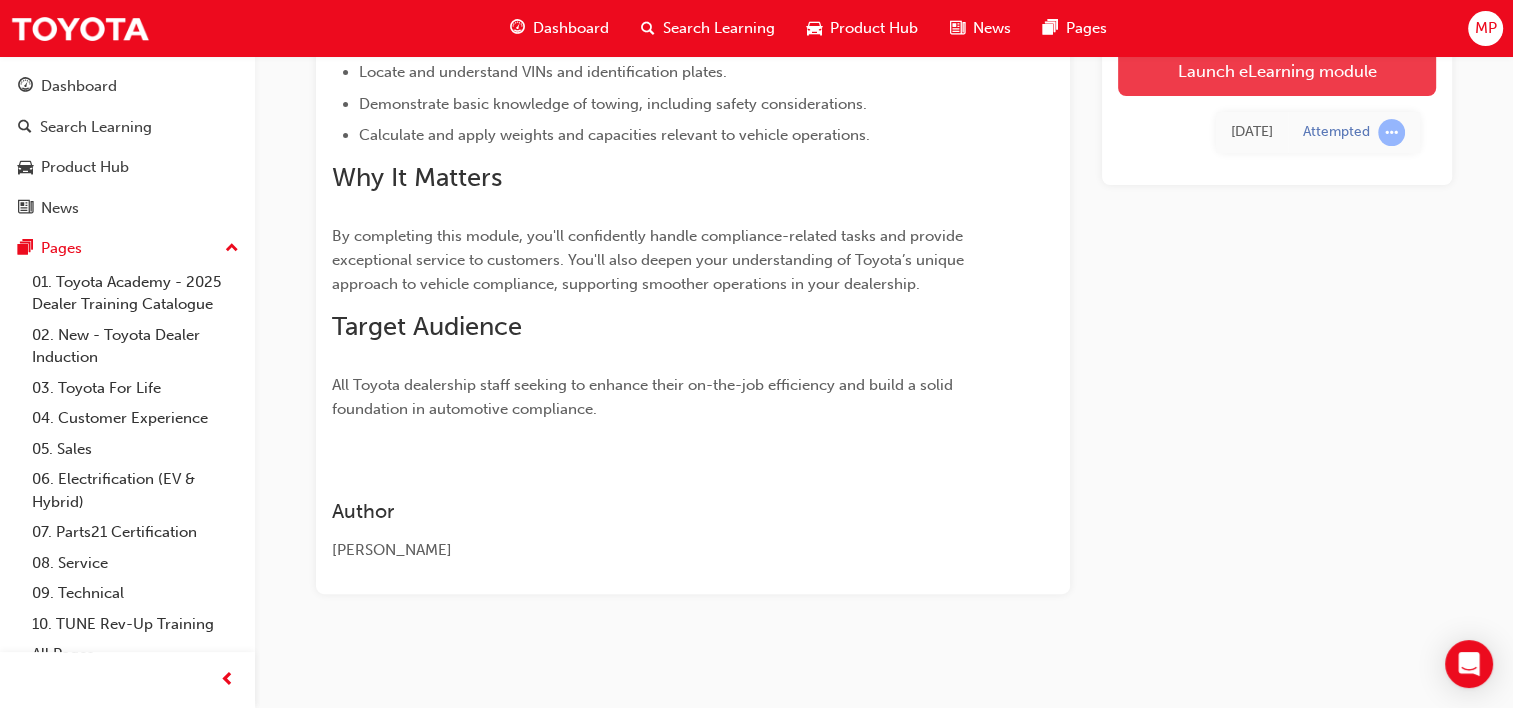 click on "Launch eLearning module" at bounding box center [1277, 71] 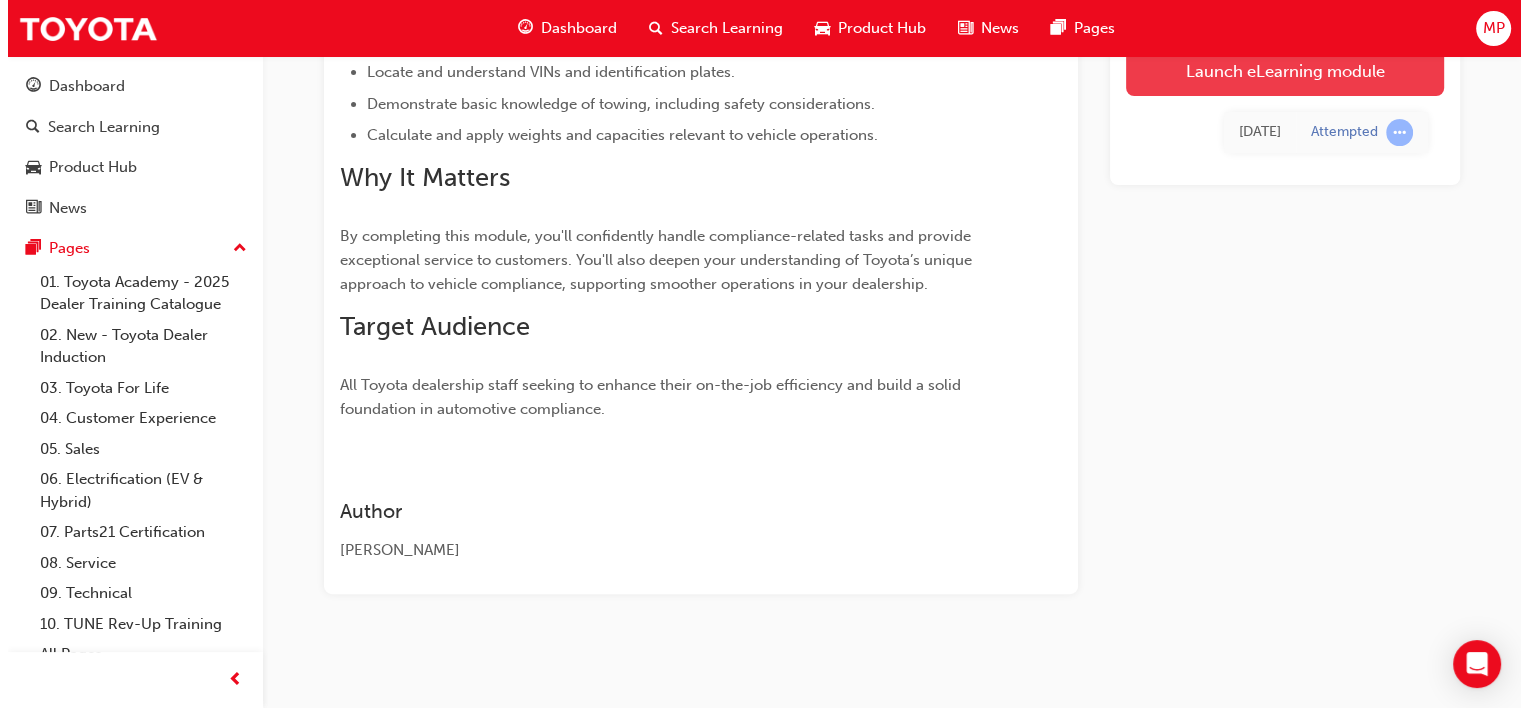 scroll, scrollTop: 0, scrollLeft: 0, axis: both 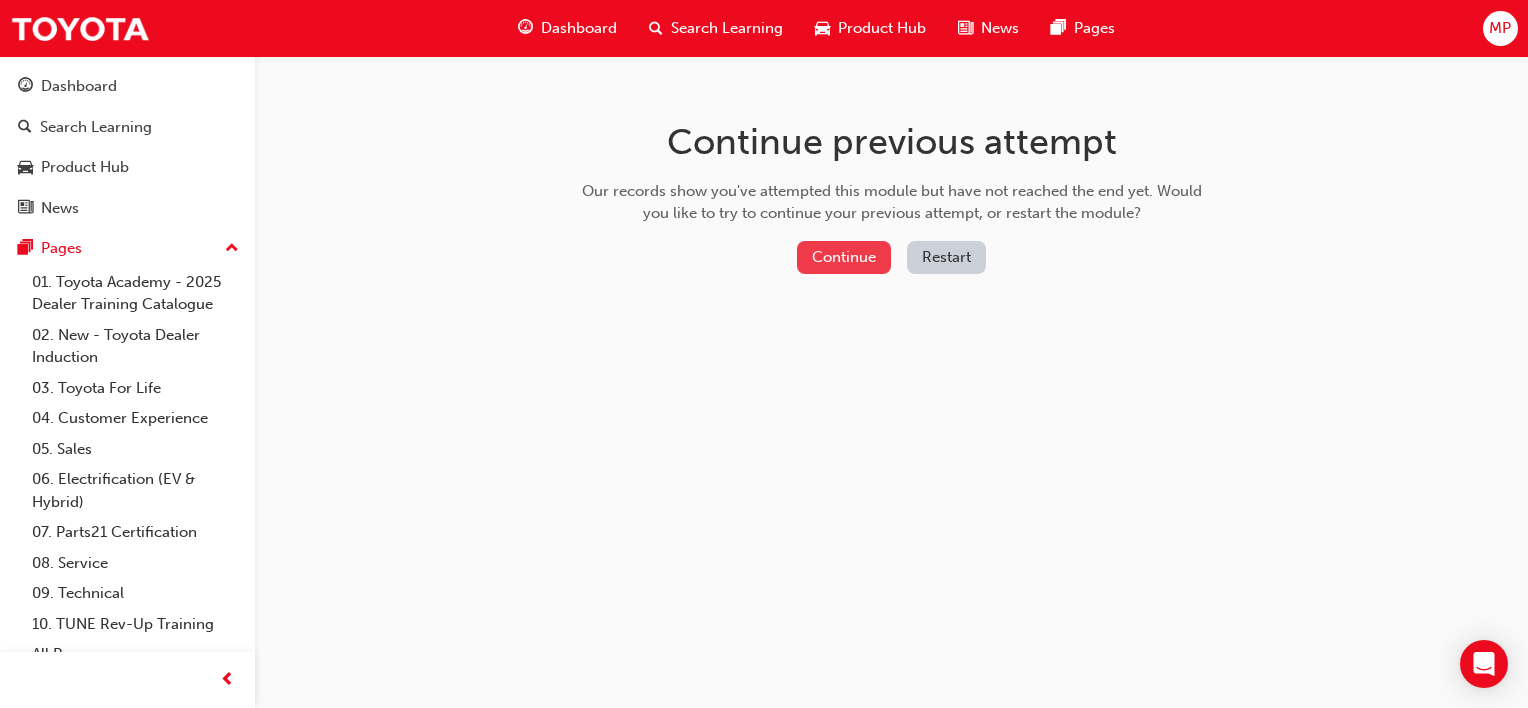 click on "Continue" at bounding box center (844, 257) 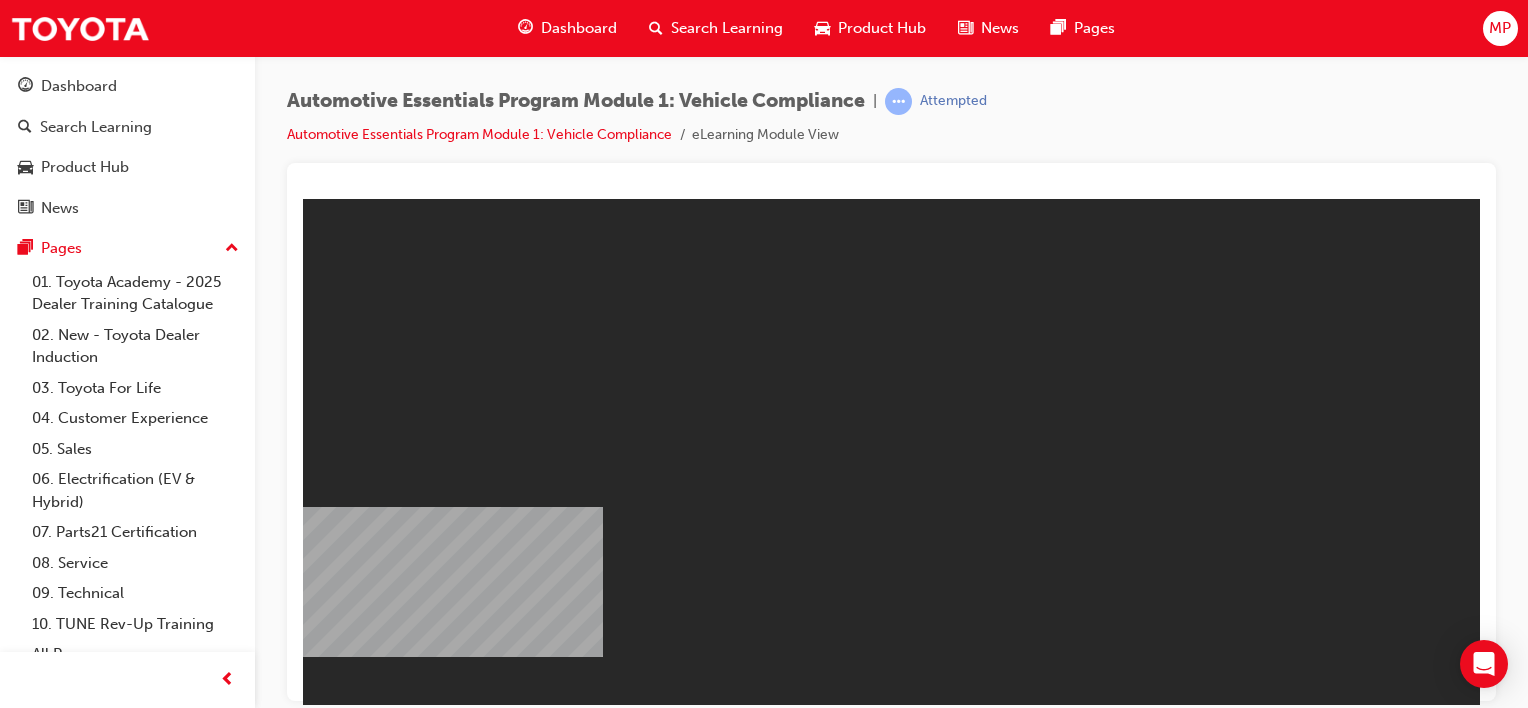 scroll, scrollTop: 0, scrollLeft: 0, axis: both 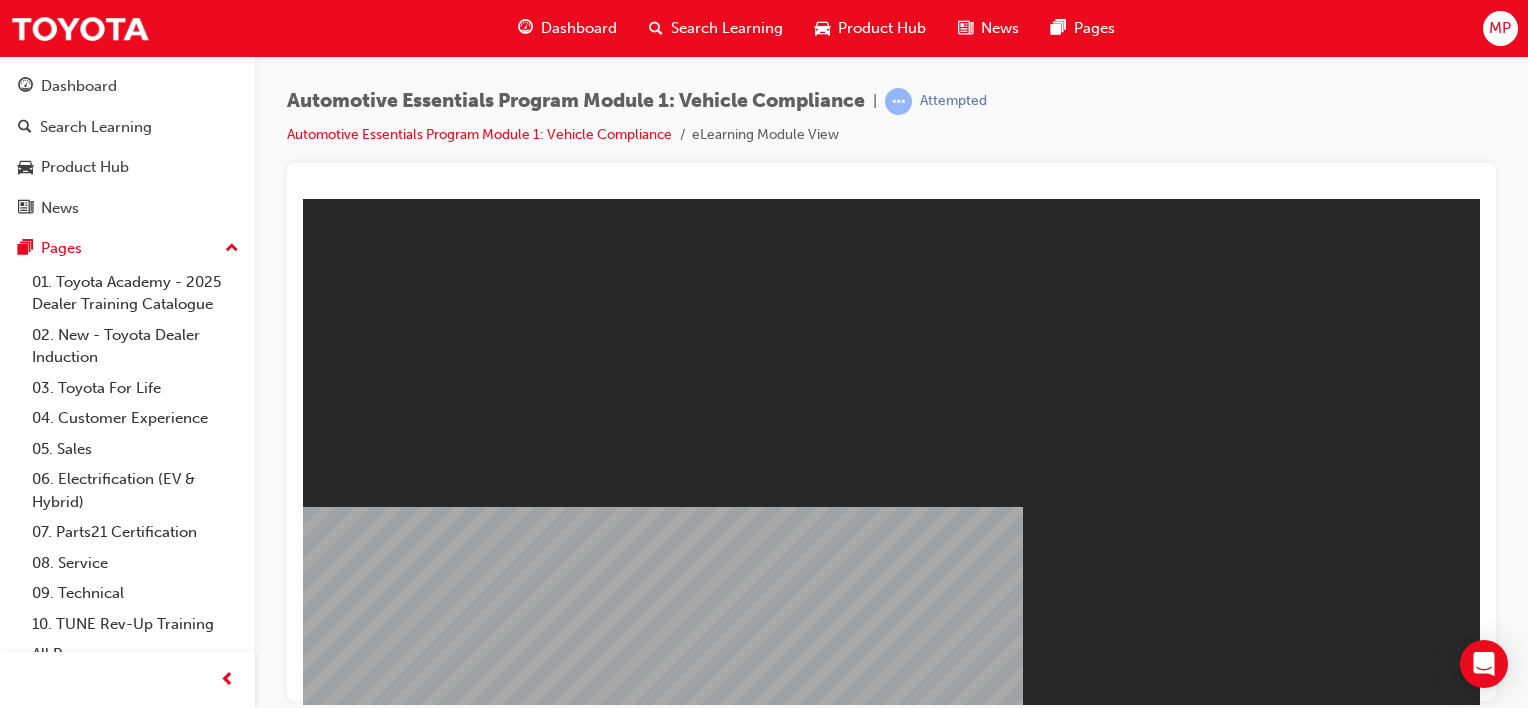 click on "Resume" at bounding box center (341, 1148) 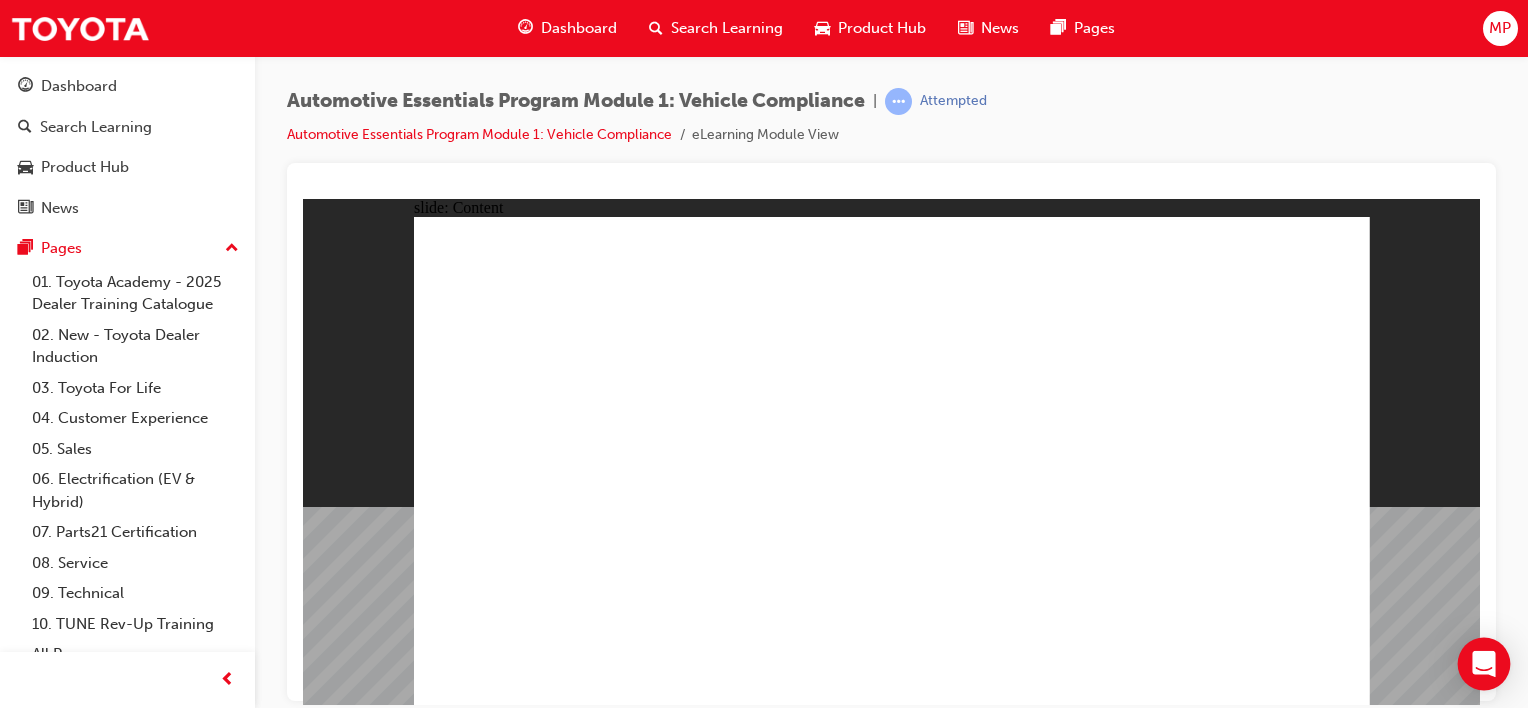 click 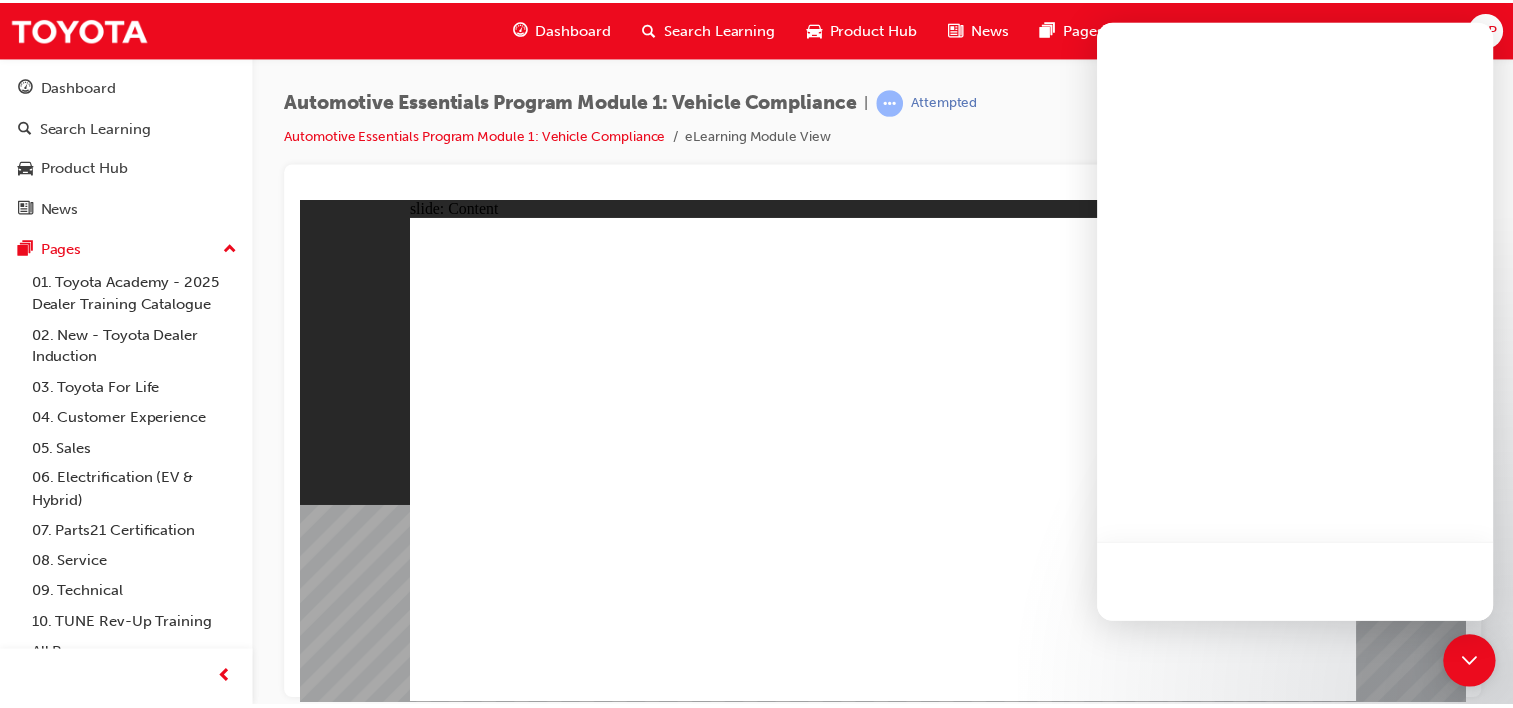 scroll, scrollTop: 0, scrollLeft: 0, axis: both 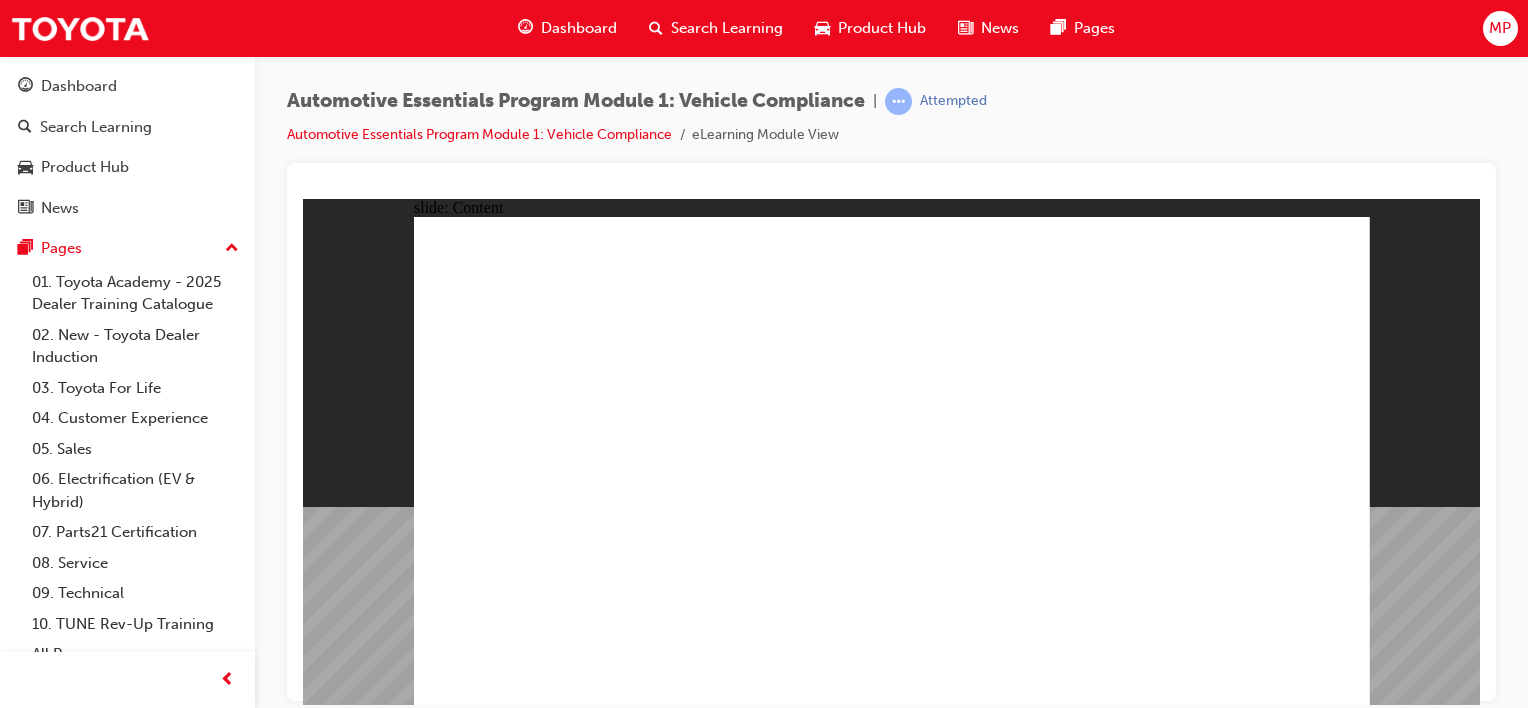 click 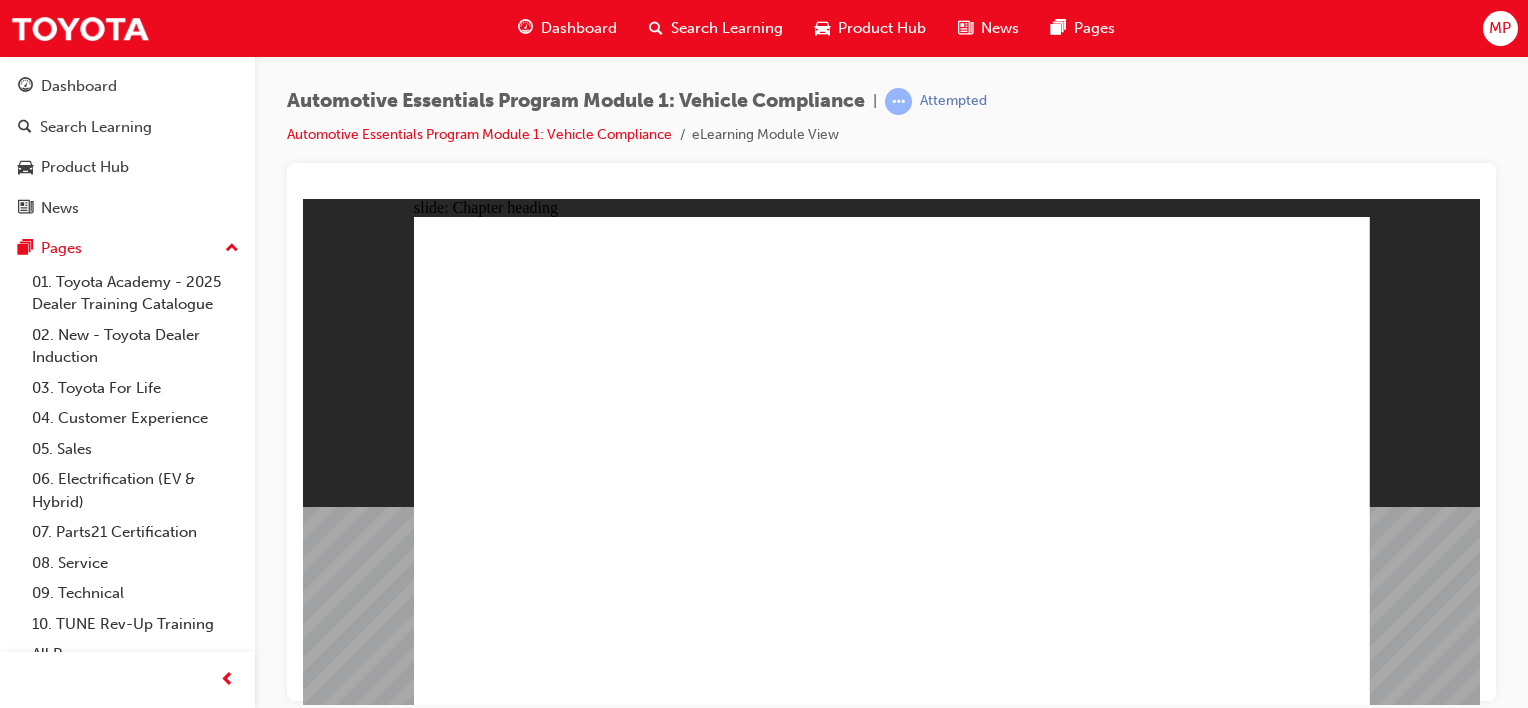 click 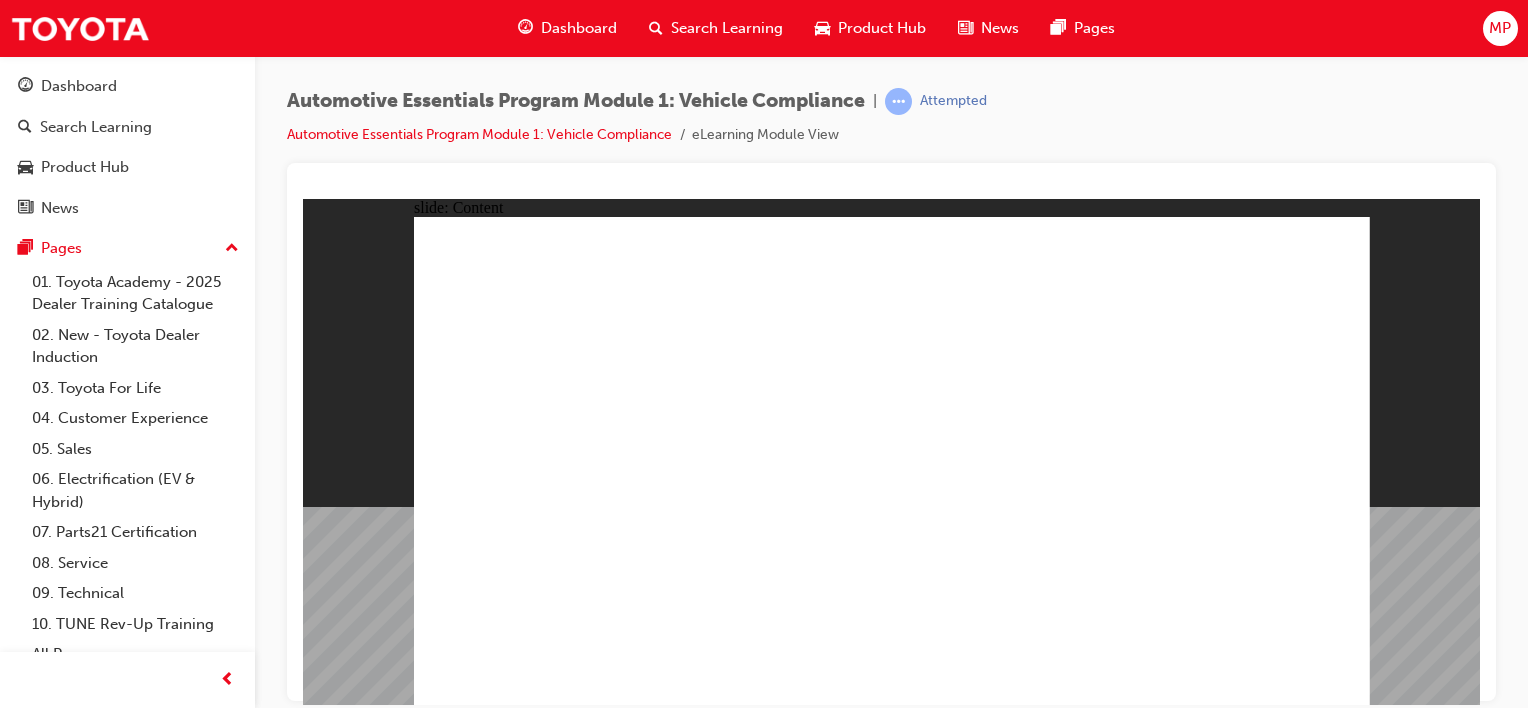 click 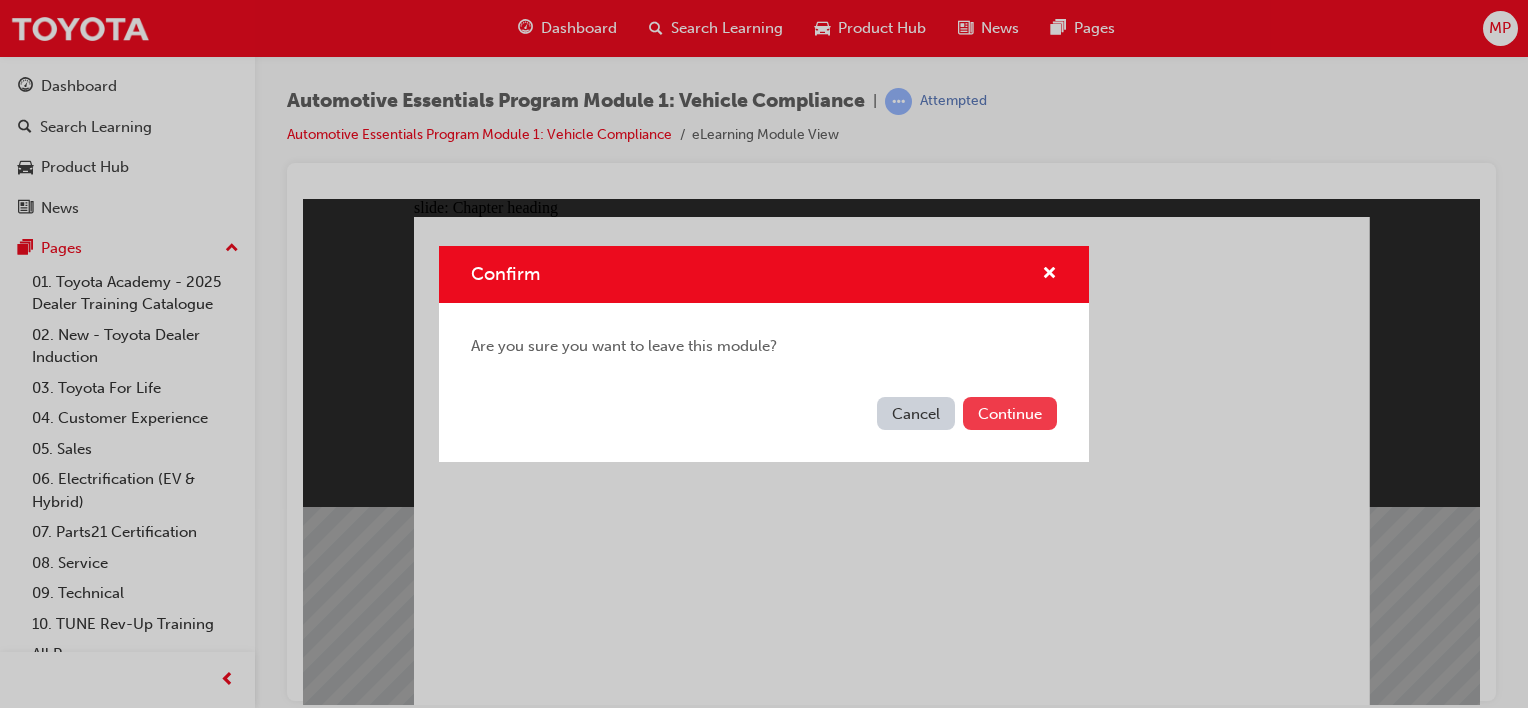 click on "Continue" at bounding box center (1010, 413) 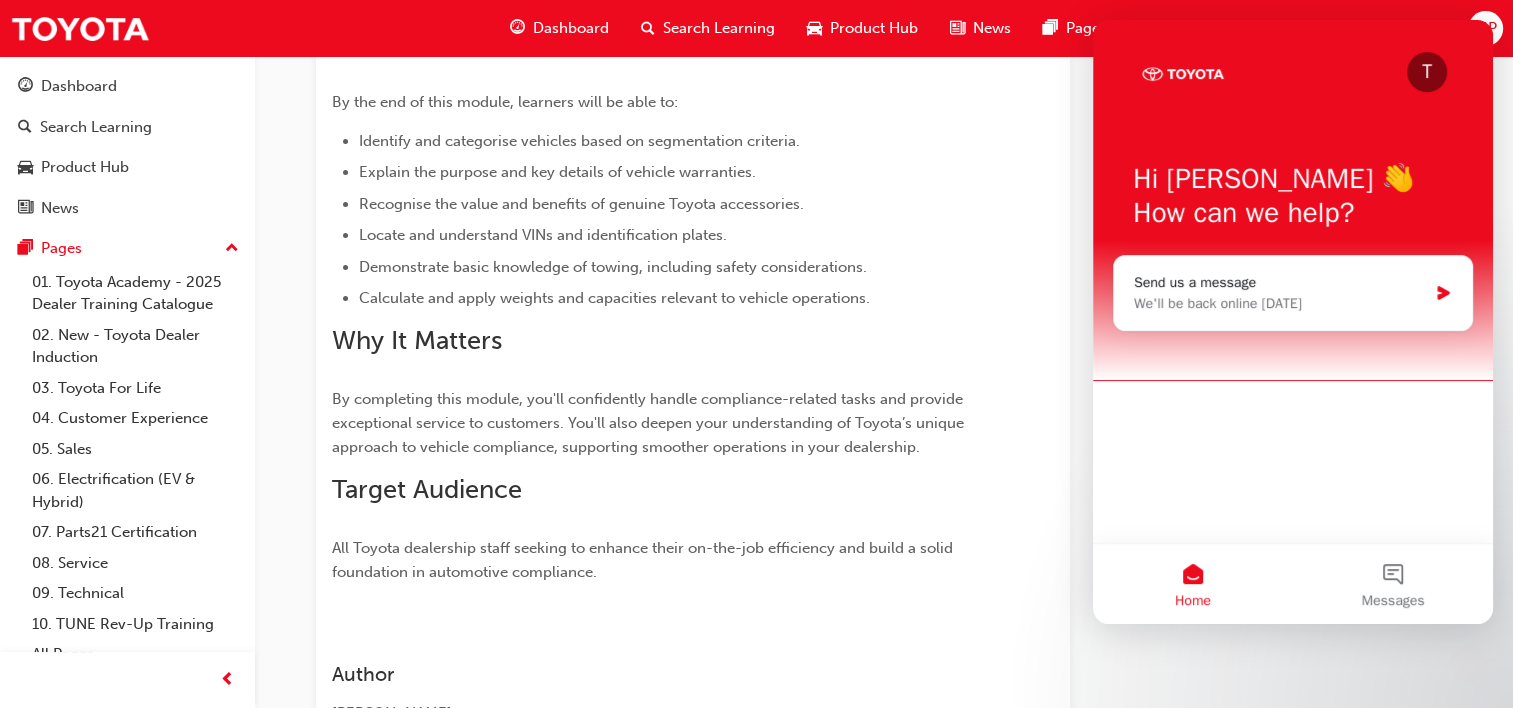 scroll, scrollTop: 500, scrollLeft: 0, axis: vertical 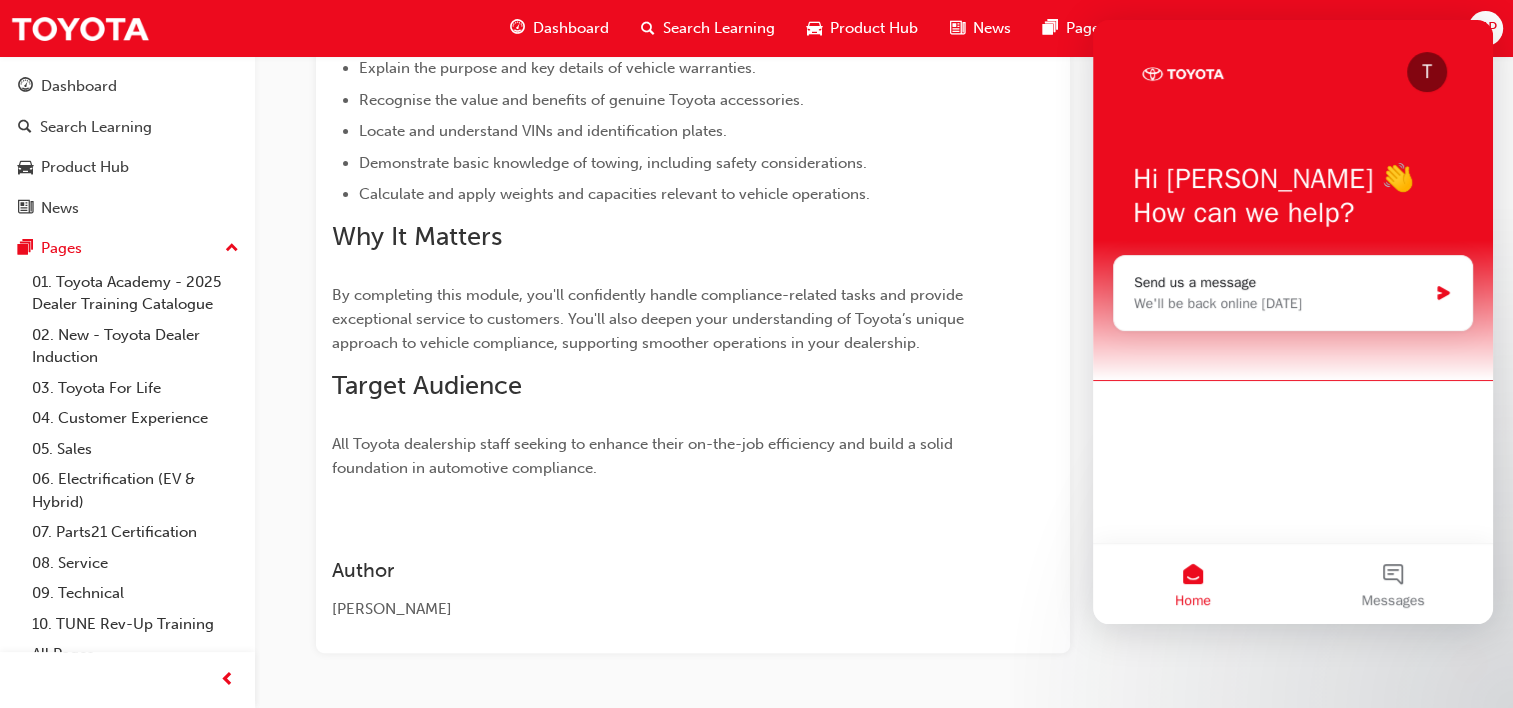click 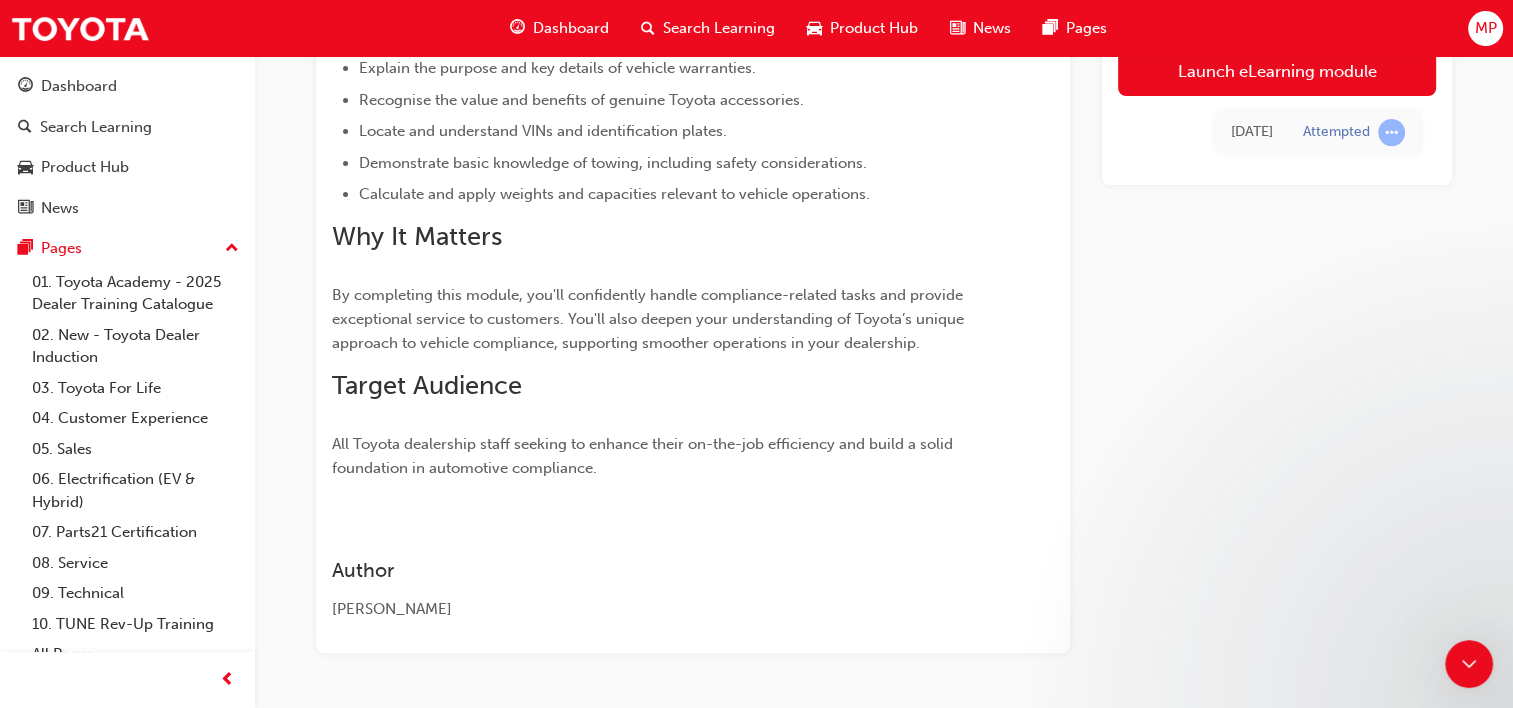 scroll, scrollTop: 0, scrollLeft: 0, axis: both 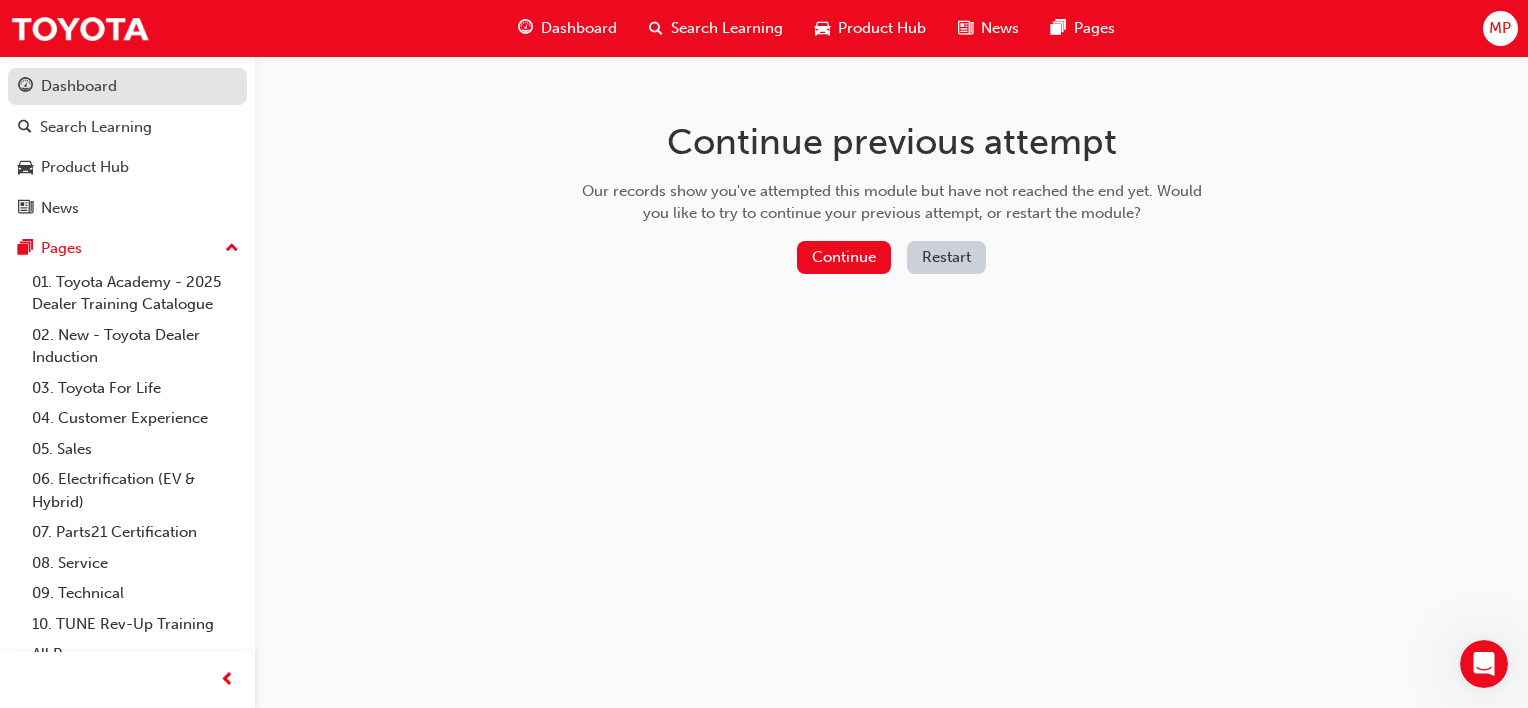click on "Dashboard" at bounding box center [127, 86] 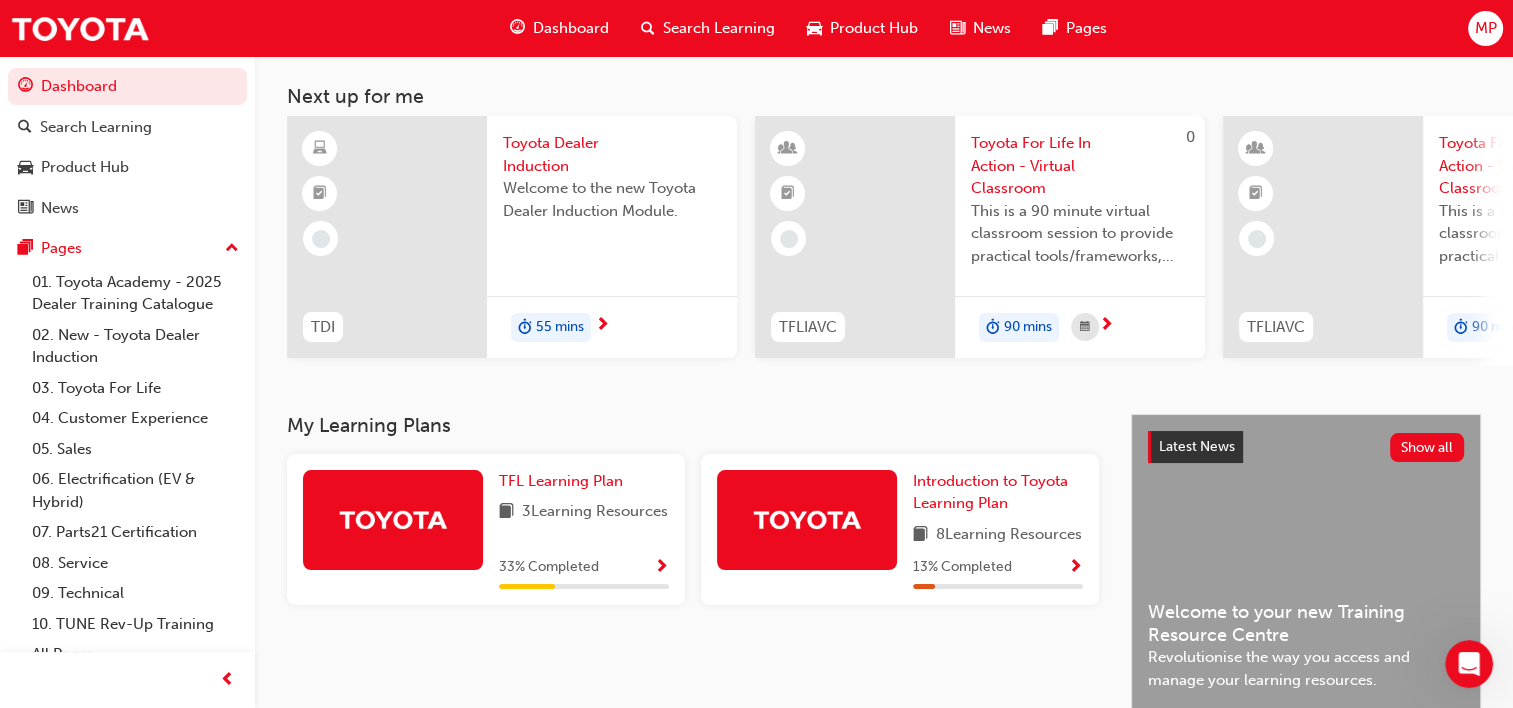 scroll, scrollTop: 100, scrollLeft: 0, axis: vertical 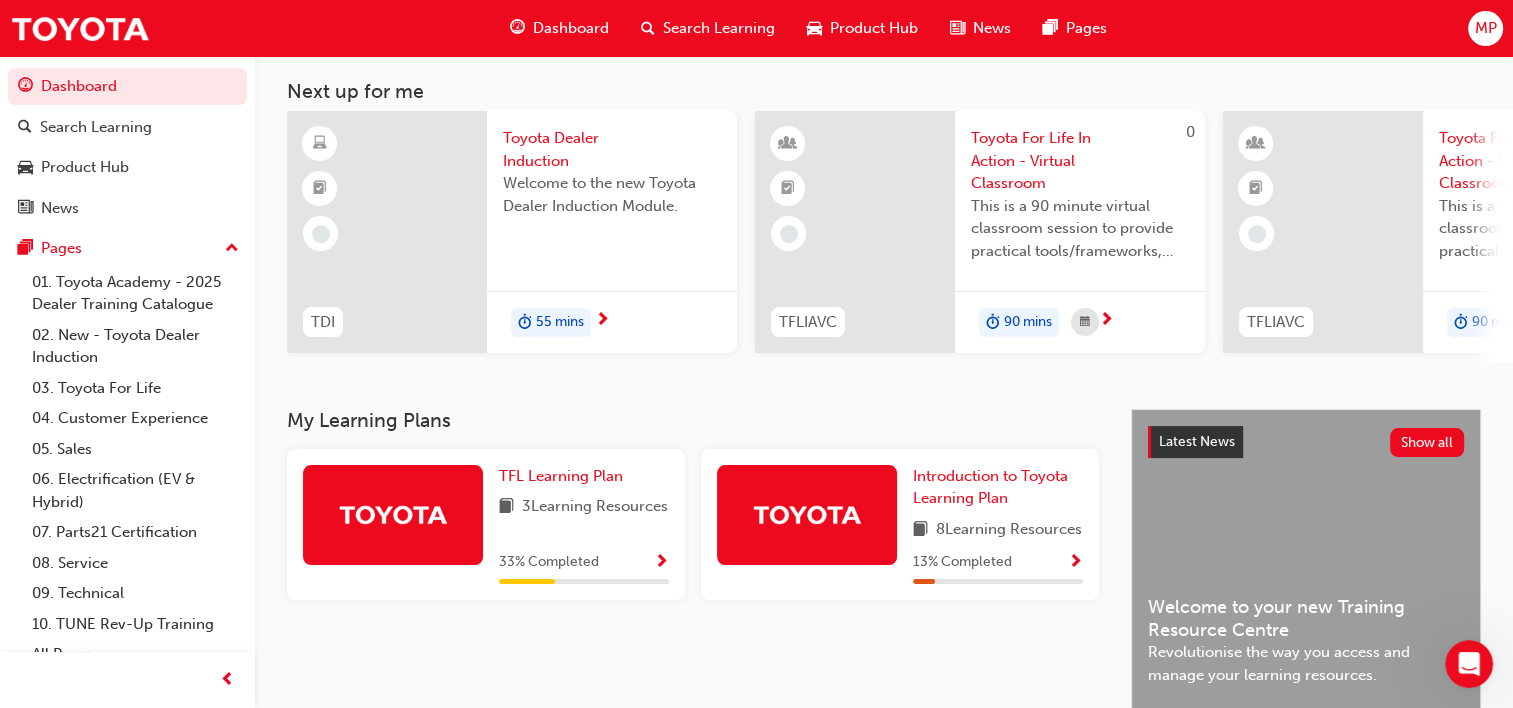 click at bounding box center [661, 563] 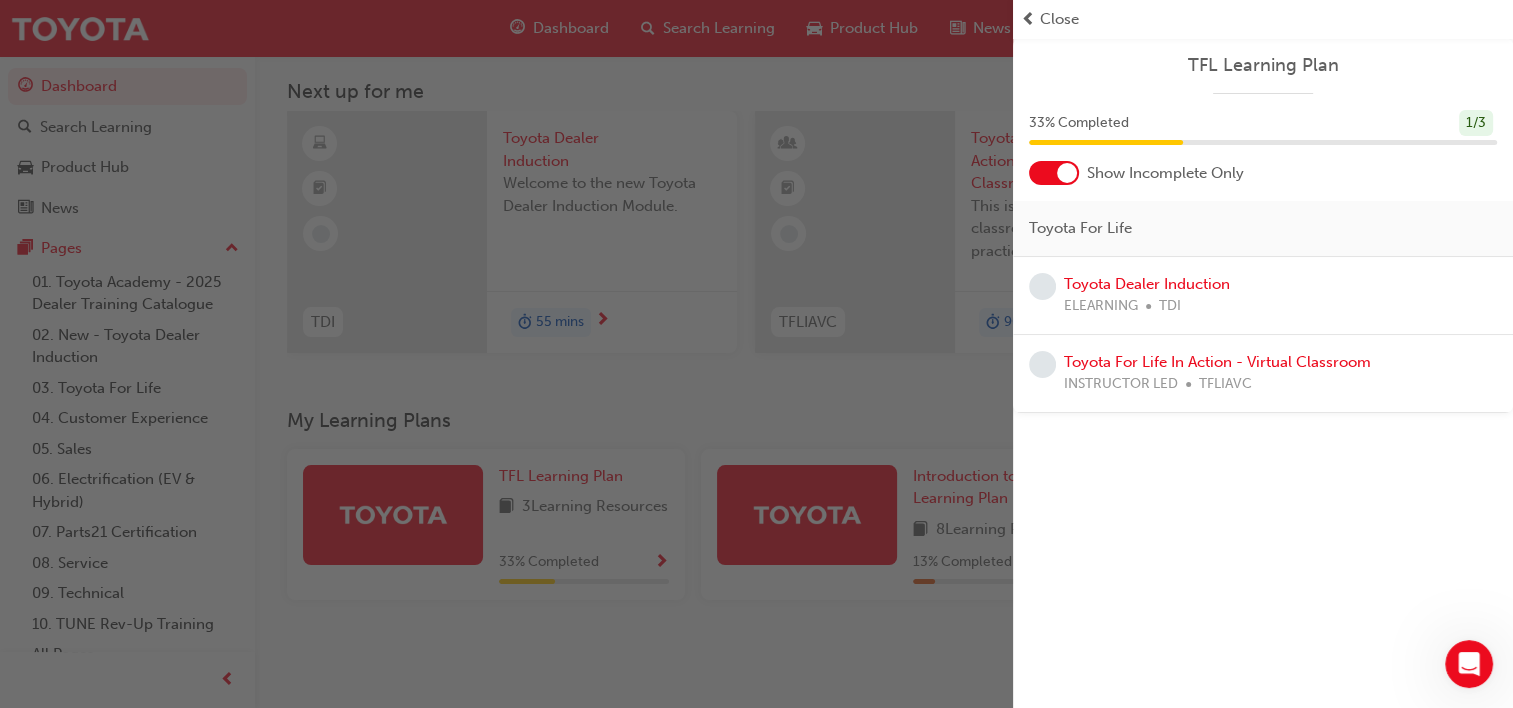 click at bounding box center [506, 354] 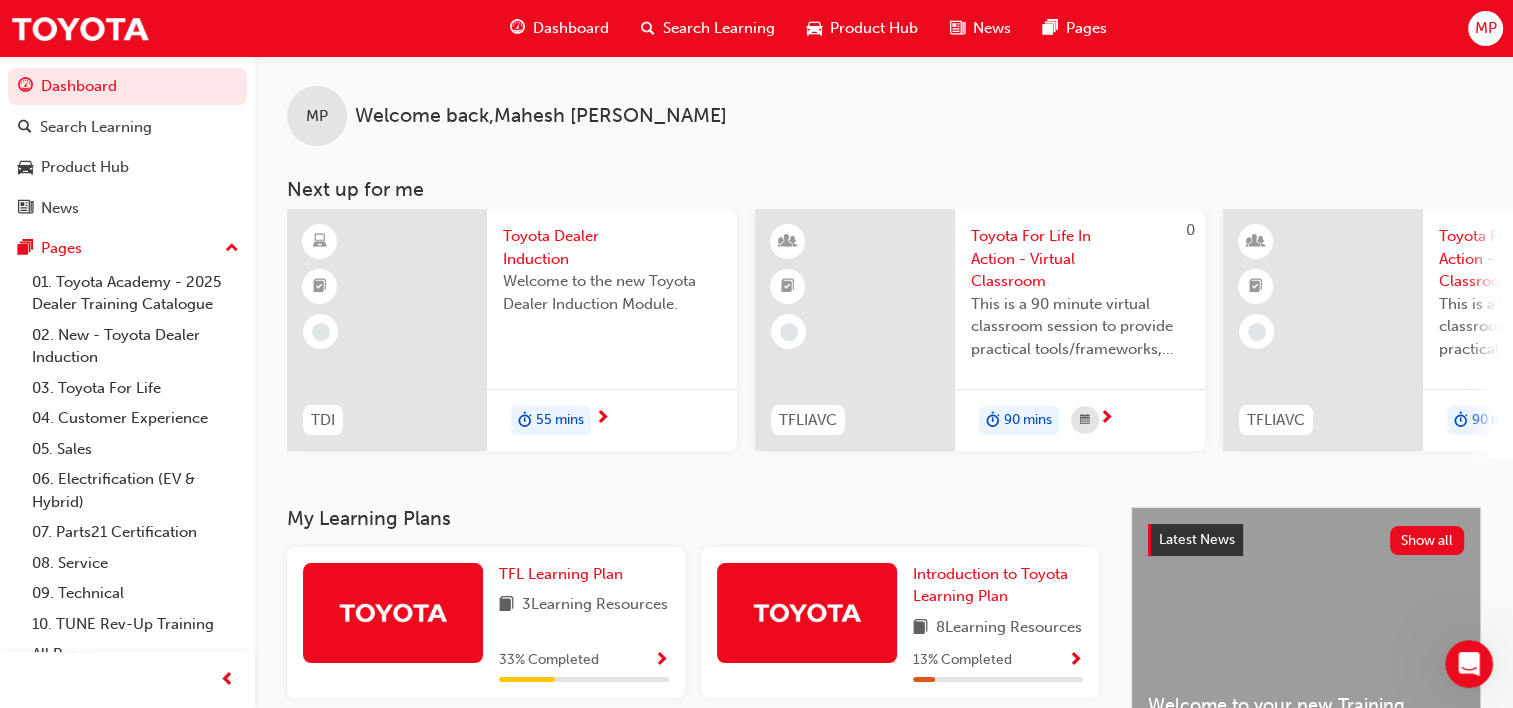 scroll, scrollTop: 0, scrollLeft: 0, axis: both 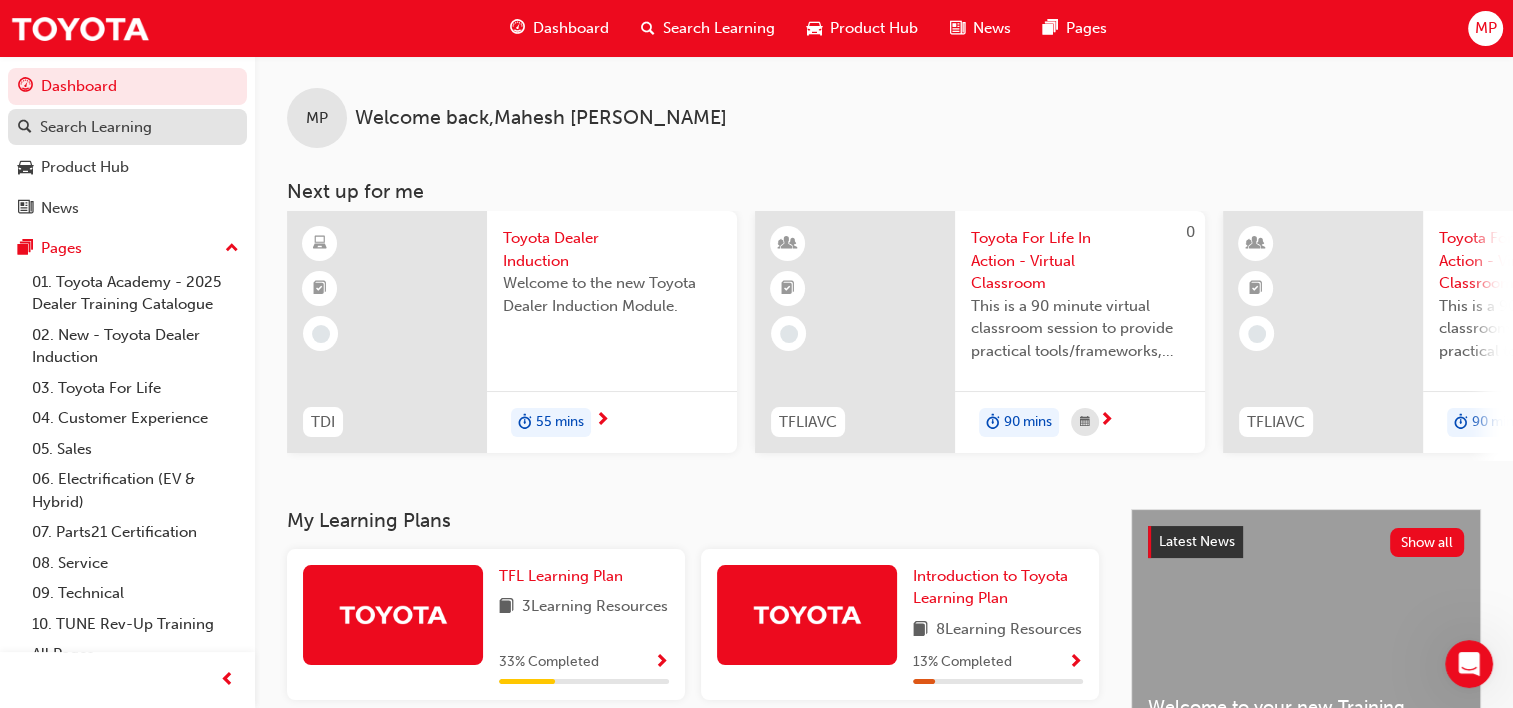 click on "Search Learning" at bounding box center [96, 127] 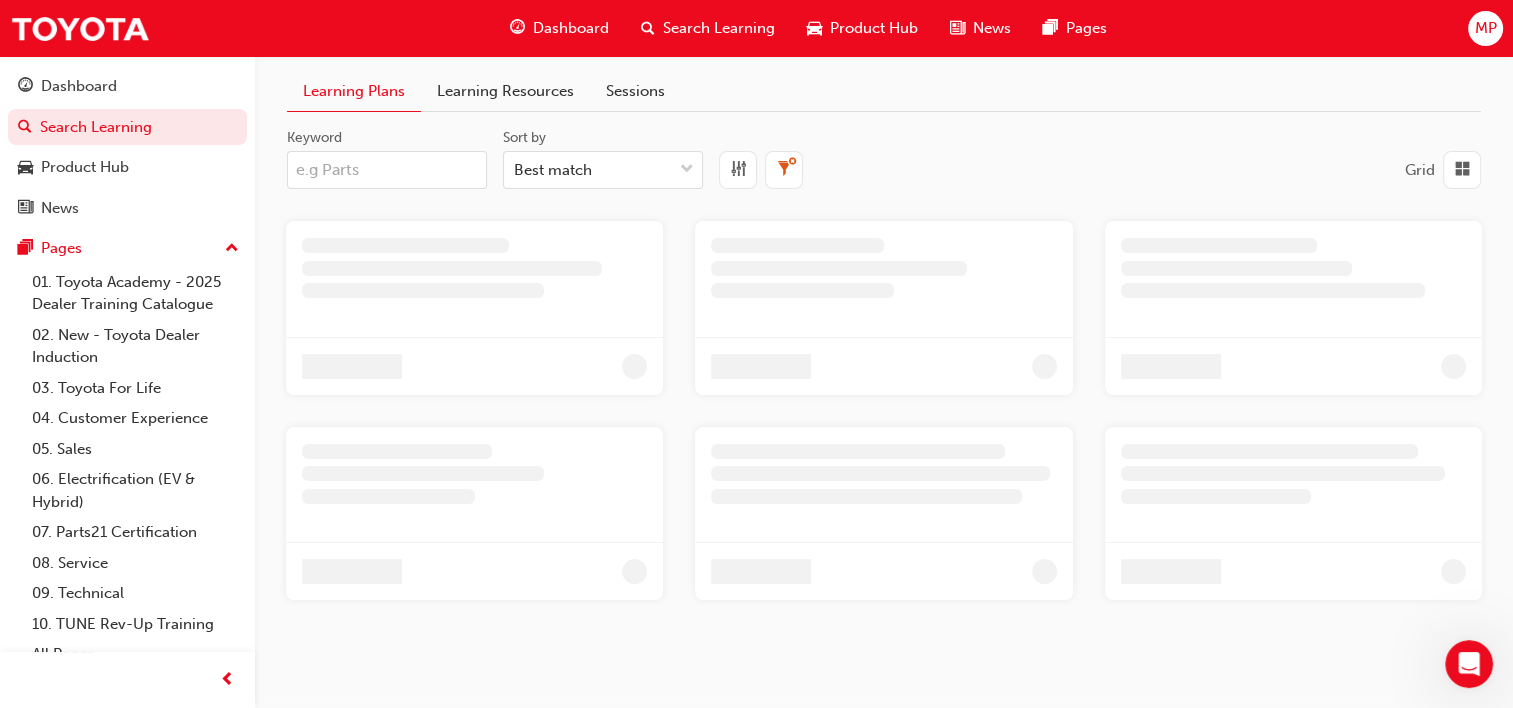 click on "Keyword" at bounding box center (387, 170) 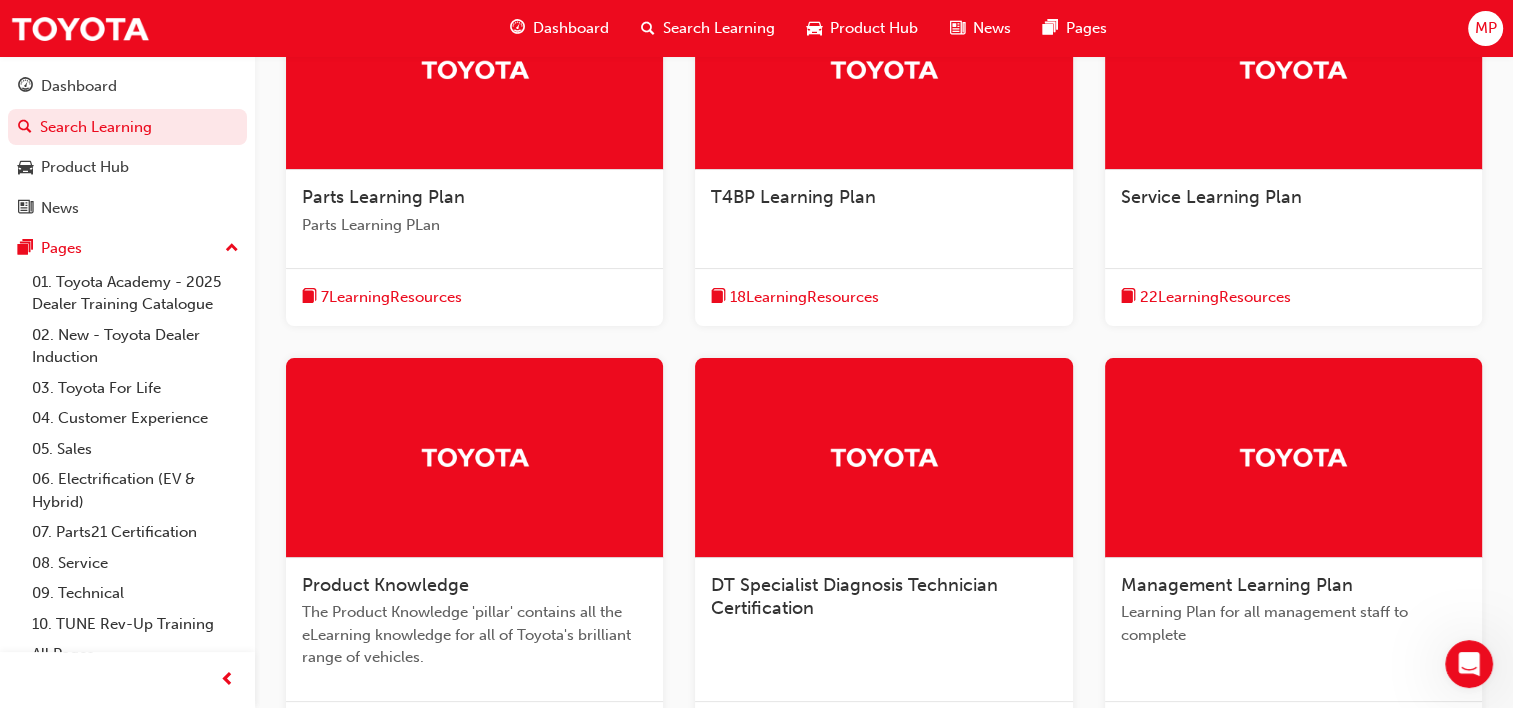 scroll, scrollTop: 200, scrollLeft: 0, axis: vertical 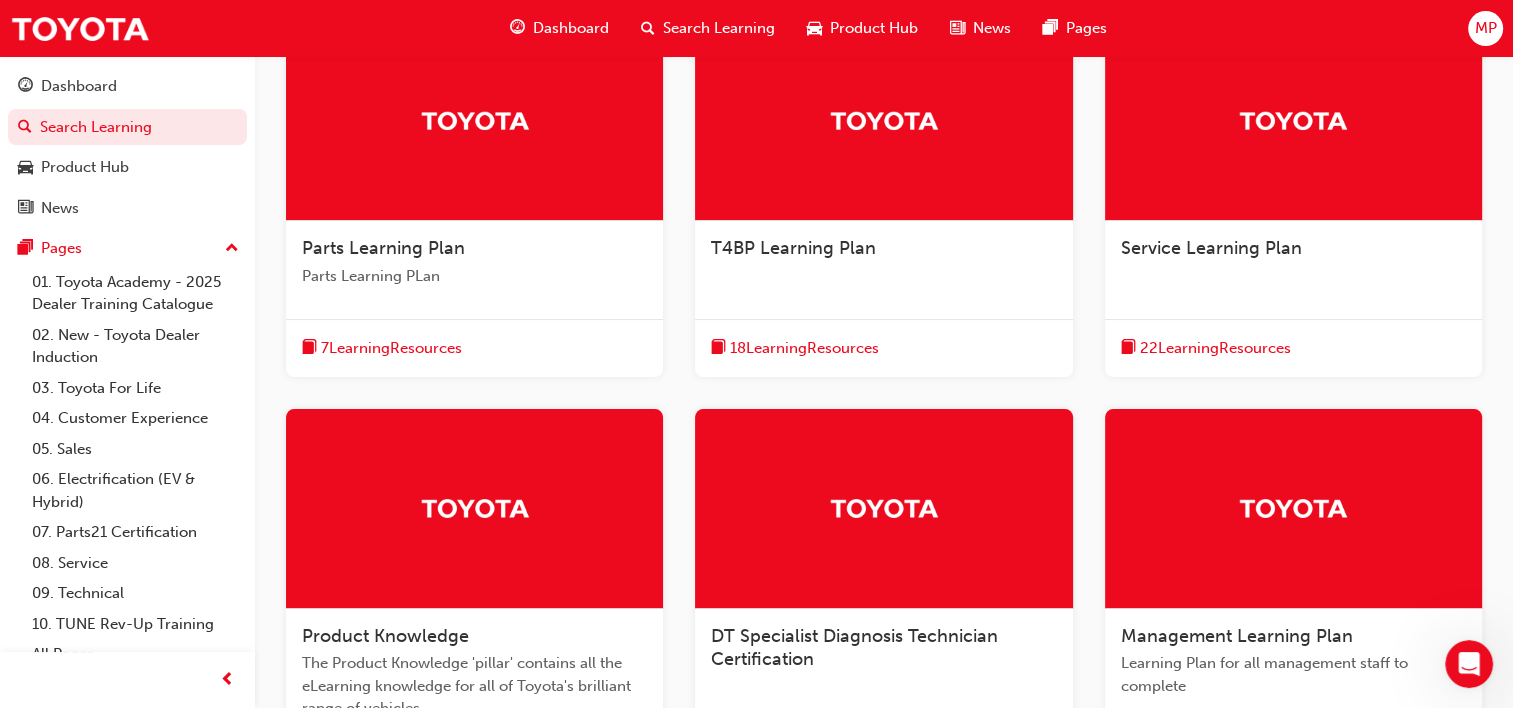 click at bounding box center (1293, 121) 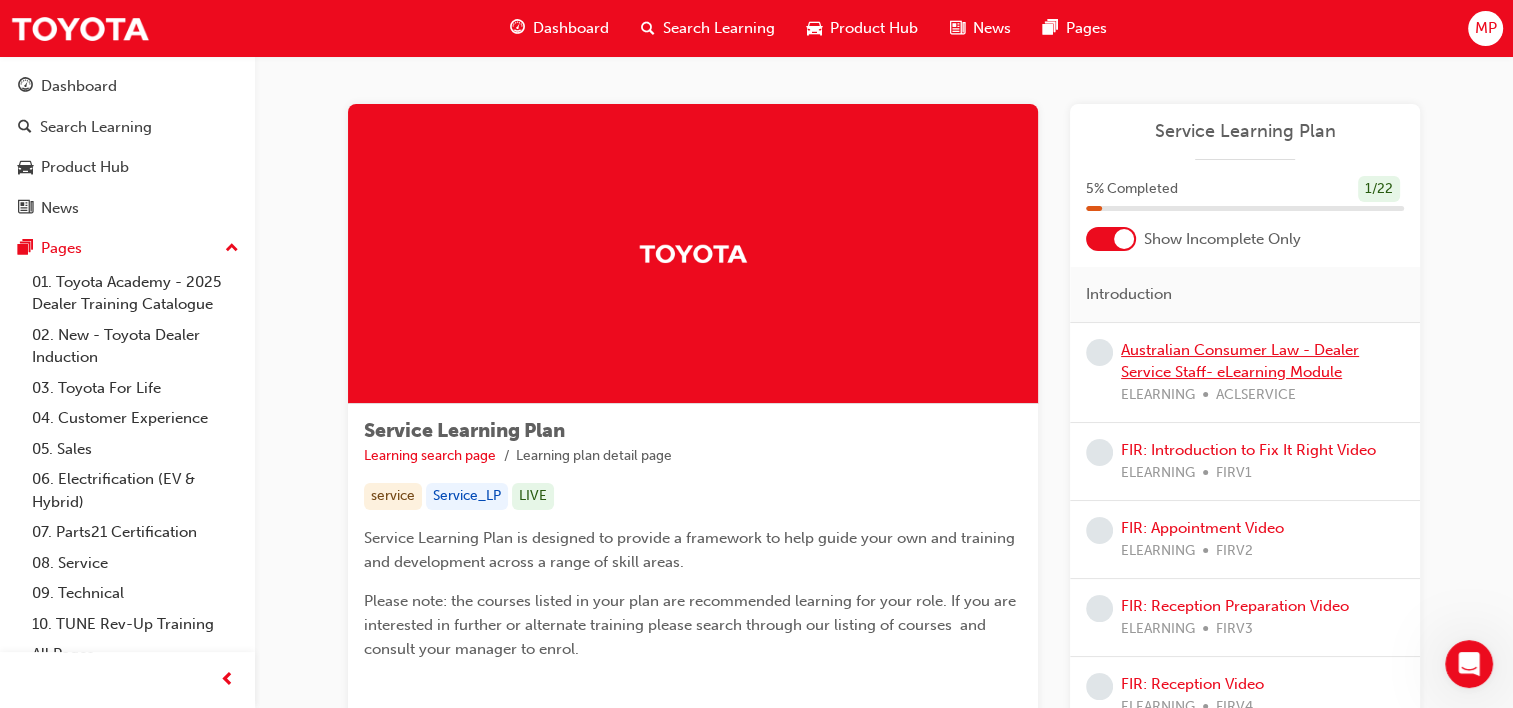 click on "Australian Consumer Law - Dealer Service Staff- eLearning Module" at bounding box center [1240, 361] 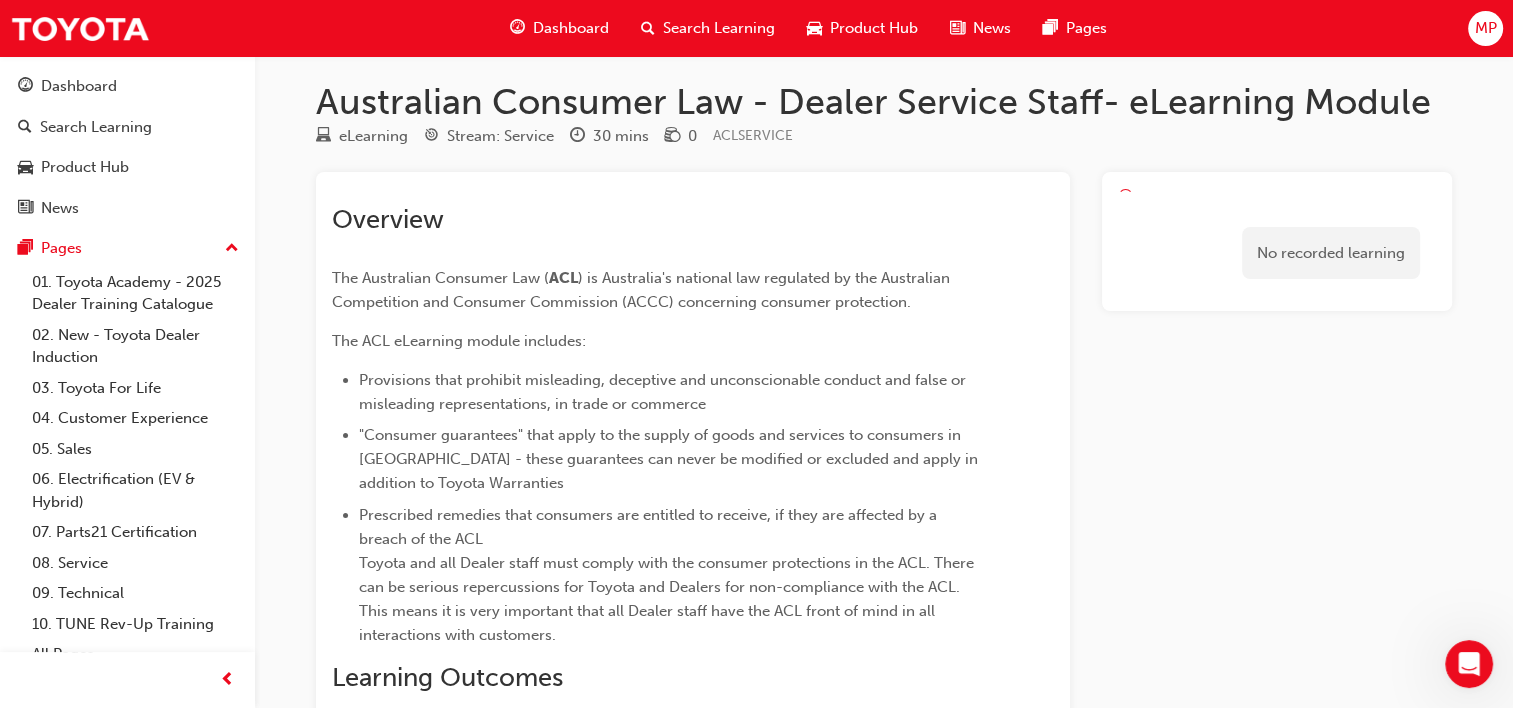scroll, scrollTop: 0, scrollLeft: 0, axis: both 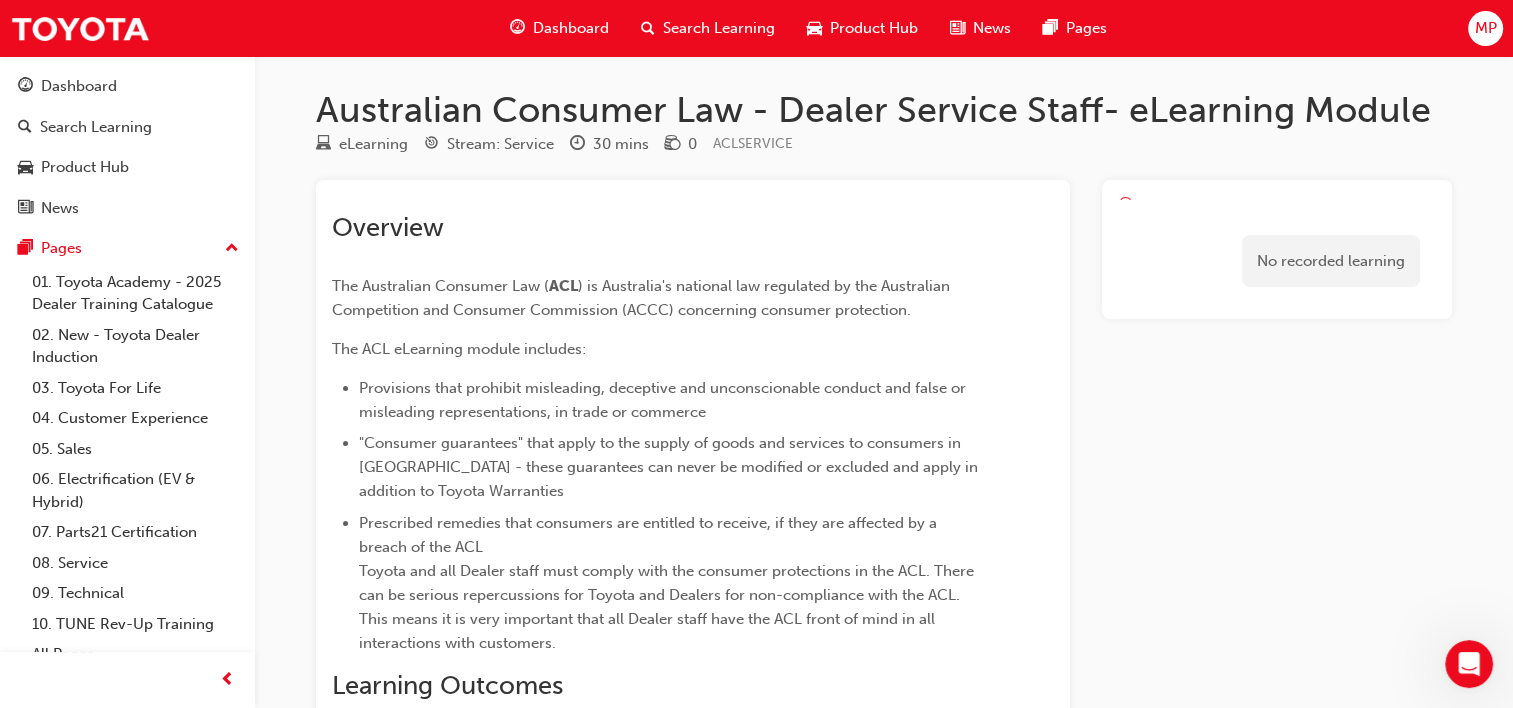 click on "Search Learning" at bounding box center (719, 28) 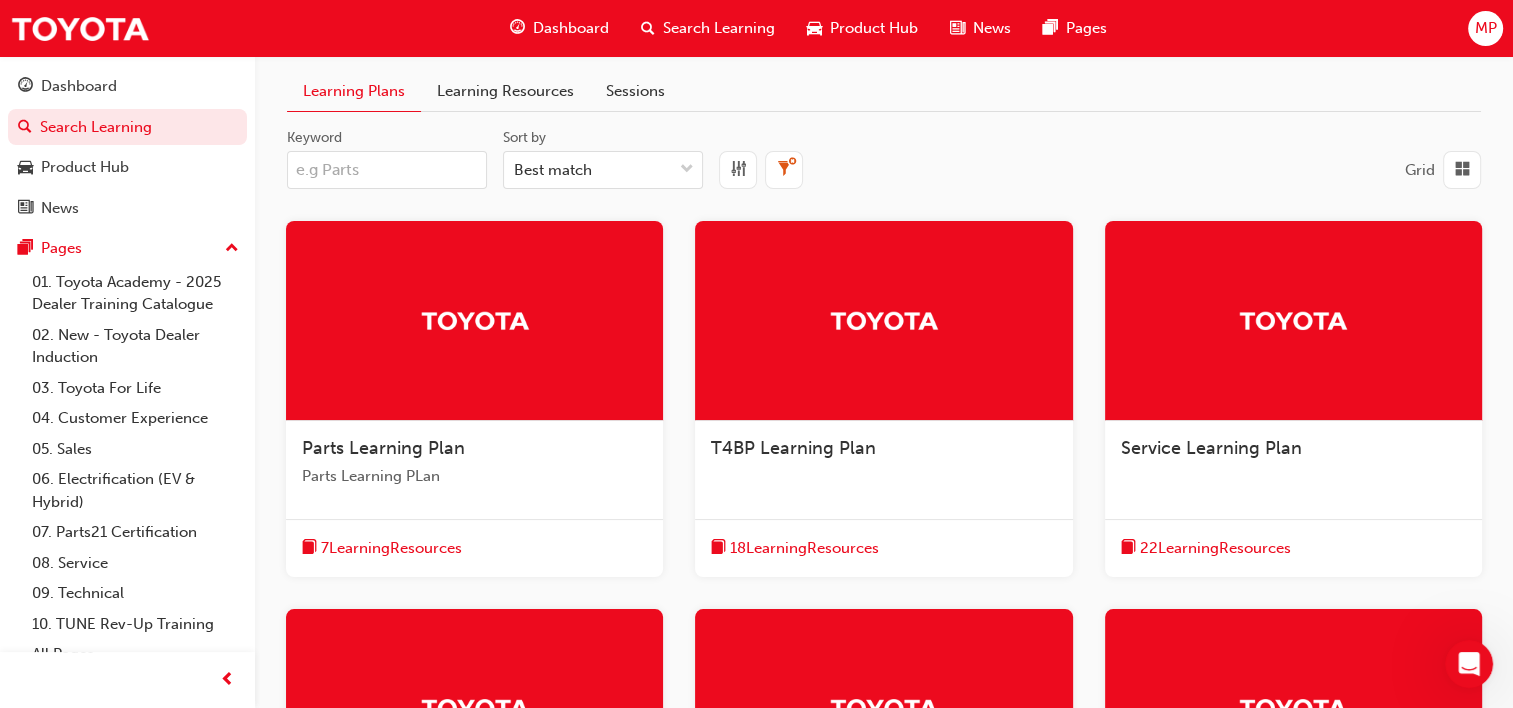 click on "Product Hub" at bounding box center (874, 28) 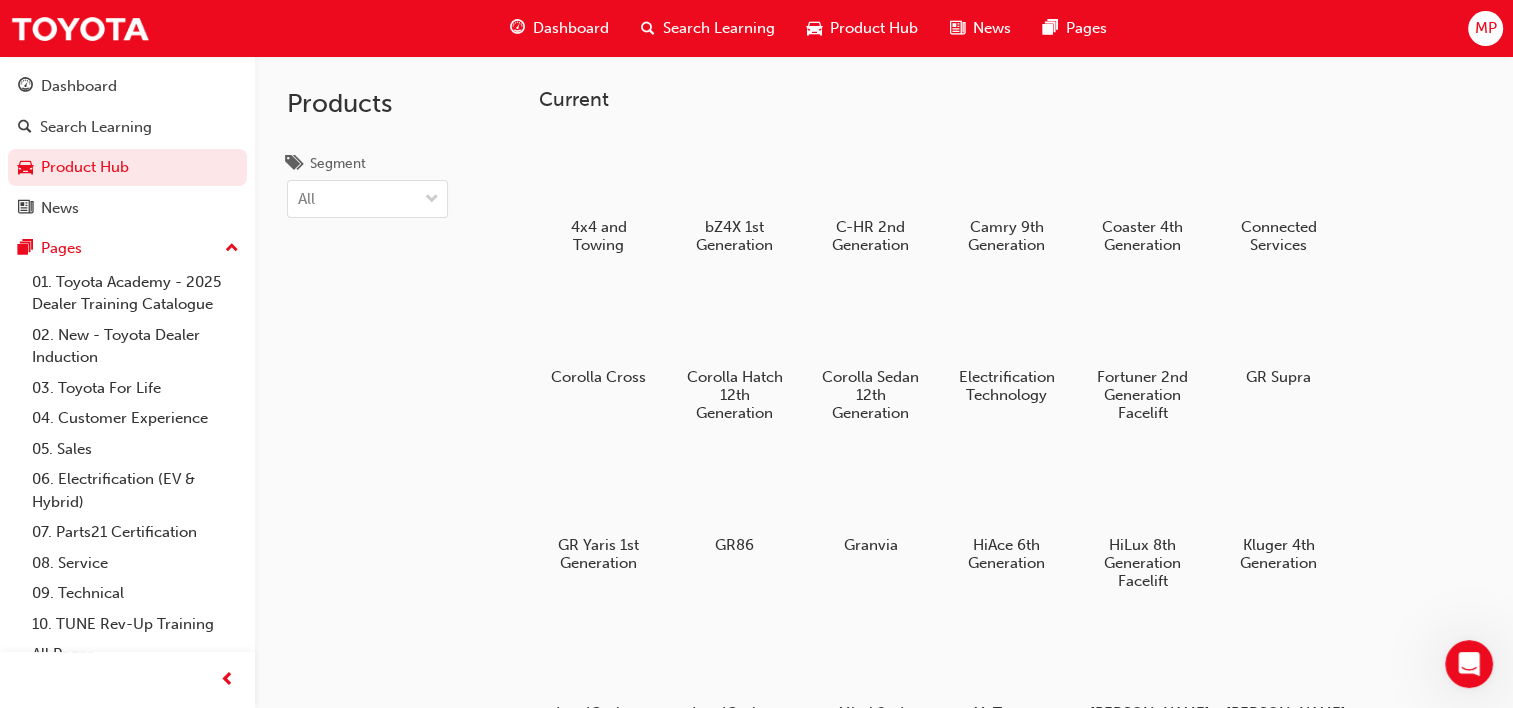 click on "Search Learning" at bounding box center [719, 28] 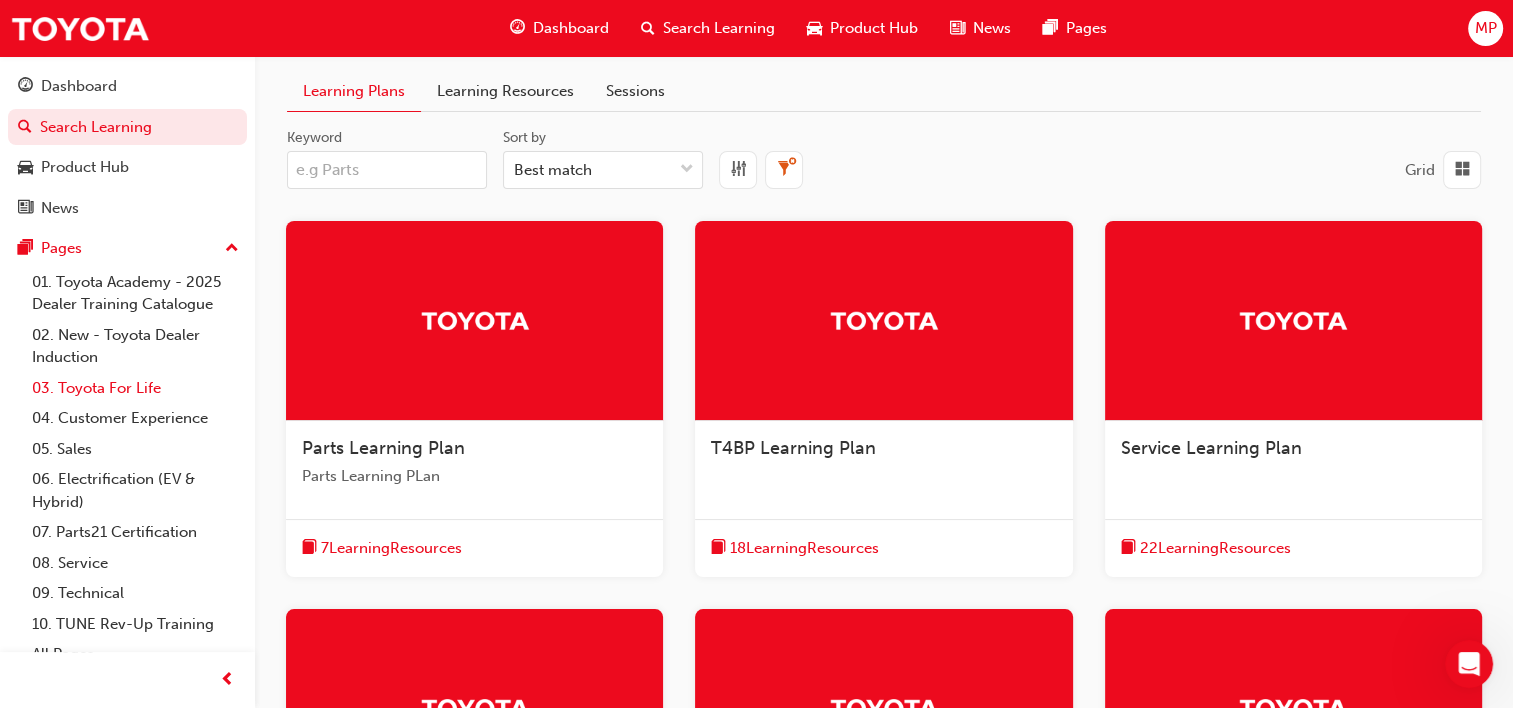 scroll, scrollTop: 20, scrollLeft: 0, axis: vertical 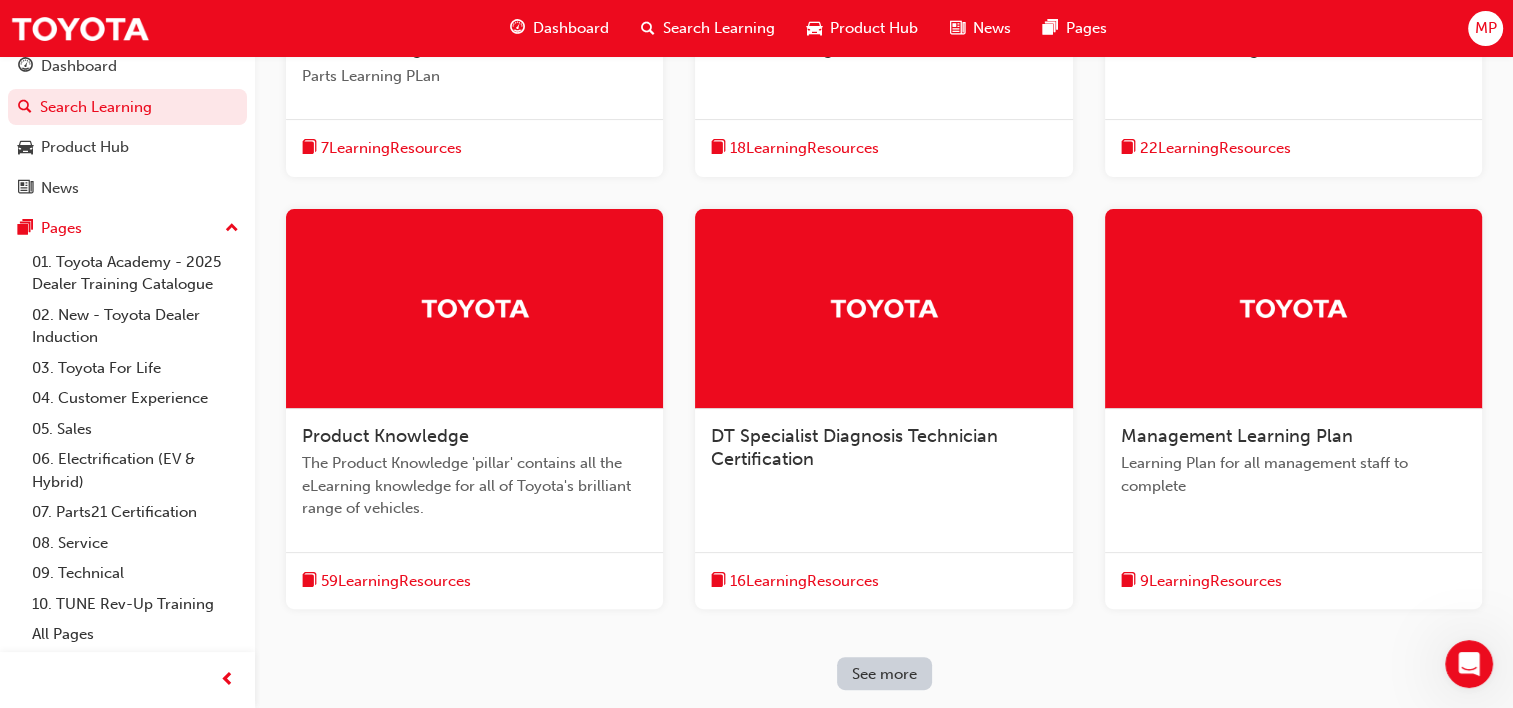 click on "22  Learning  Resources" at bounding box center (1215, 148) 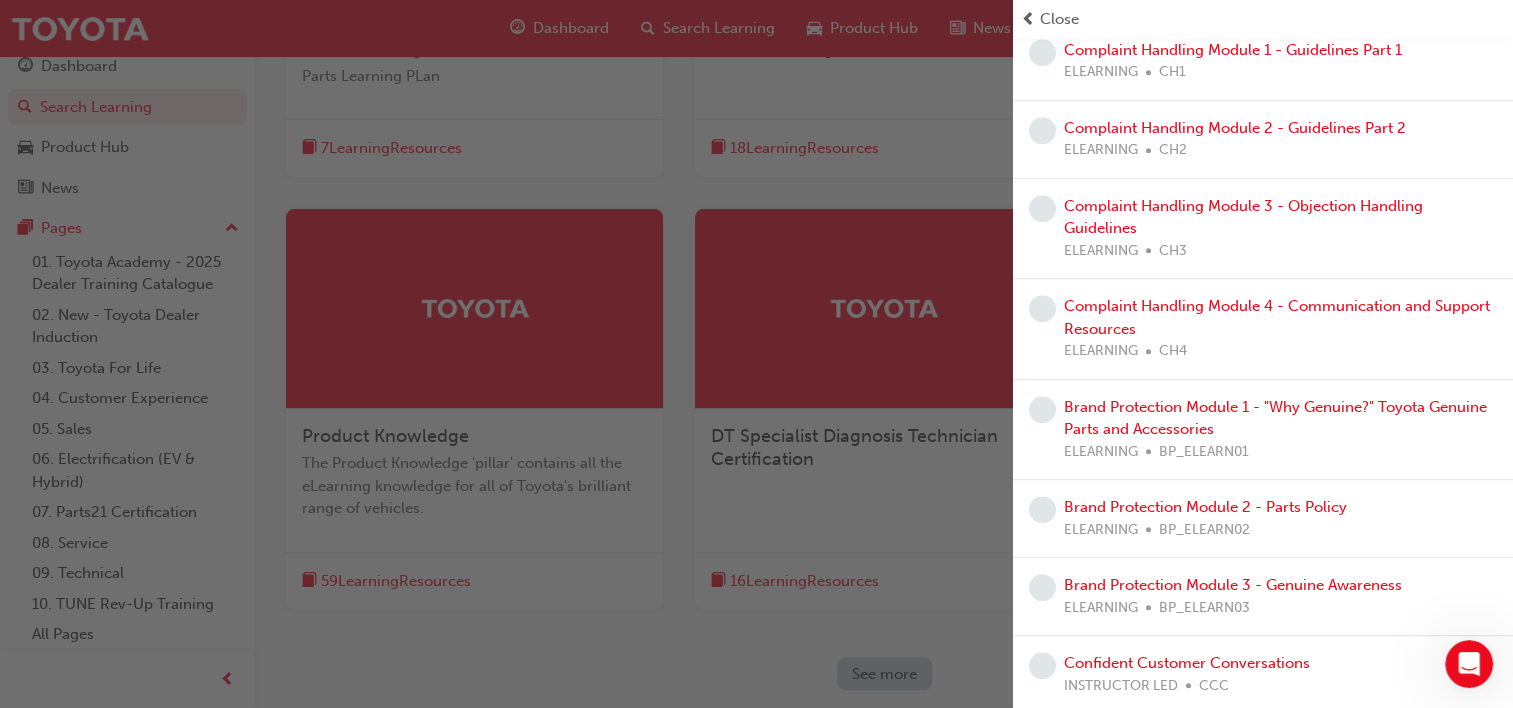 scroll, scrollTop: 1282, scrollLeft: 0, axis: vertical 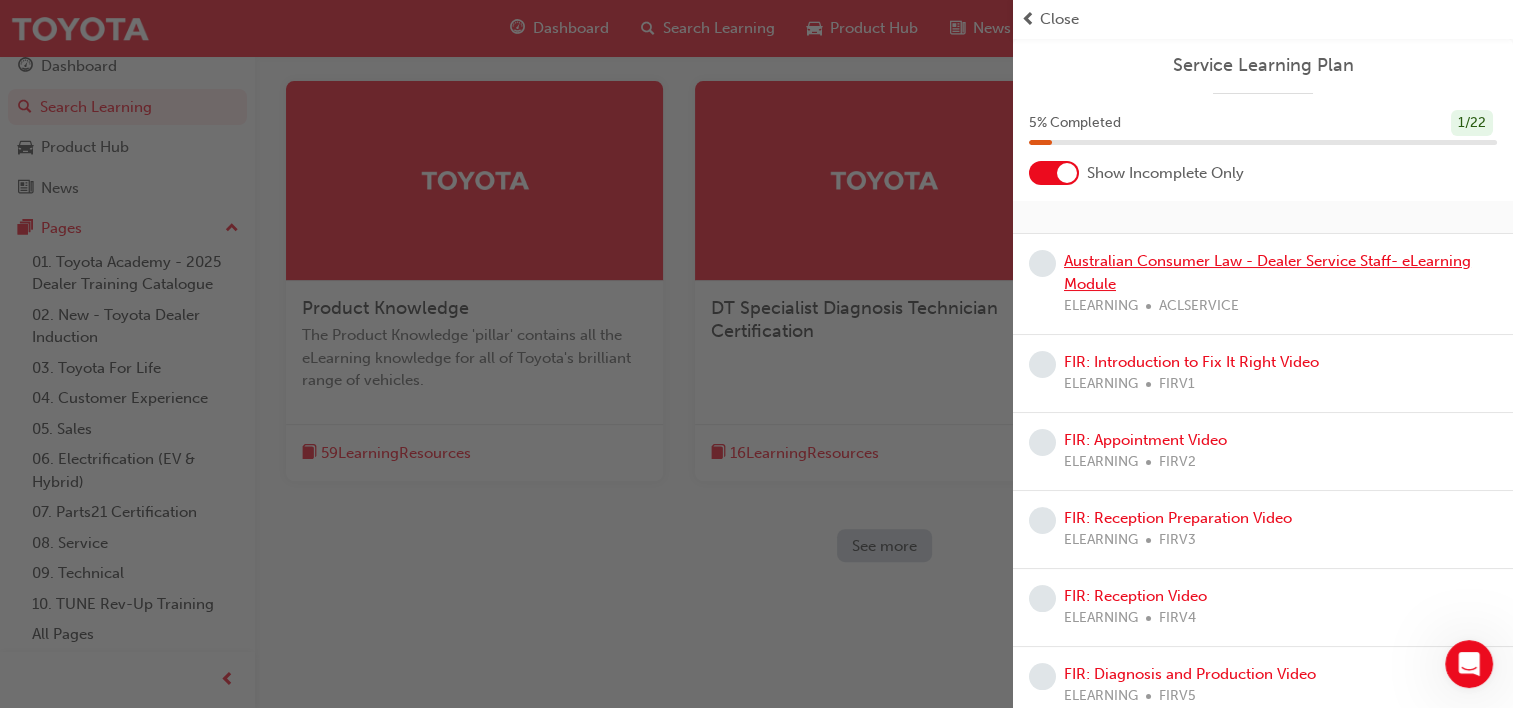 click on "Australian Consumer Law - Dealer Service Staff- eLearning Module" at bounding box center [1267, 272] 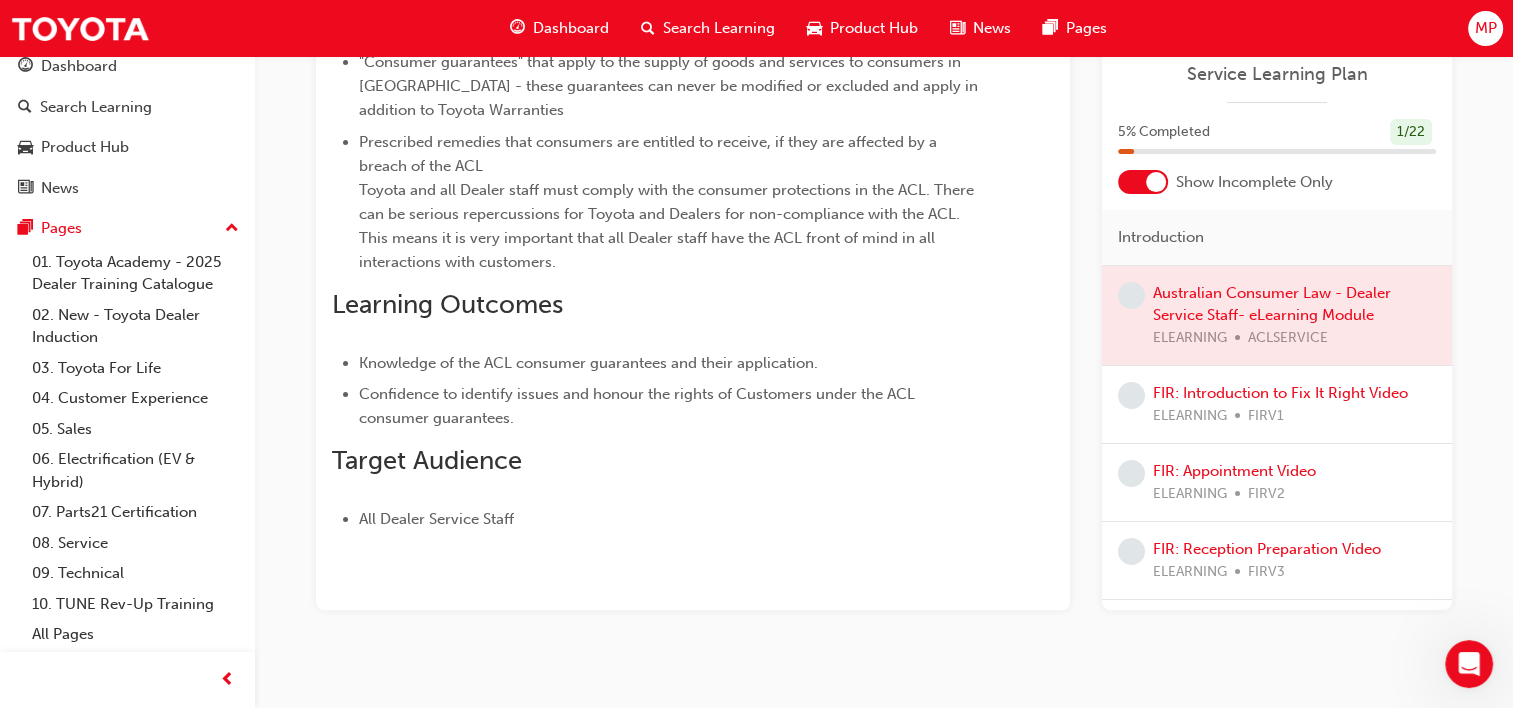 scroll, scrollTop: 397, scrollLeft: 0, axis: vertical 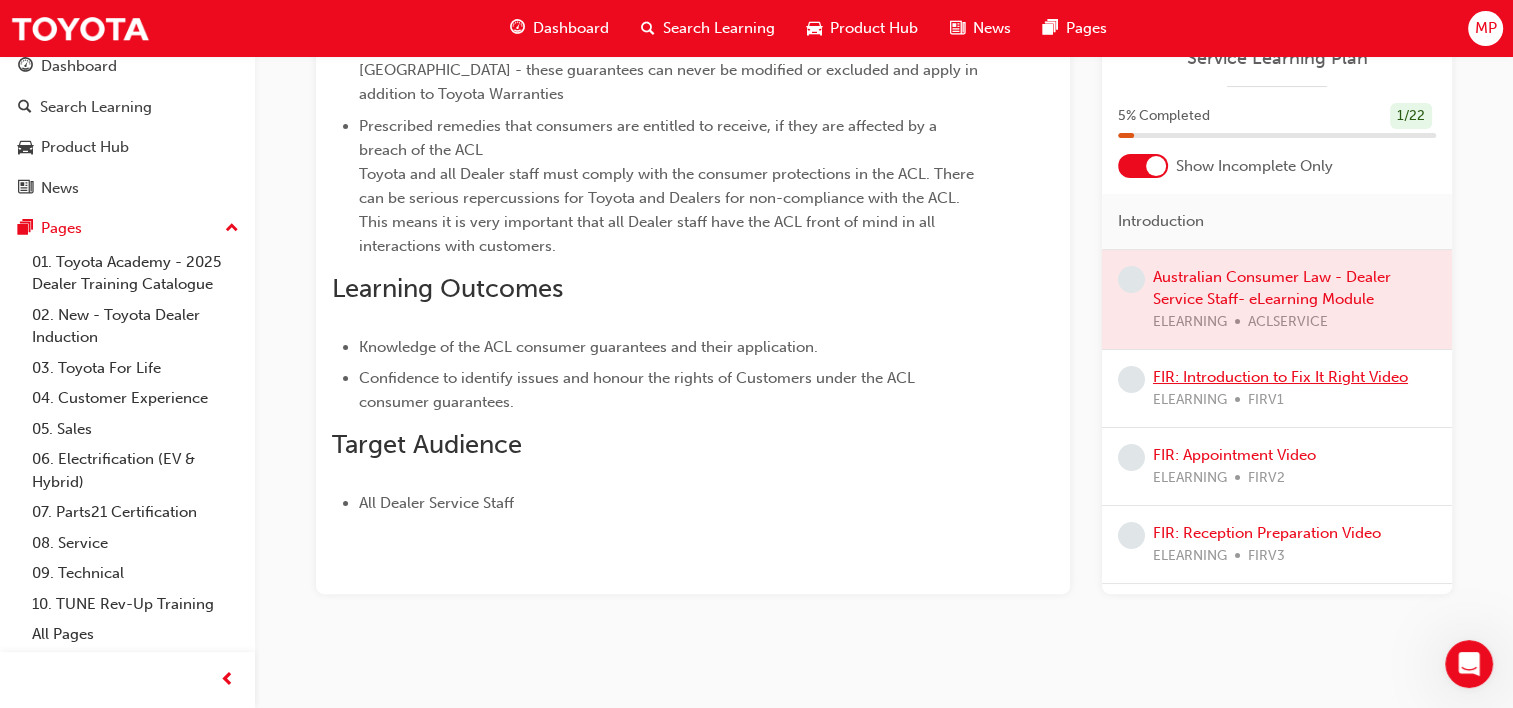 click on "FIR: Introduction to Fix It Right Video" at bounding box center (1280, 377) 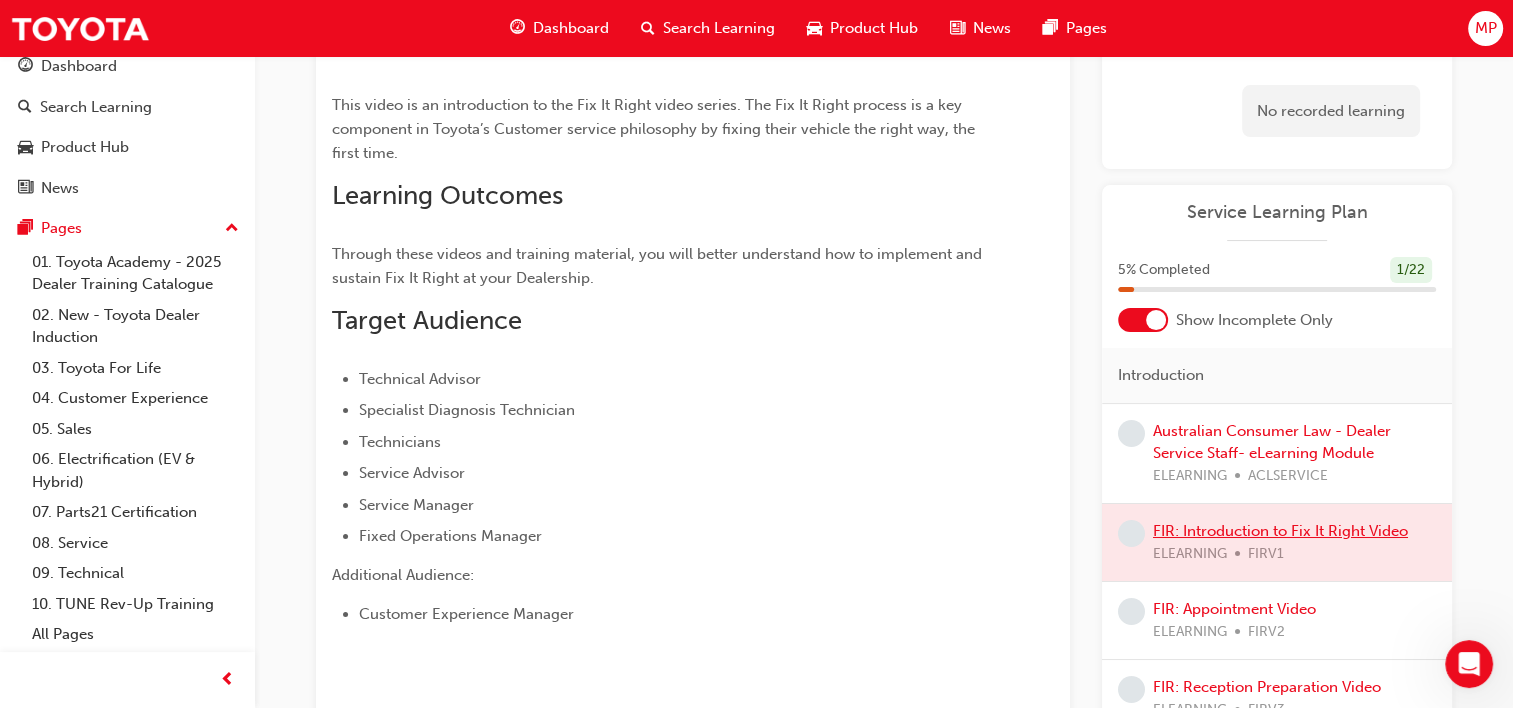scroll, scrollTop: 200, scrollLeft: 0, axis: vertical 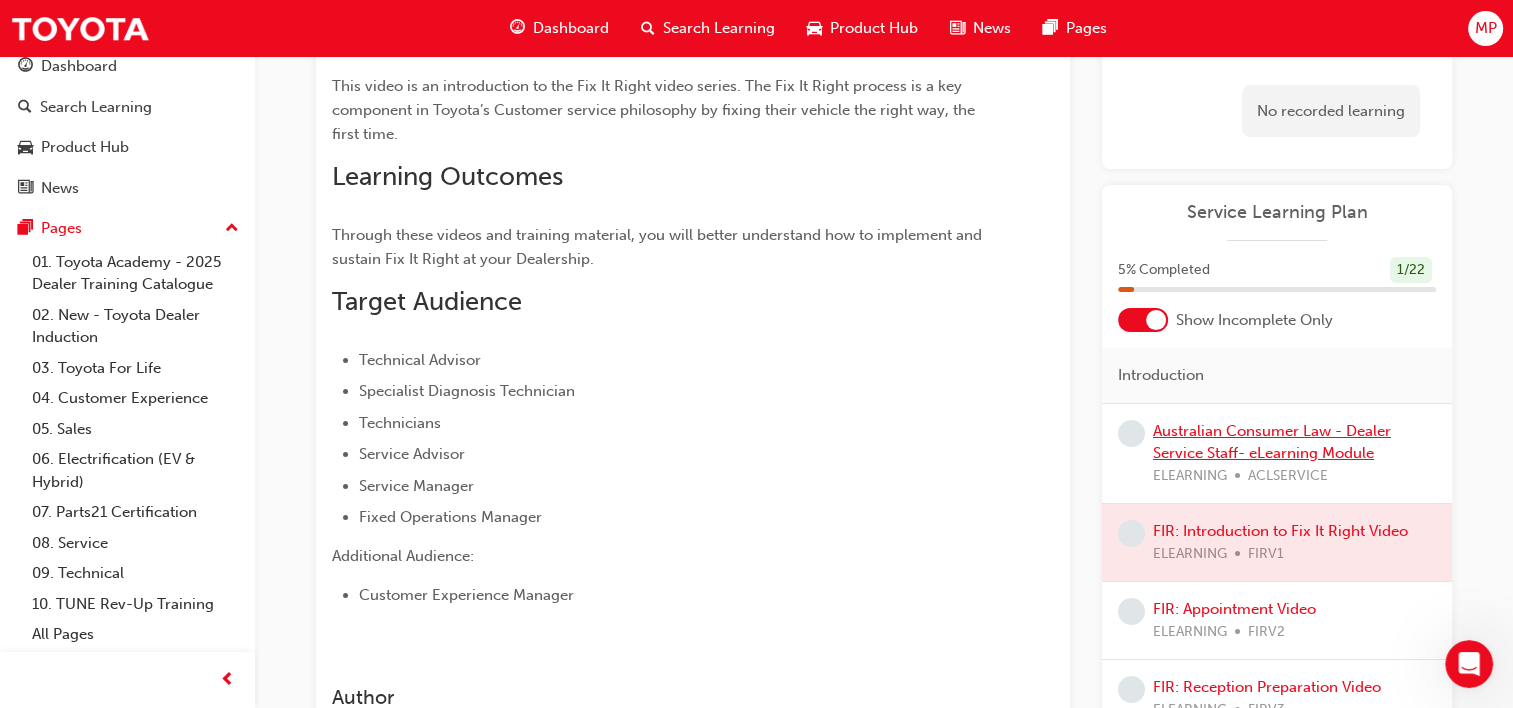 click on "Australian Consumer Law - Dealer Service Staff- eLearning Module" at bounding box center (1272, 442) 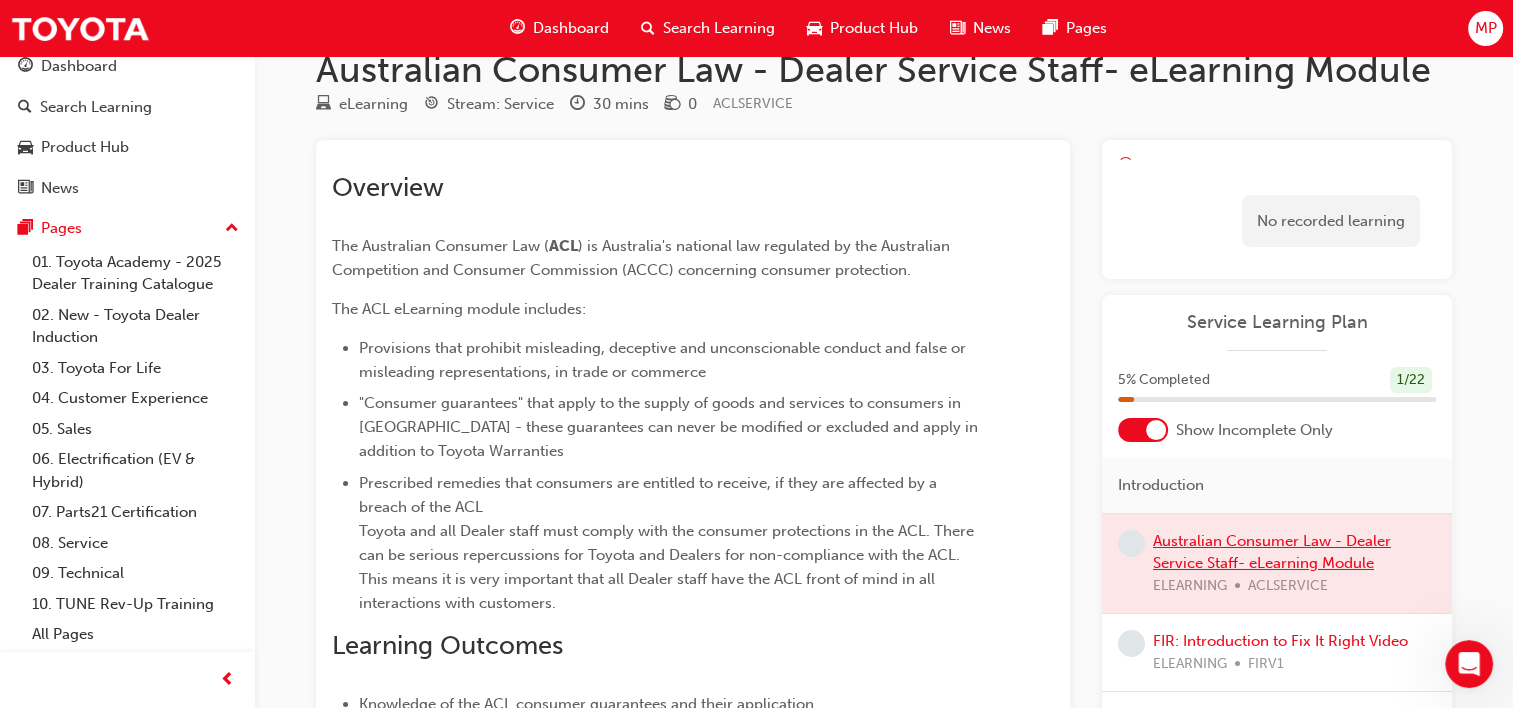 scroll, scrollTop: 0, scrollLeft: 0, axis: both 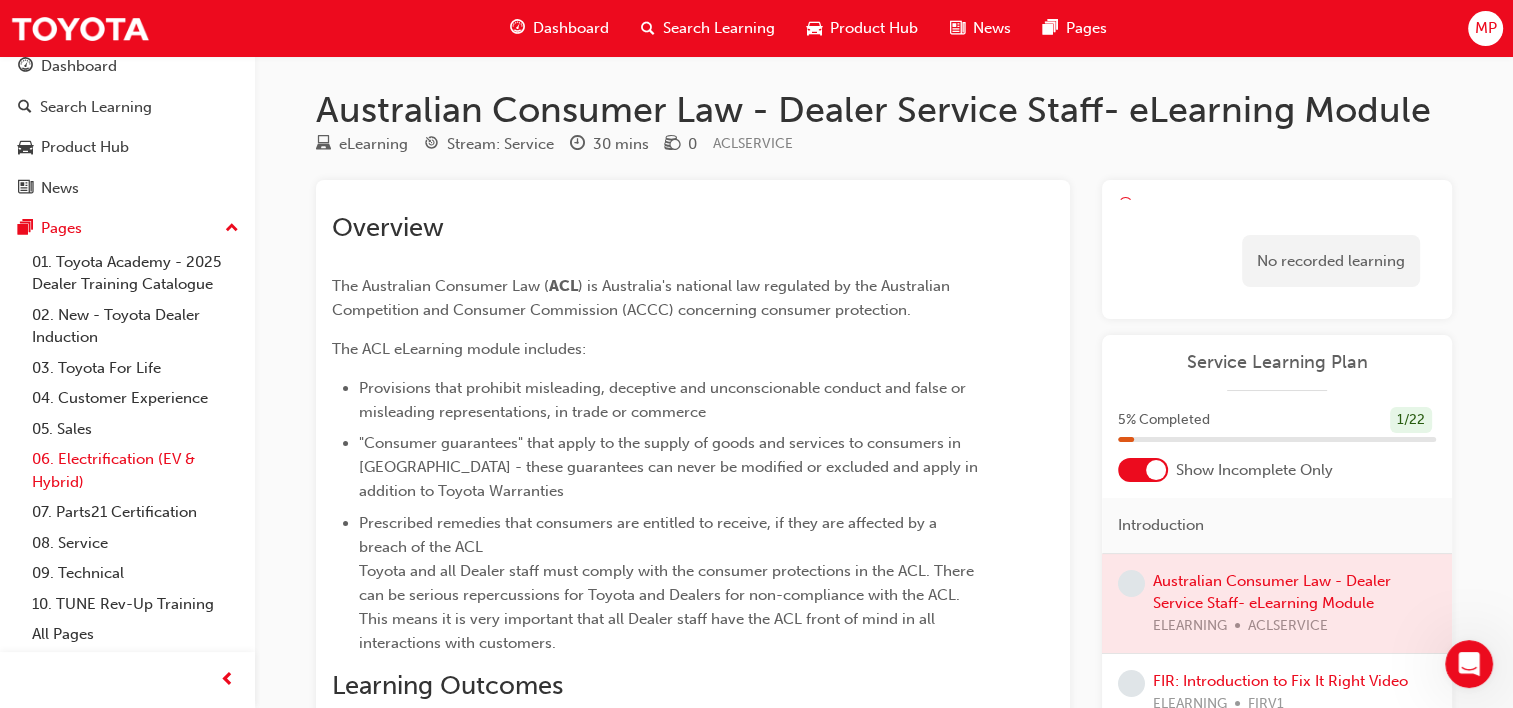 click on "06. Electrification (EV & Hybrid)" at bounding box center (135, 470) 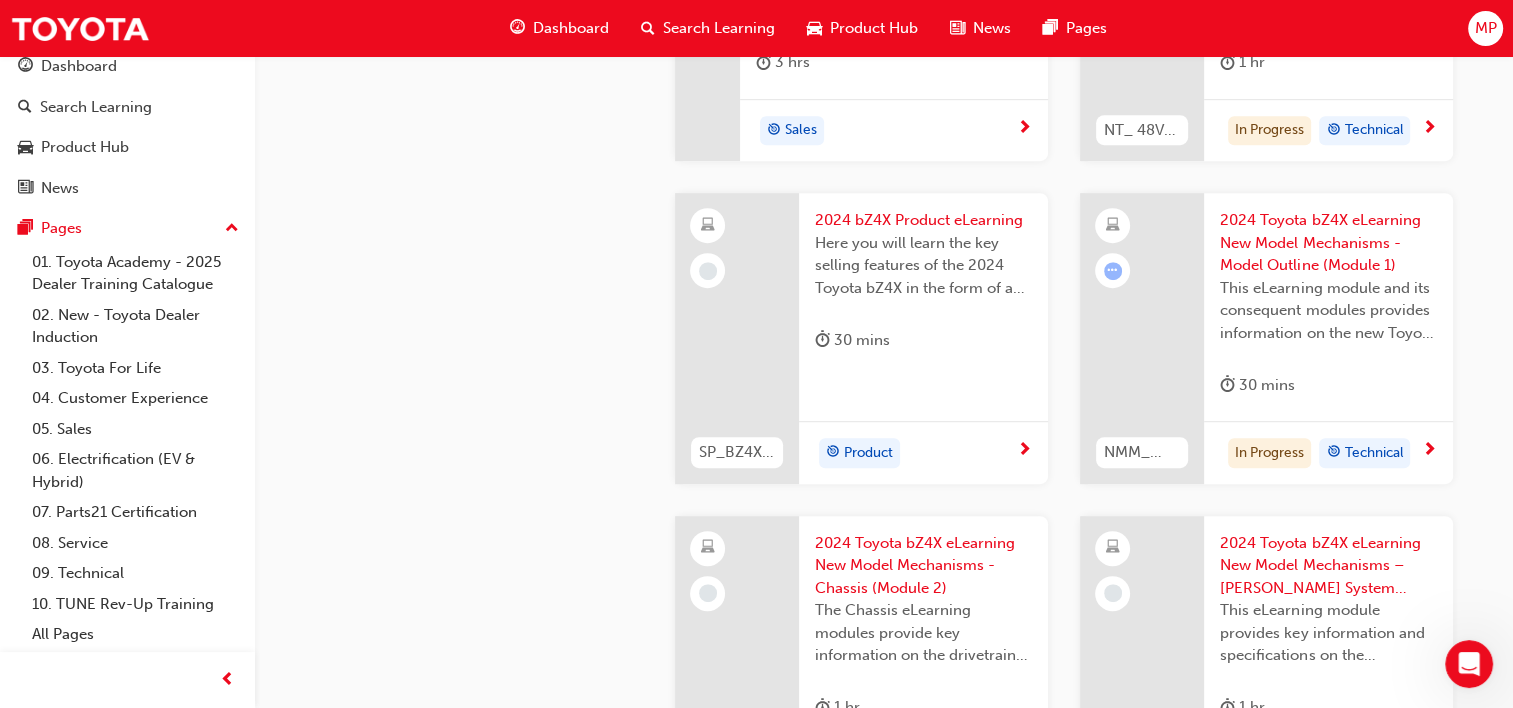 scroll, scrollTop: 1067, scrollLeft: 0, axis: vertical 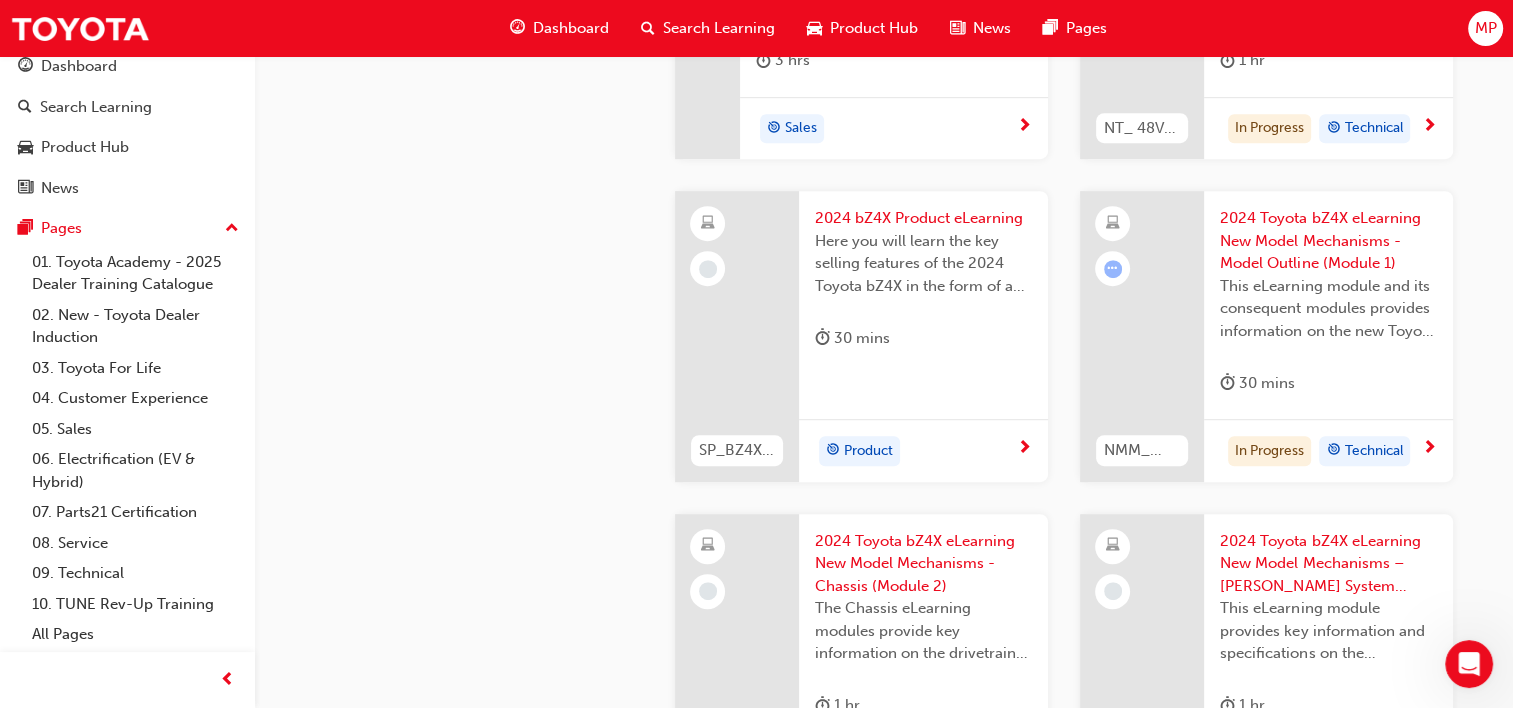 click at bounding box center (737, 336) 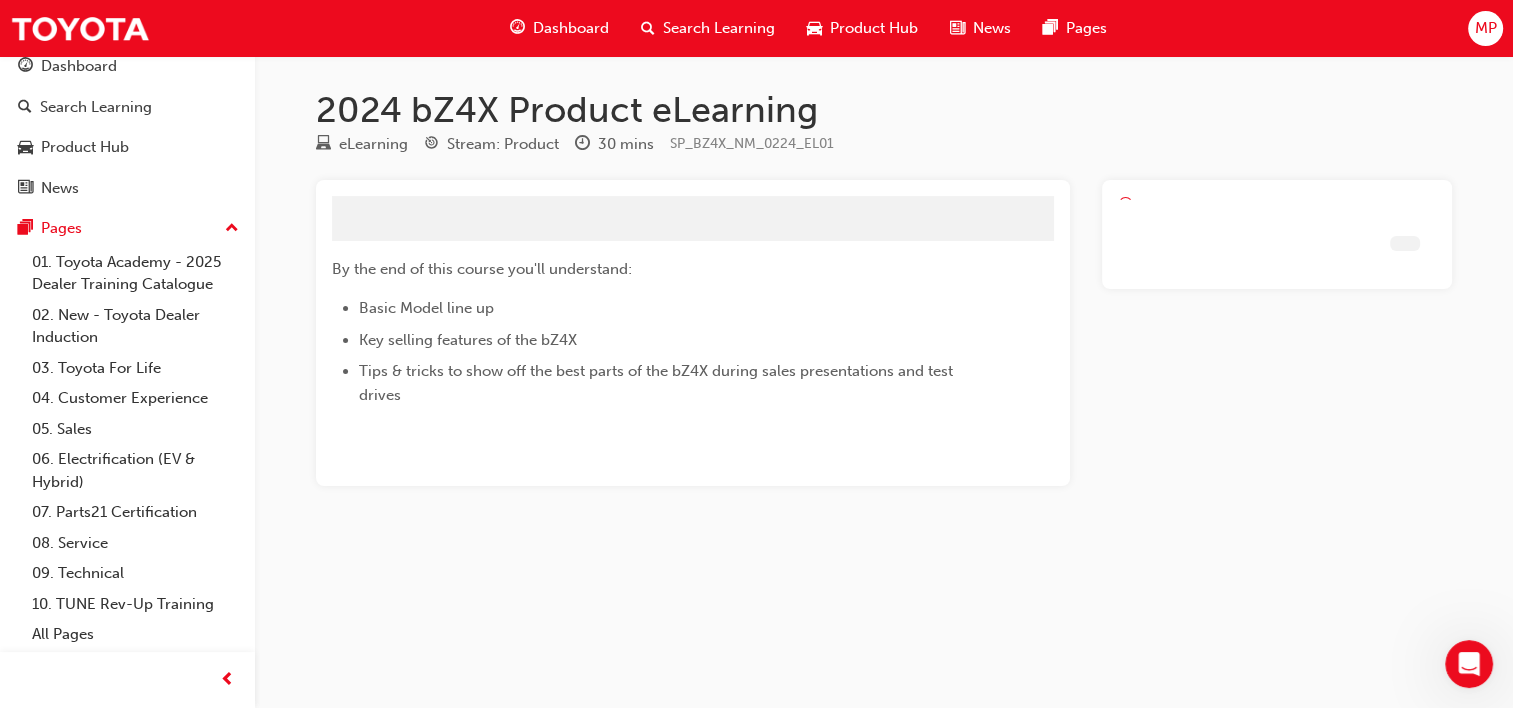 scroll, scrollTop: 0, scrollLeft: 0, axis: both 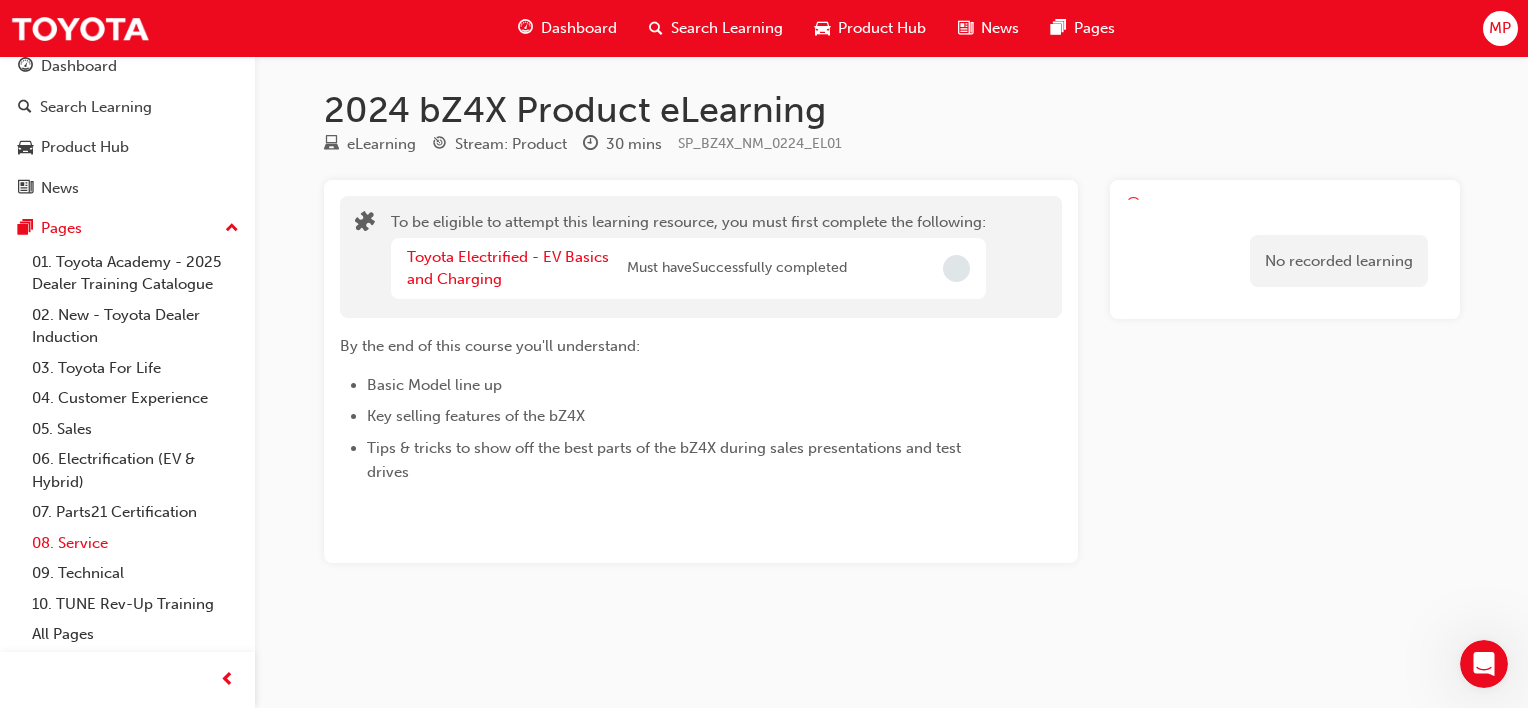 click on "08. Service" at bounding box center (135, 543) 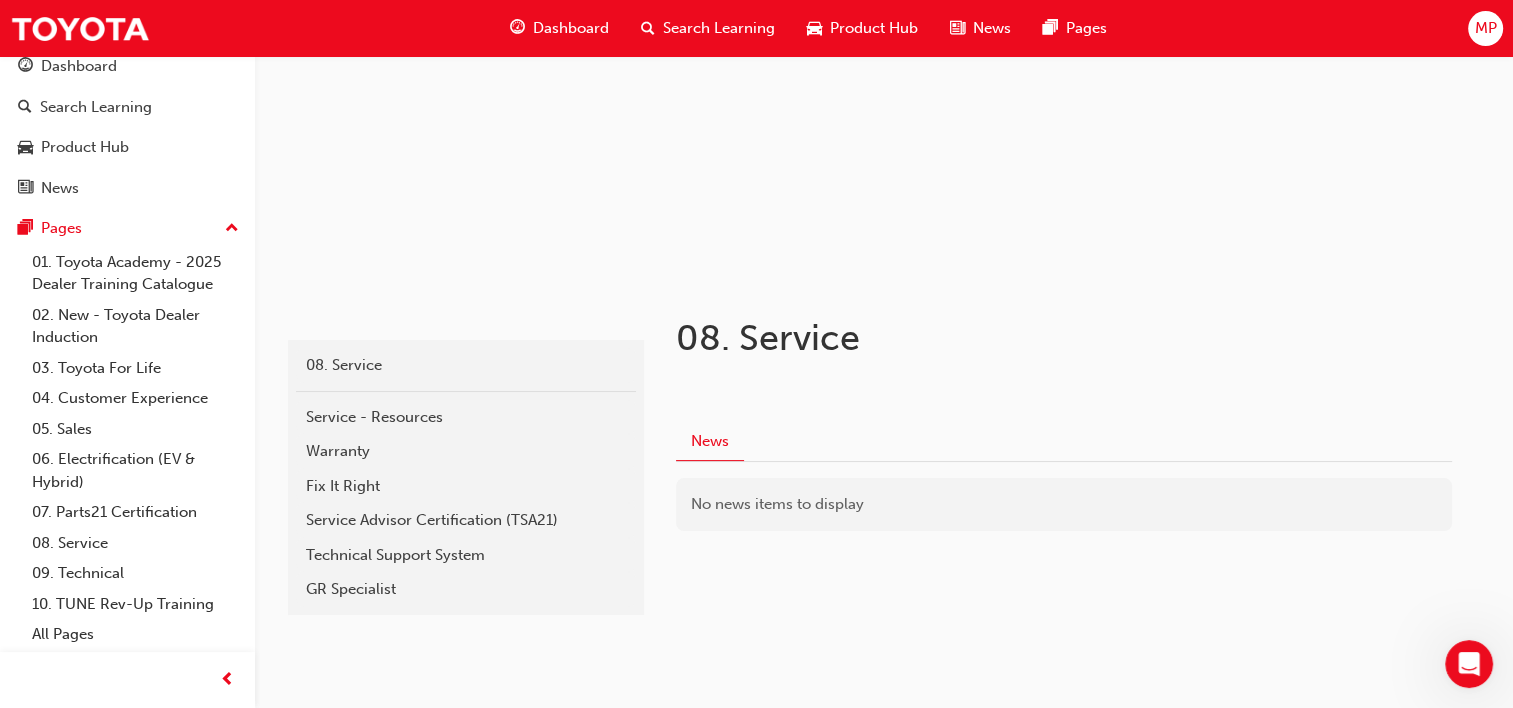 scroll, scrollTop: 216, scrollLeft: 0, axis: vertical 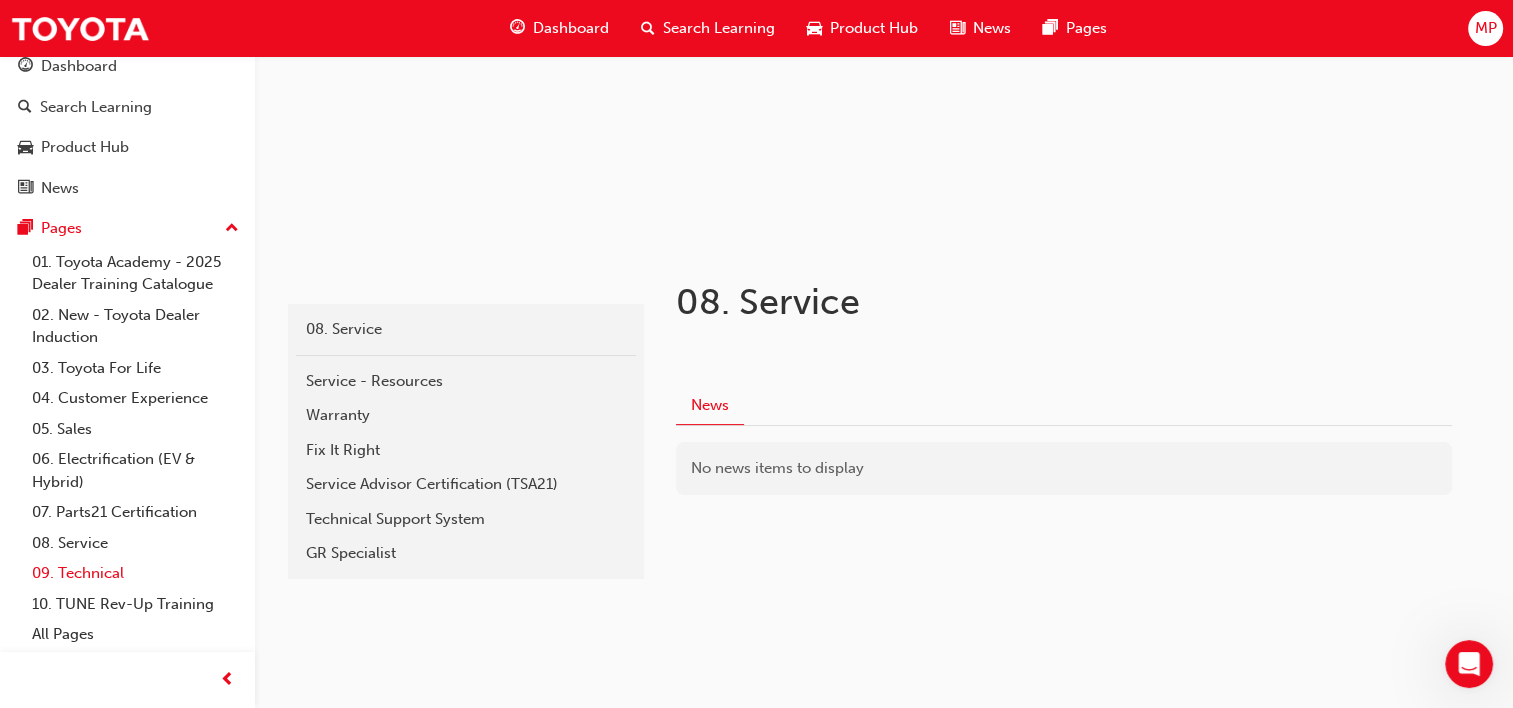 click on "09. Technical" at bounding box center (135, 573) 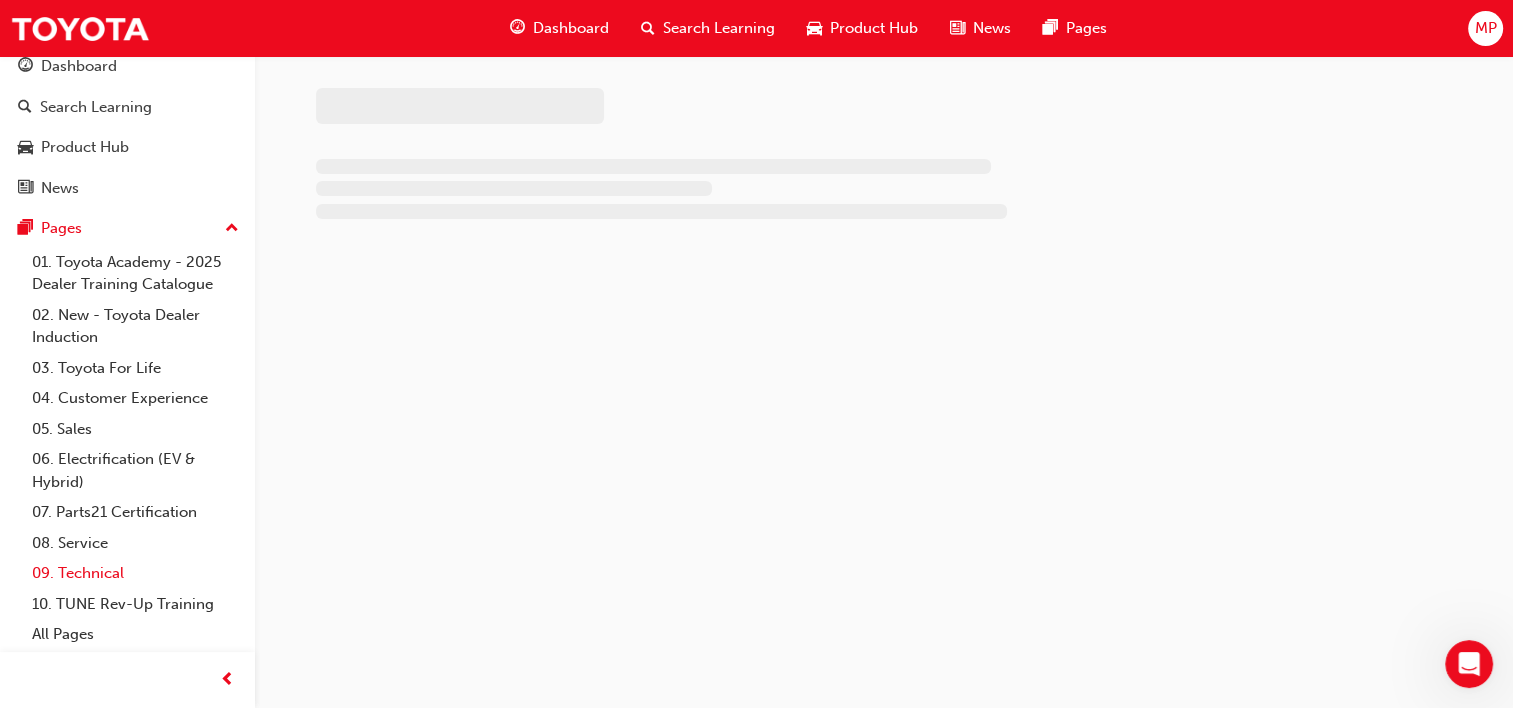 scroll, scrollTop: 0, scrollLeft: 0, axis: both 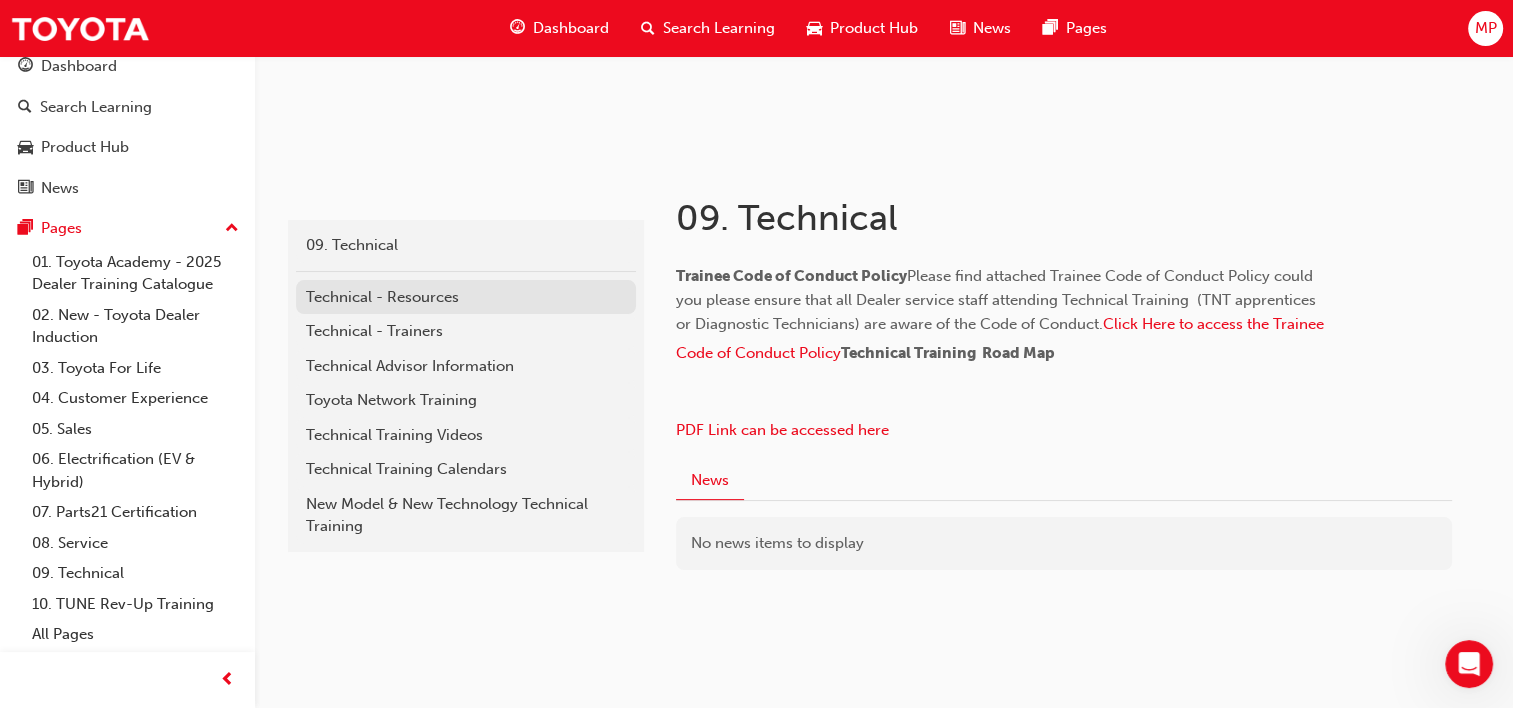 click on "Technical - Resources" at bounding box center (466, 297) 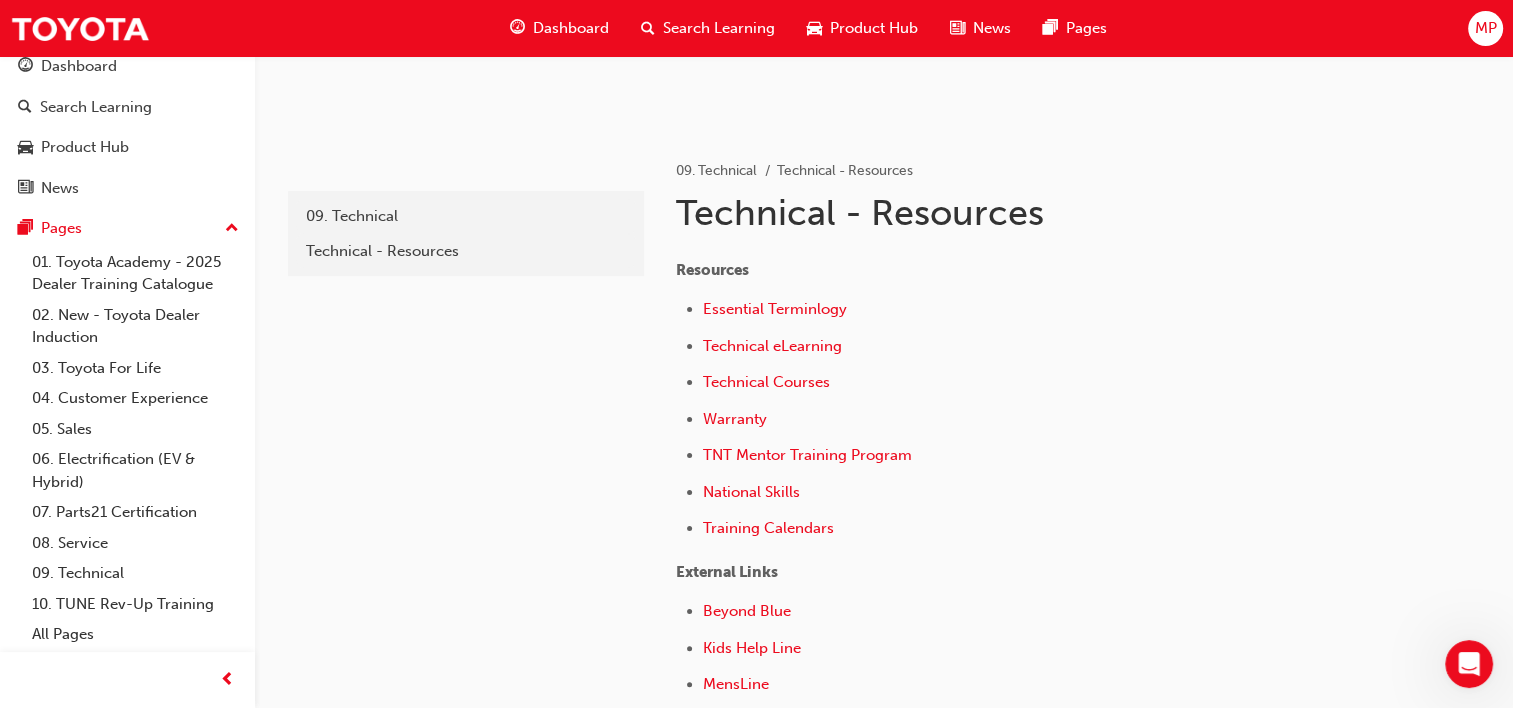 scroll, scrollTop: 400, scrollLeft: 0, axis: vertical 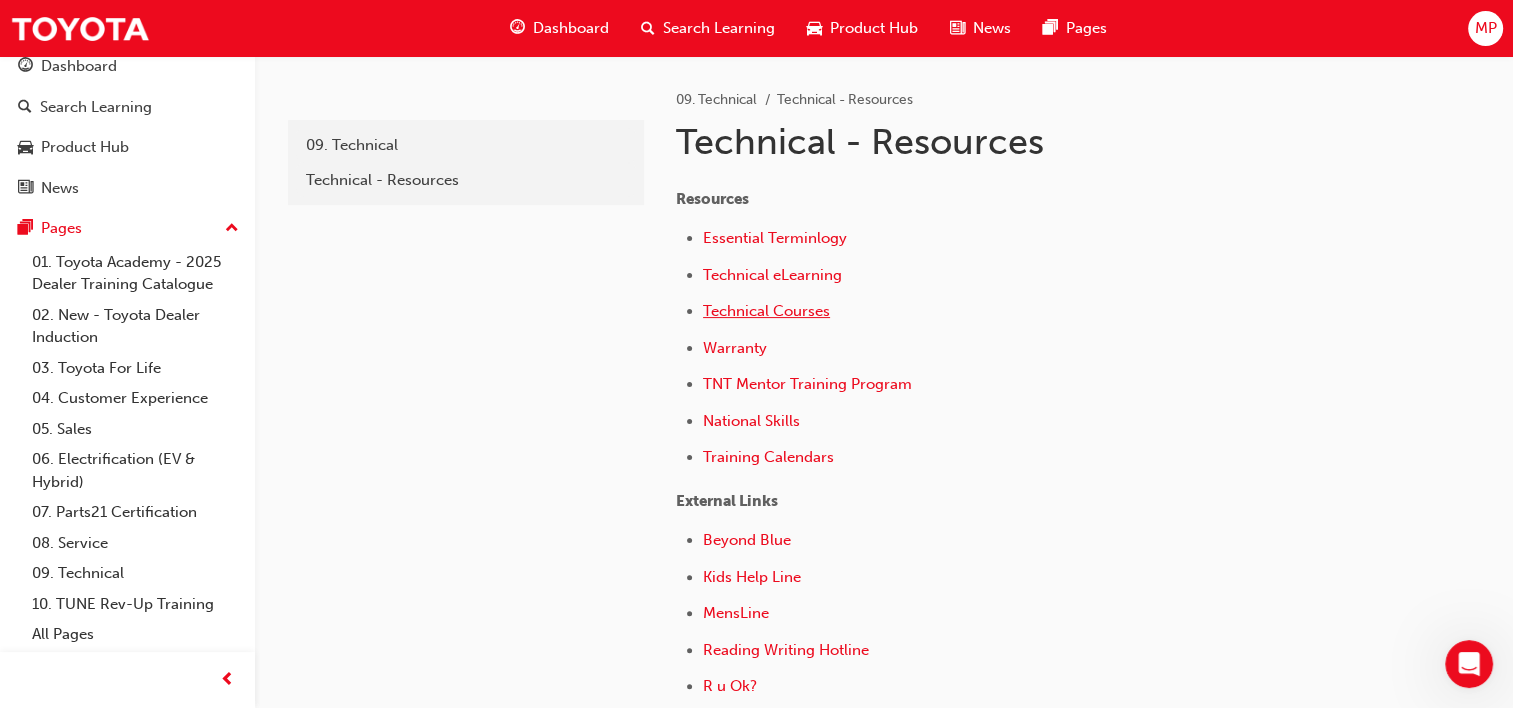 click on "Technical Courses" at bounding box center (766, 311) 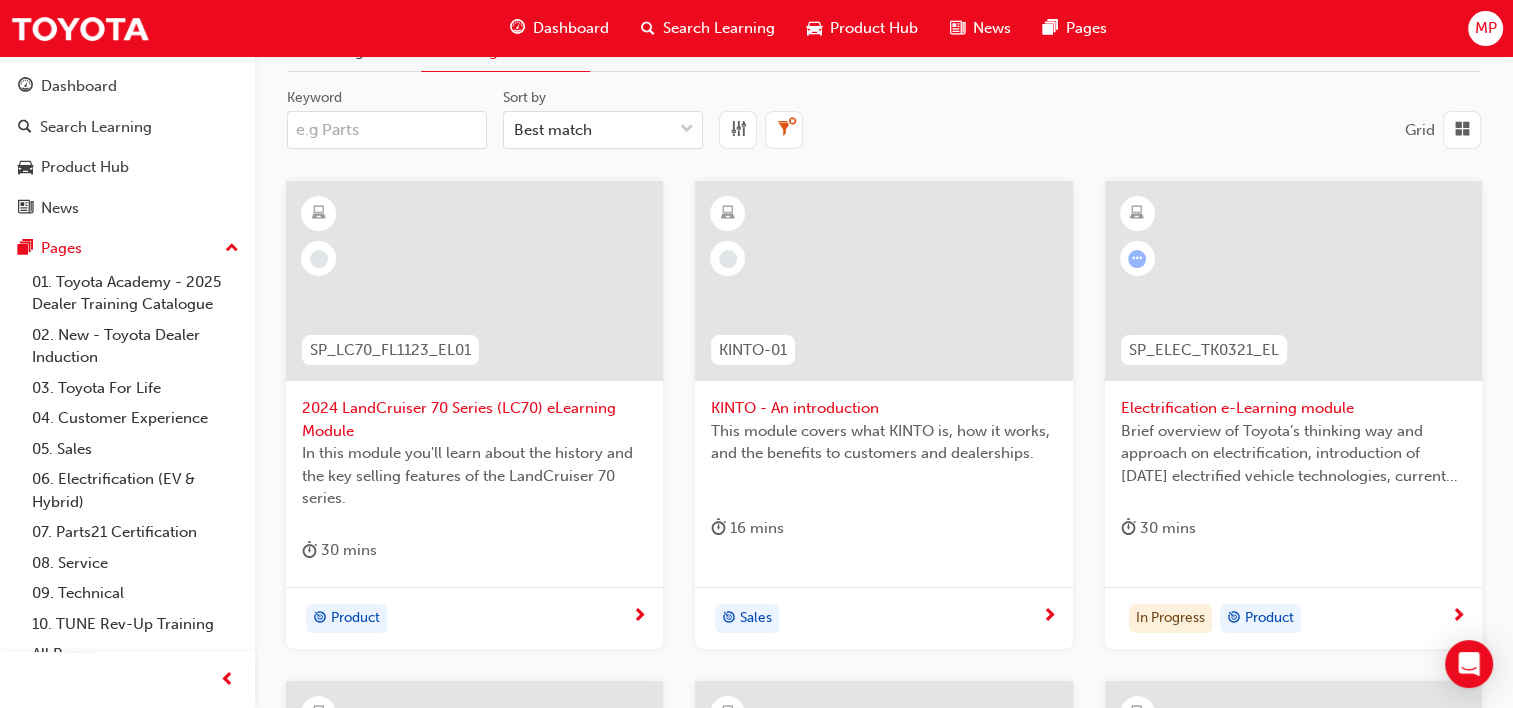 scroll, scrollTop: 0, scrollLeft: 0, axis: both 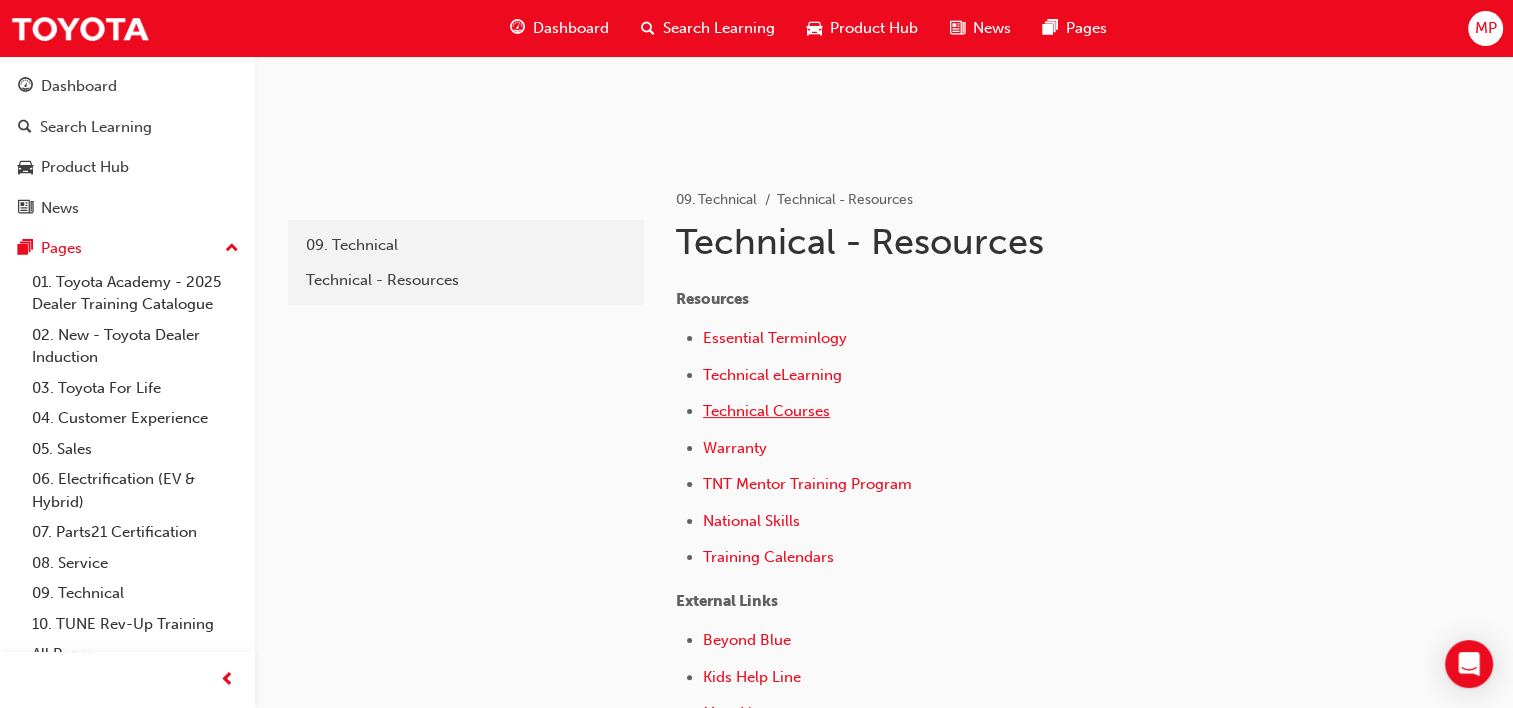 click on "Technical Courses" at bounding box center (766, 411) 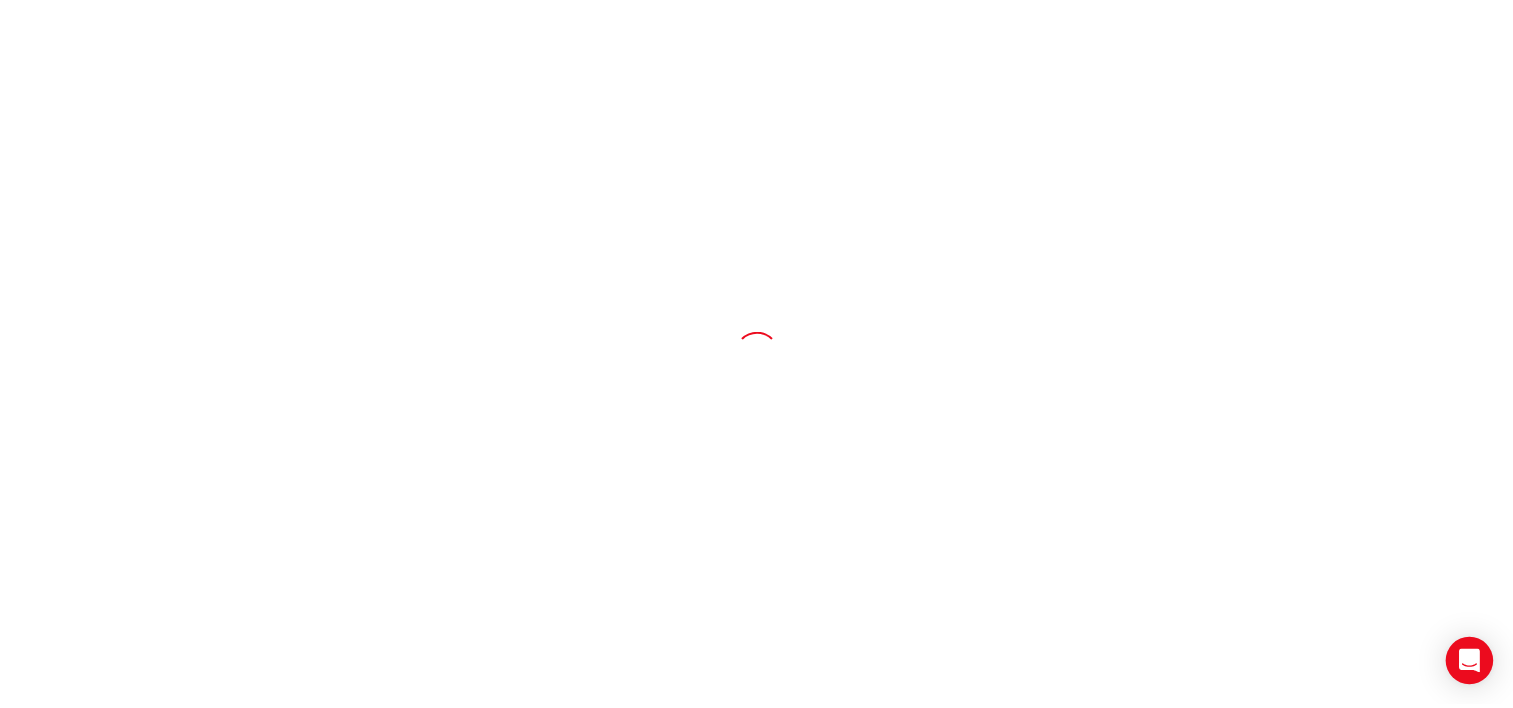 scroll, scrollTop: 0, scrollLeft: 0, axis: both 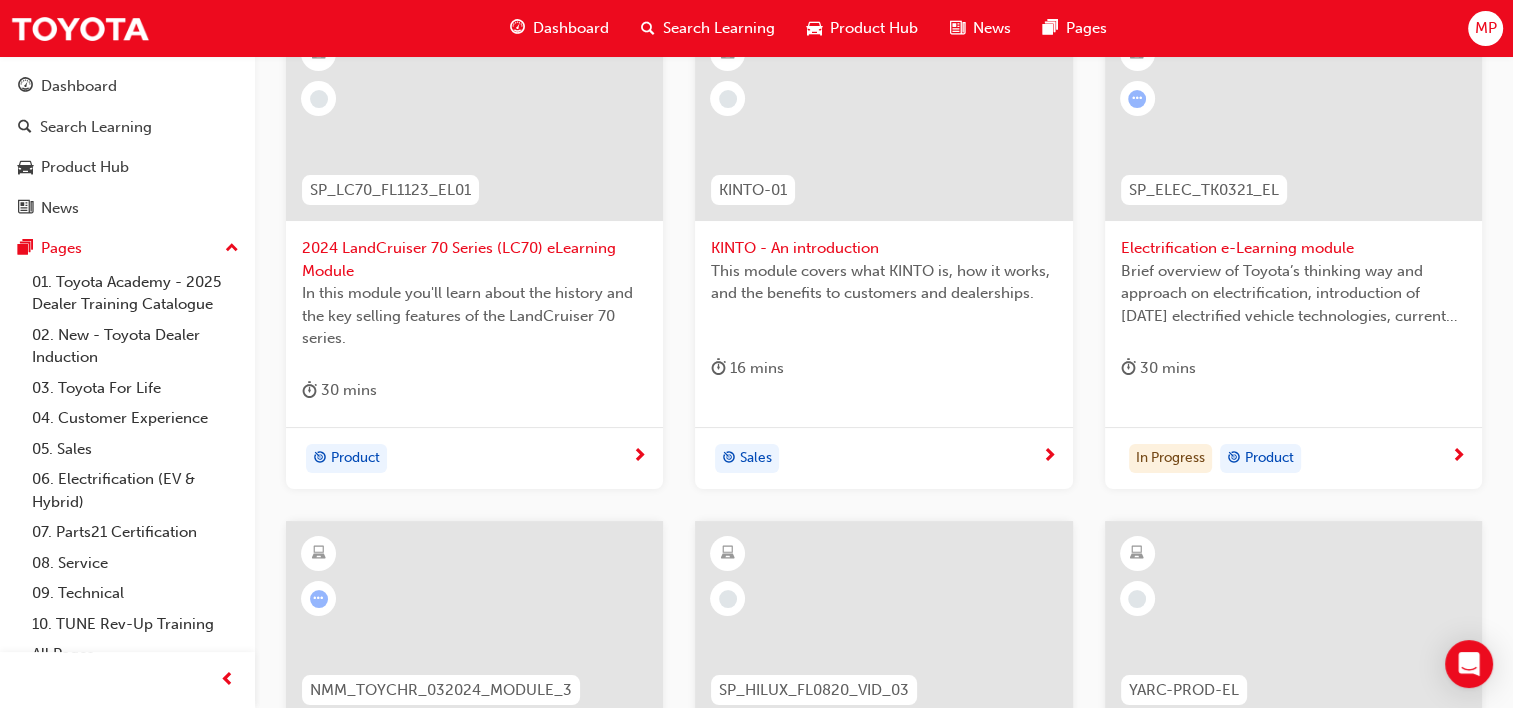 click on "2024 LandCruiser 70 Series (LC70) eLearning Module" at bounding box center [474, 259] 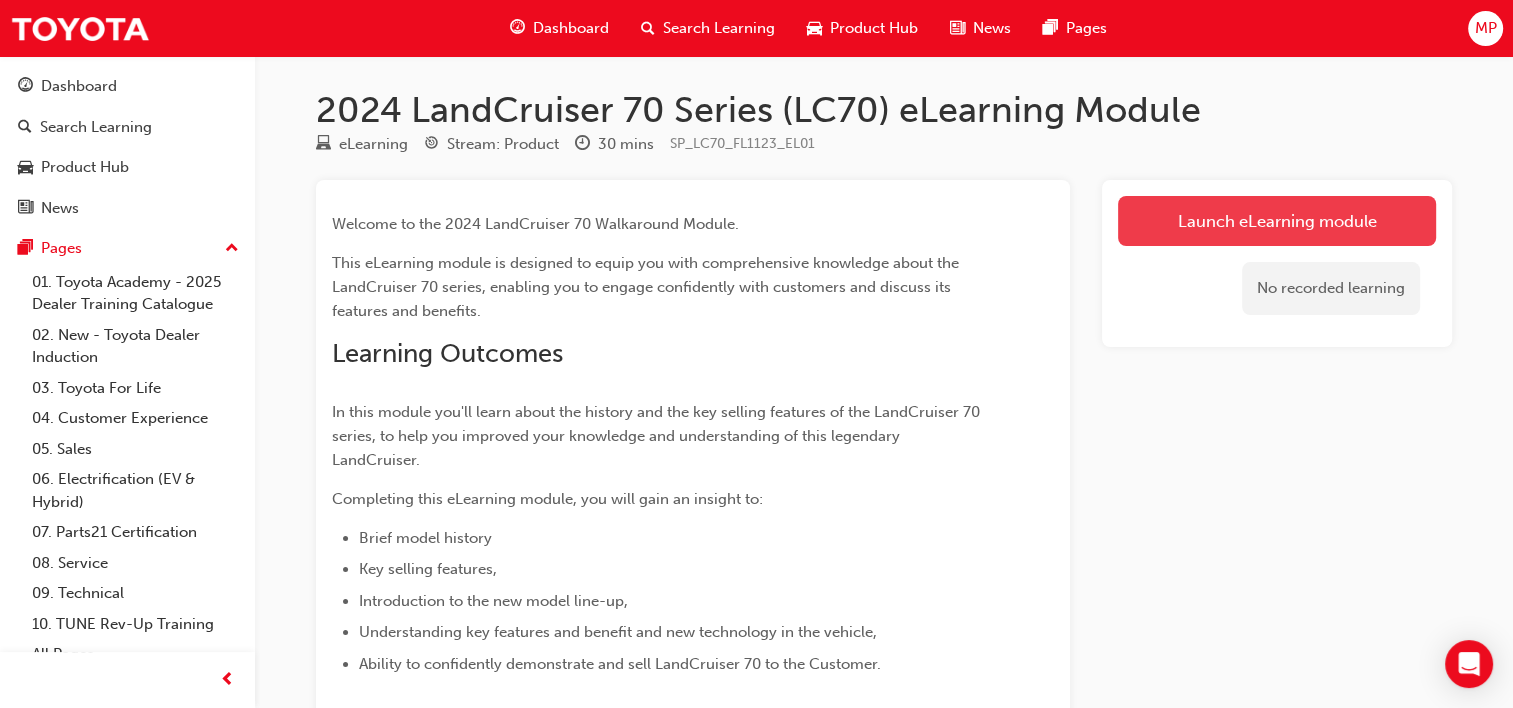 click on "Launch eLearning module" at bounding box center (1277, 221) 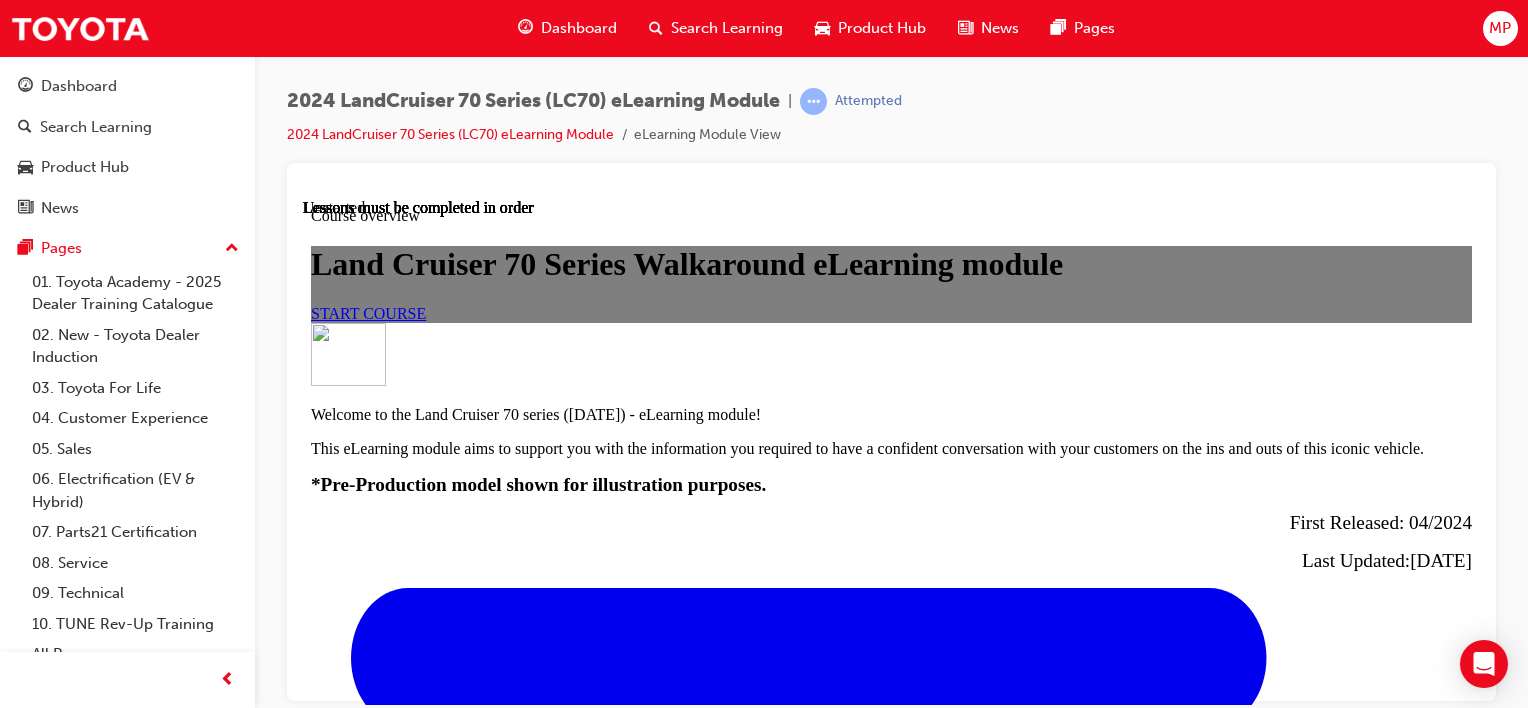 scroll, scrollTop: 0, scrollLeft: 0, axis: both 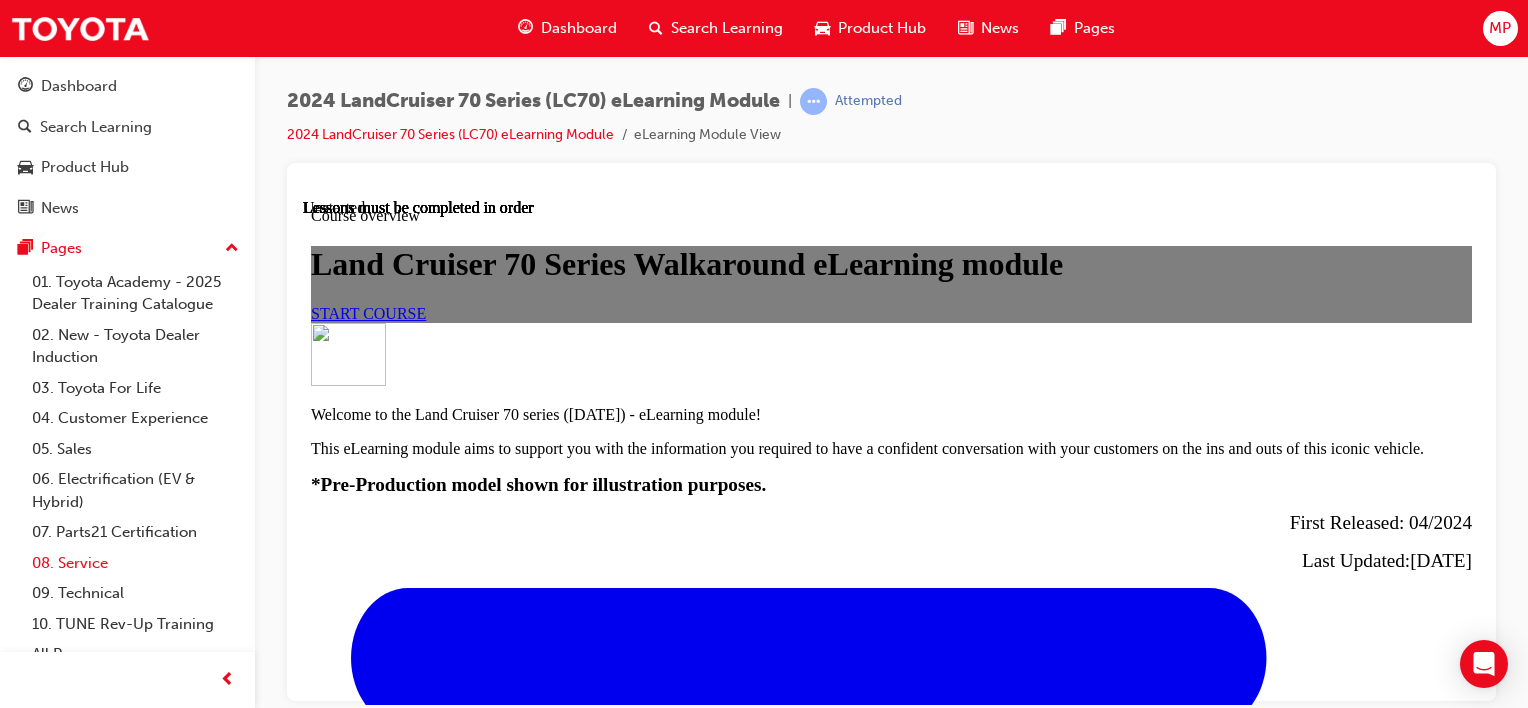 click on "08. Service" at bounding box center [135, 563] 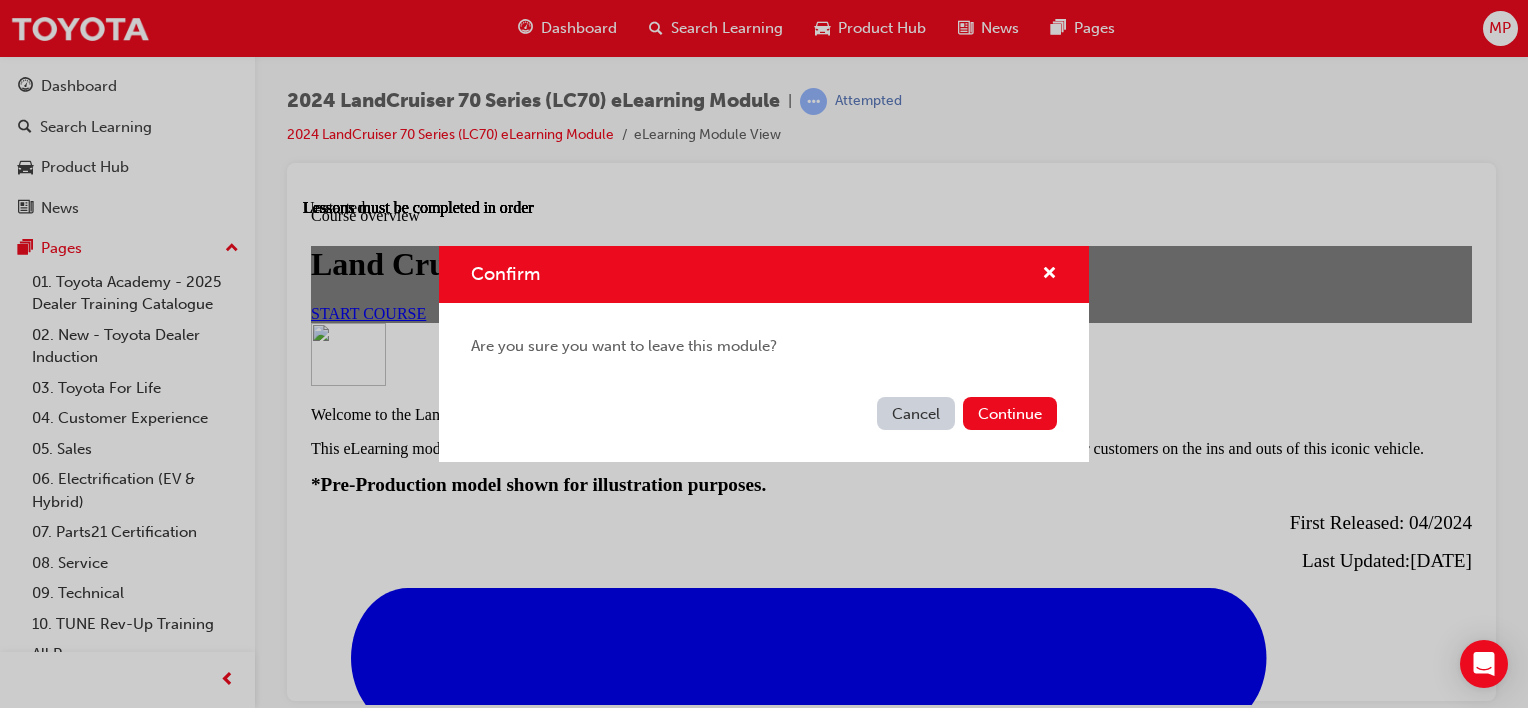 click on "Cancel" at bounding box center [916, 413] 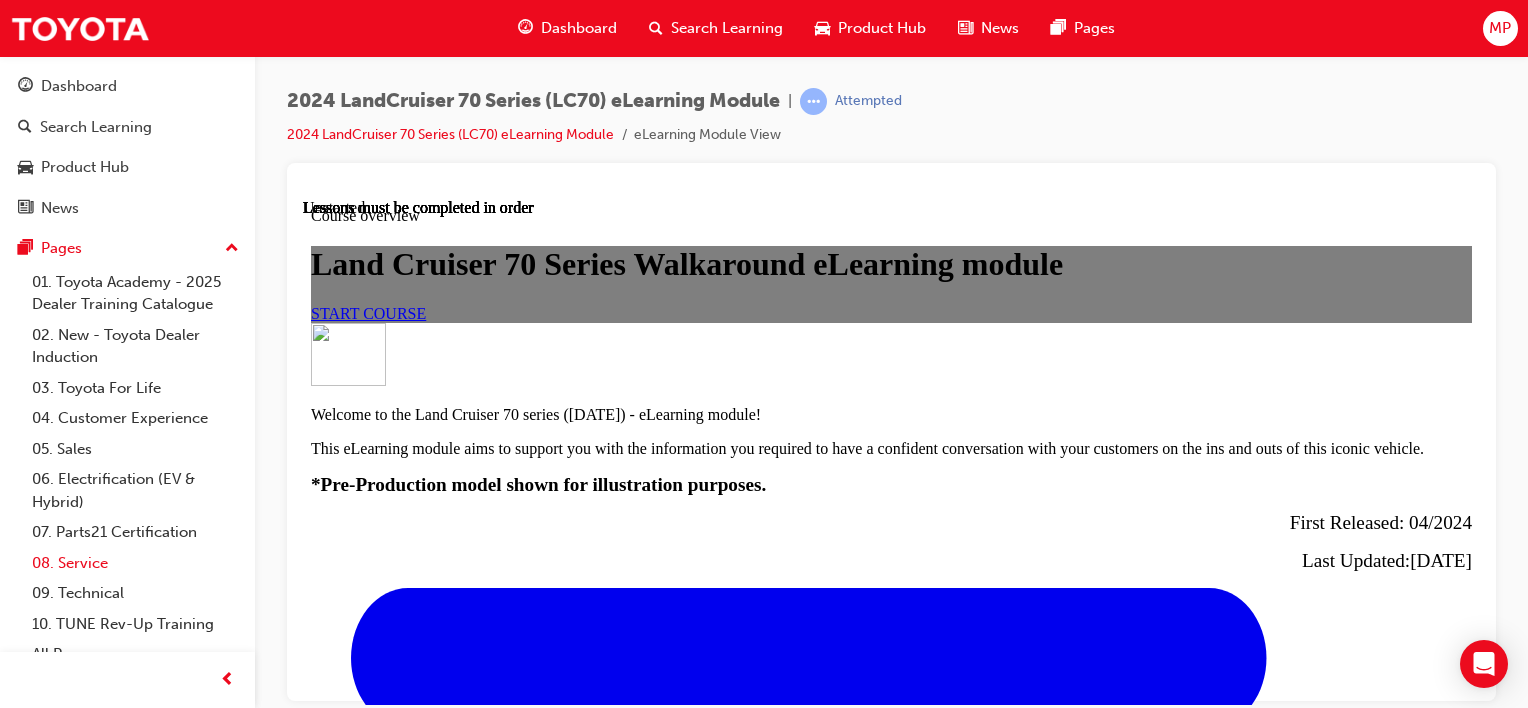 click on "08. Service" at bounding box center (135, 563) 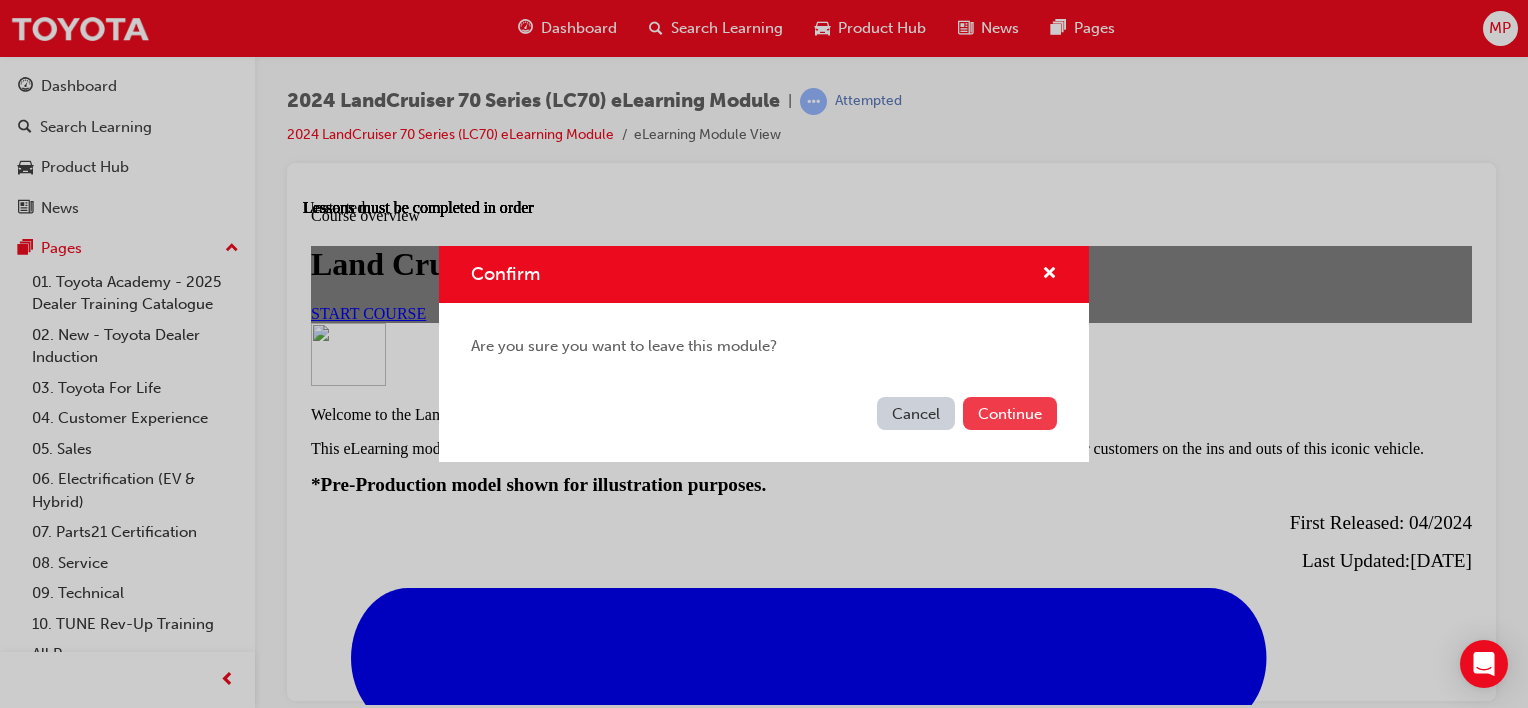 click on "Continue" at bounding box center (1010, 413) 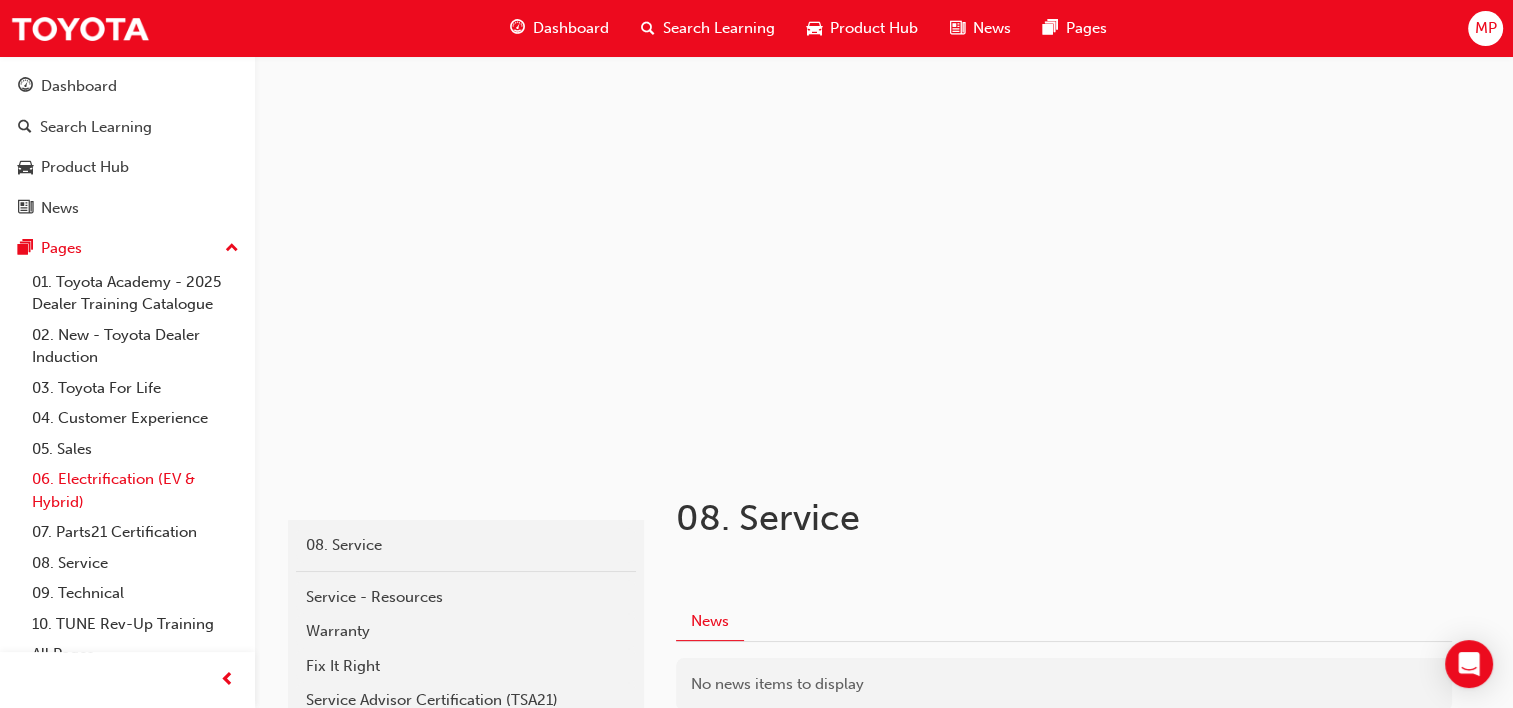 scroll, scrollTop: 20, scrollLeft: 0, axis: vertical 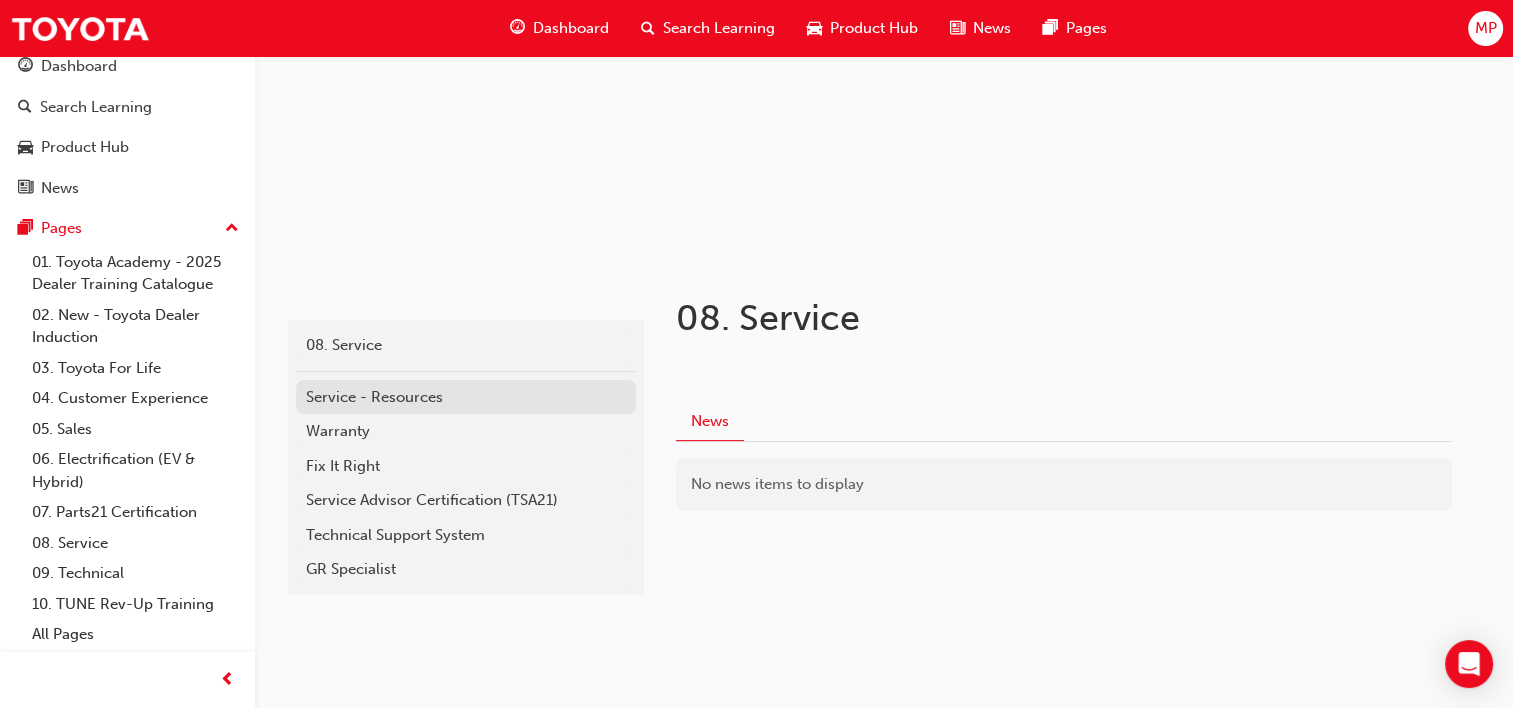 click on "Service - Resources" at bounding box center (466, 397) 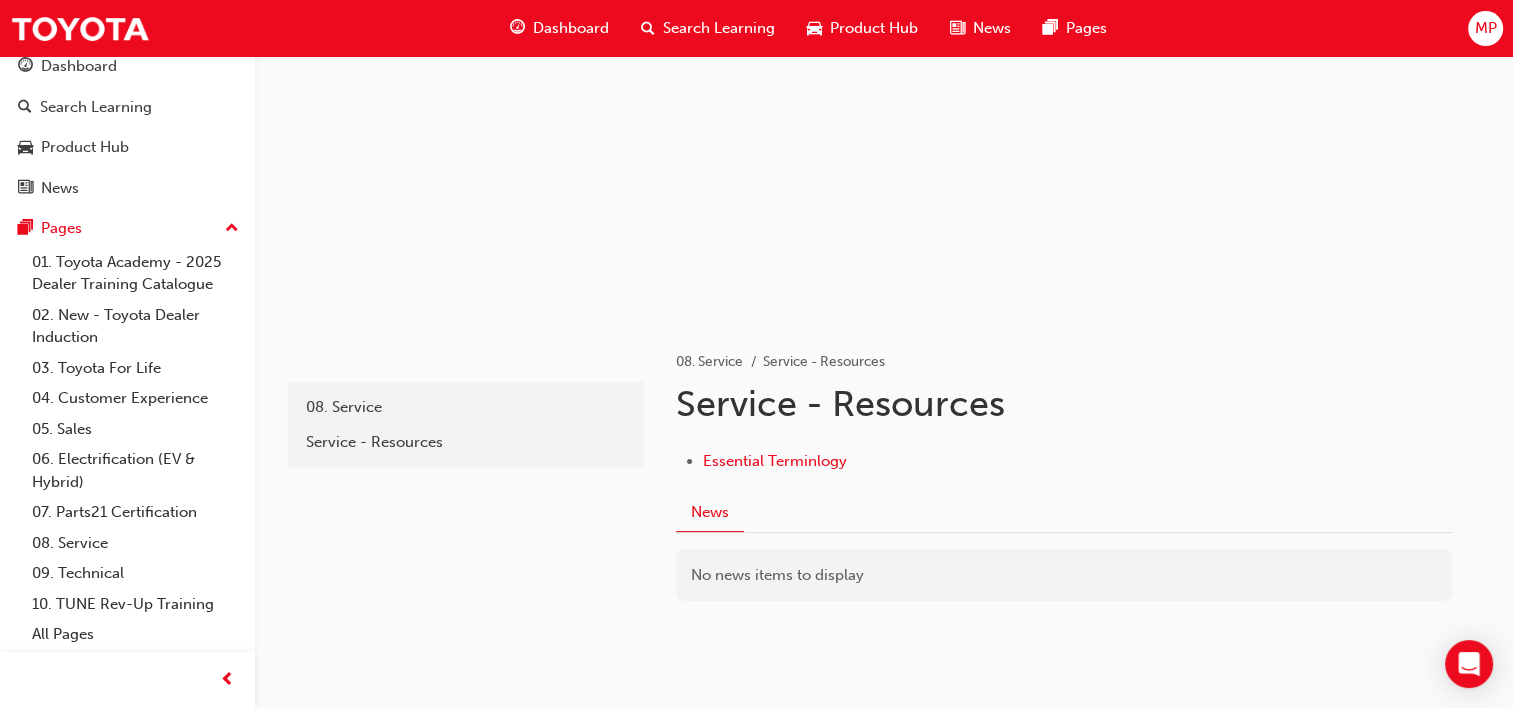 scroll, scrollTop: 0, scrollLeft: 0, axis: both 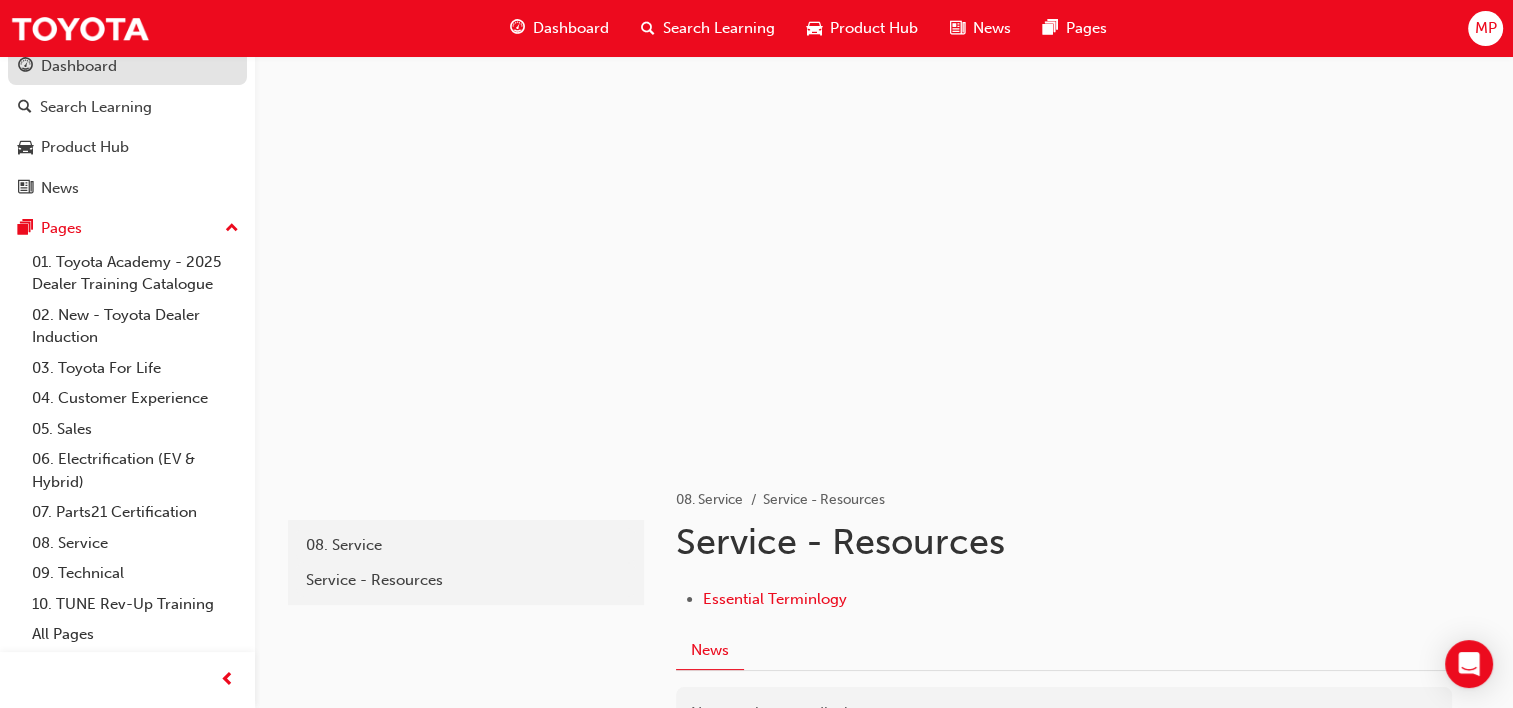 click on "Dashboard" at bounding box center [79, 66] 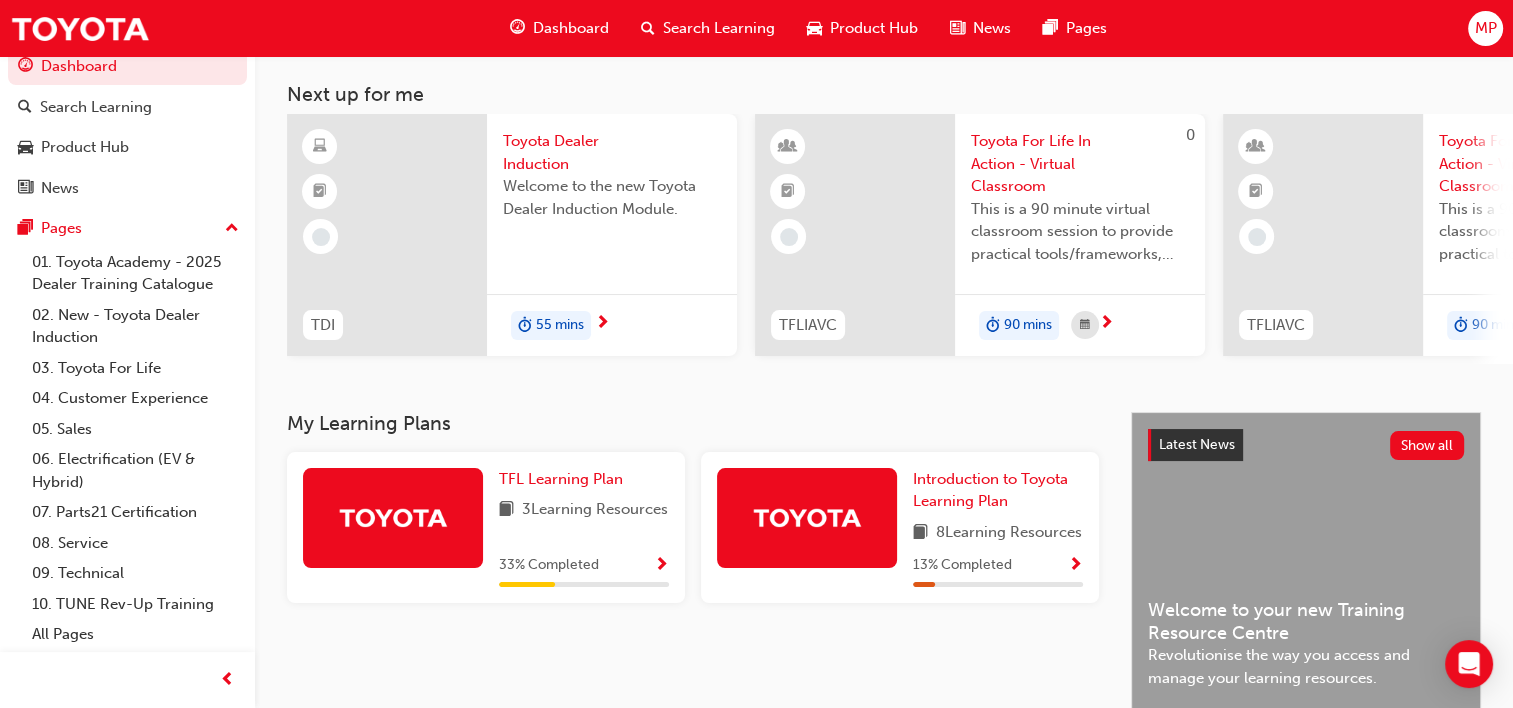 scroll, scrollTop: 100, scrollLeft: 0, axis: vertical 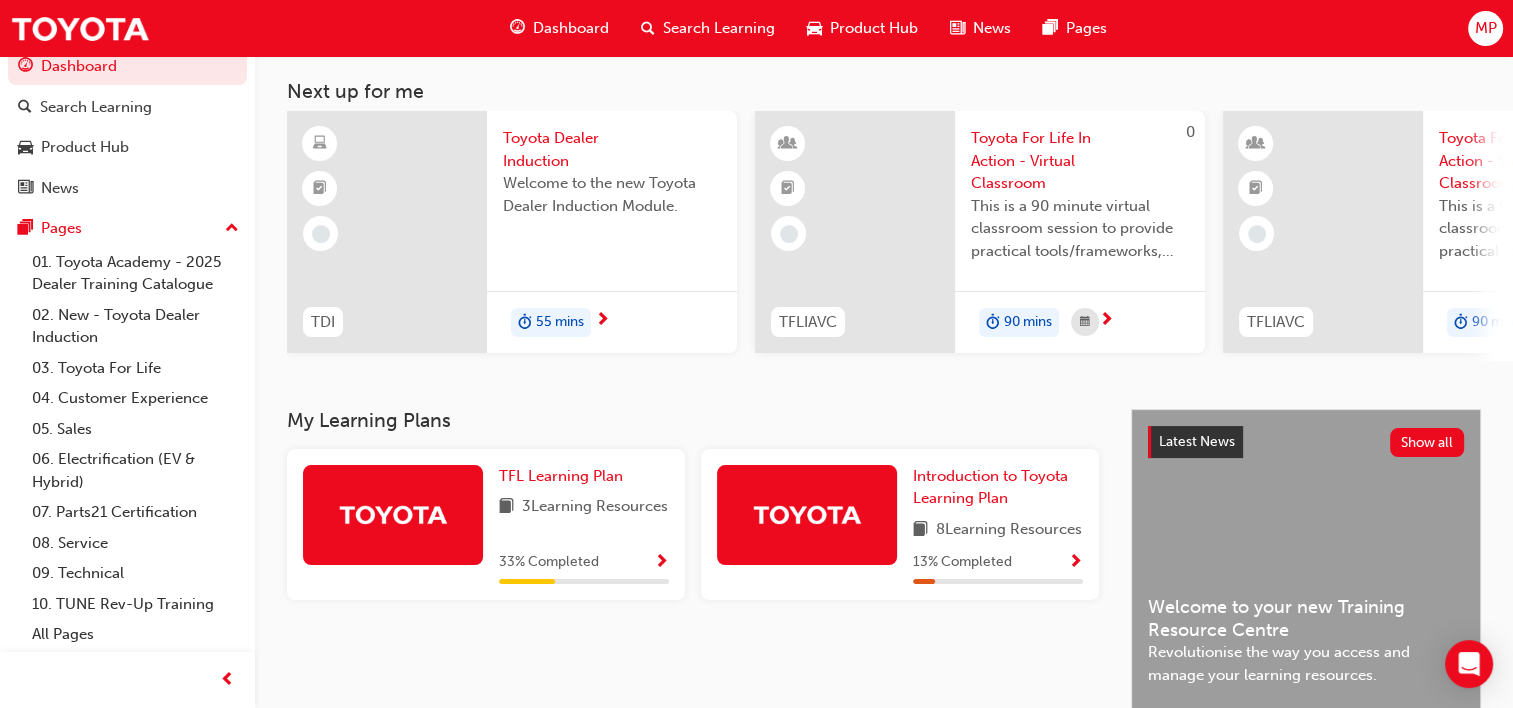 click on "MP" at bounding box center (1485, 28) 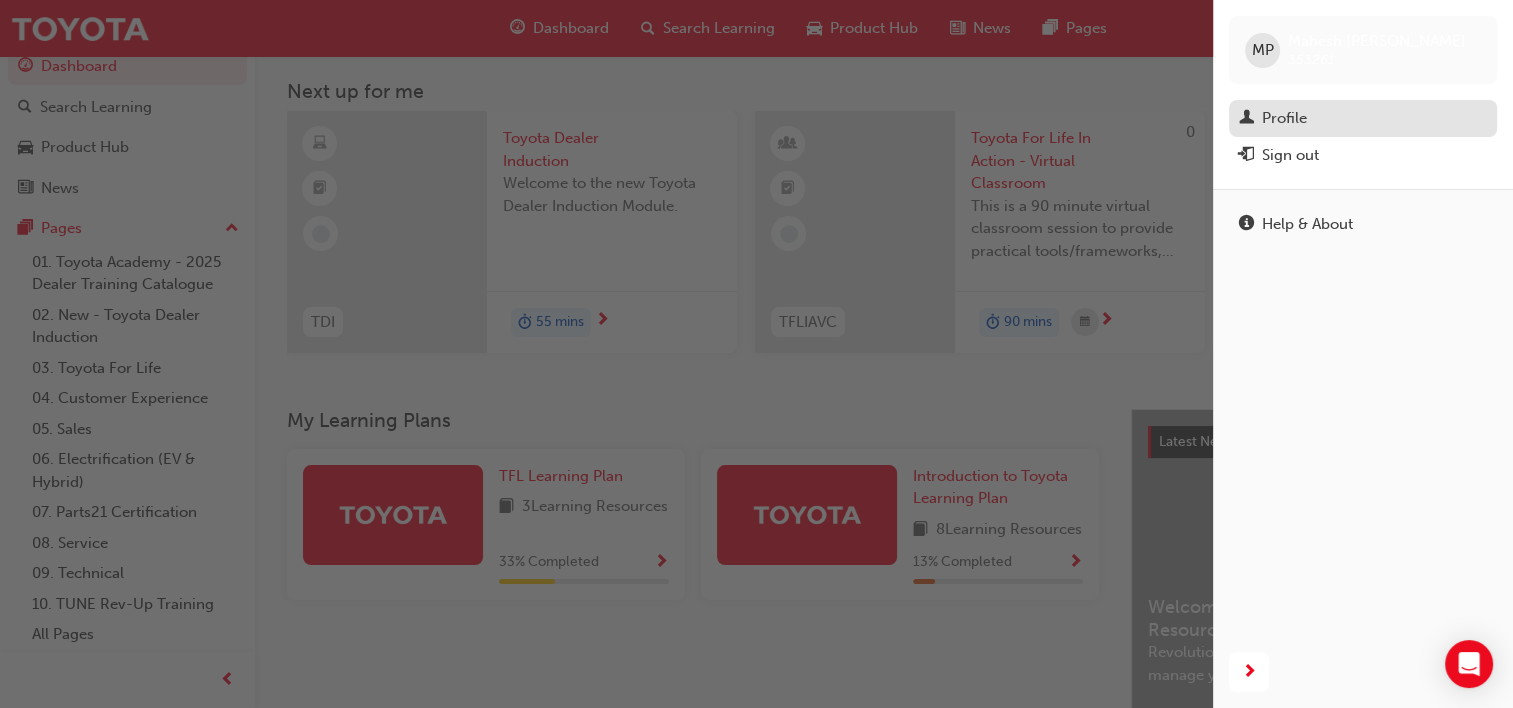 click on "Profile" at bounding box center (1363, 118) 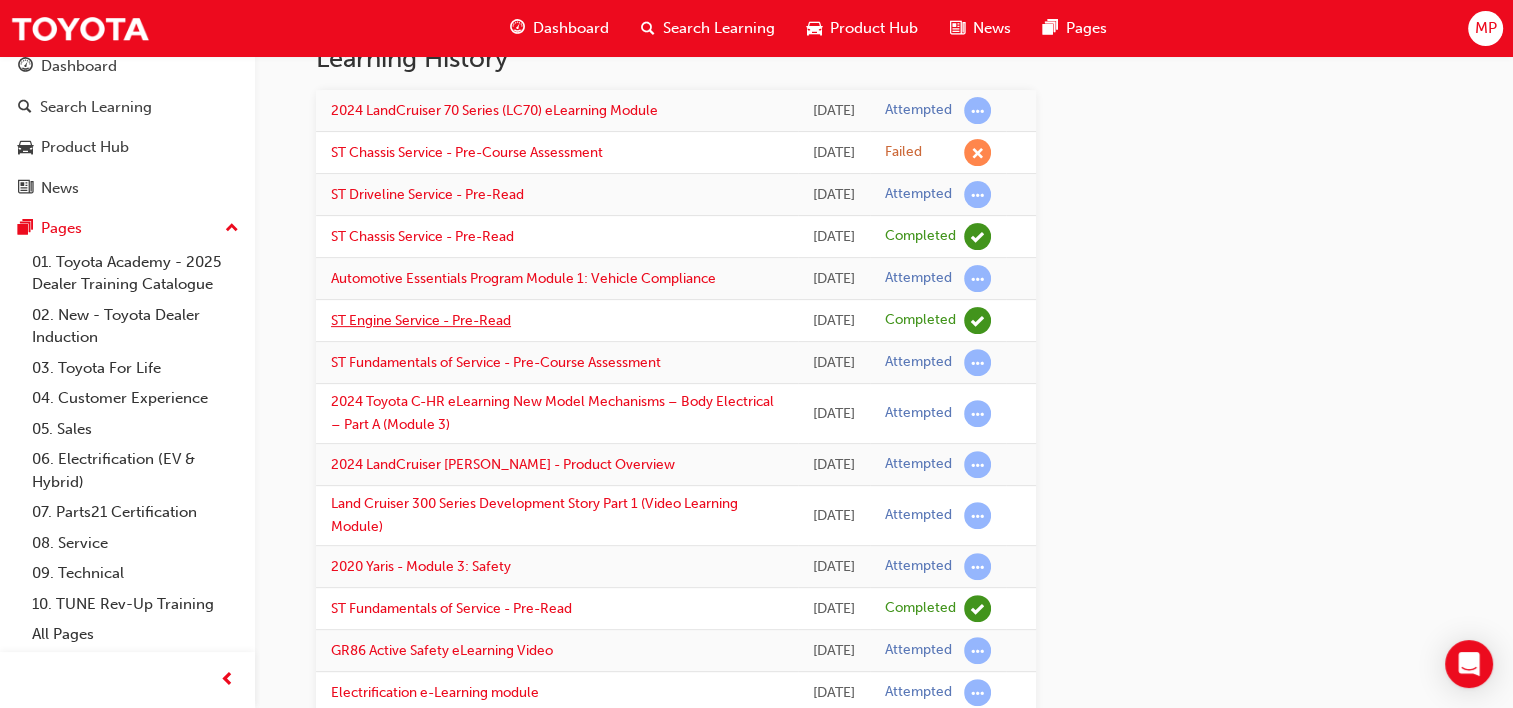 scroll, scrollTop: 600, scrollLeft: 0, axis: vertical 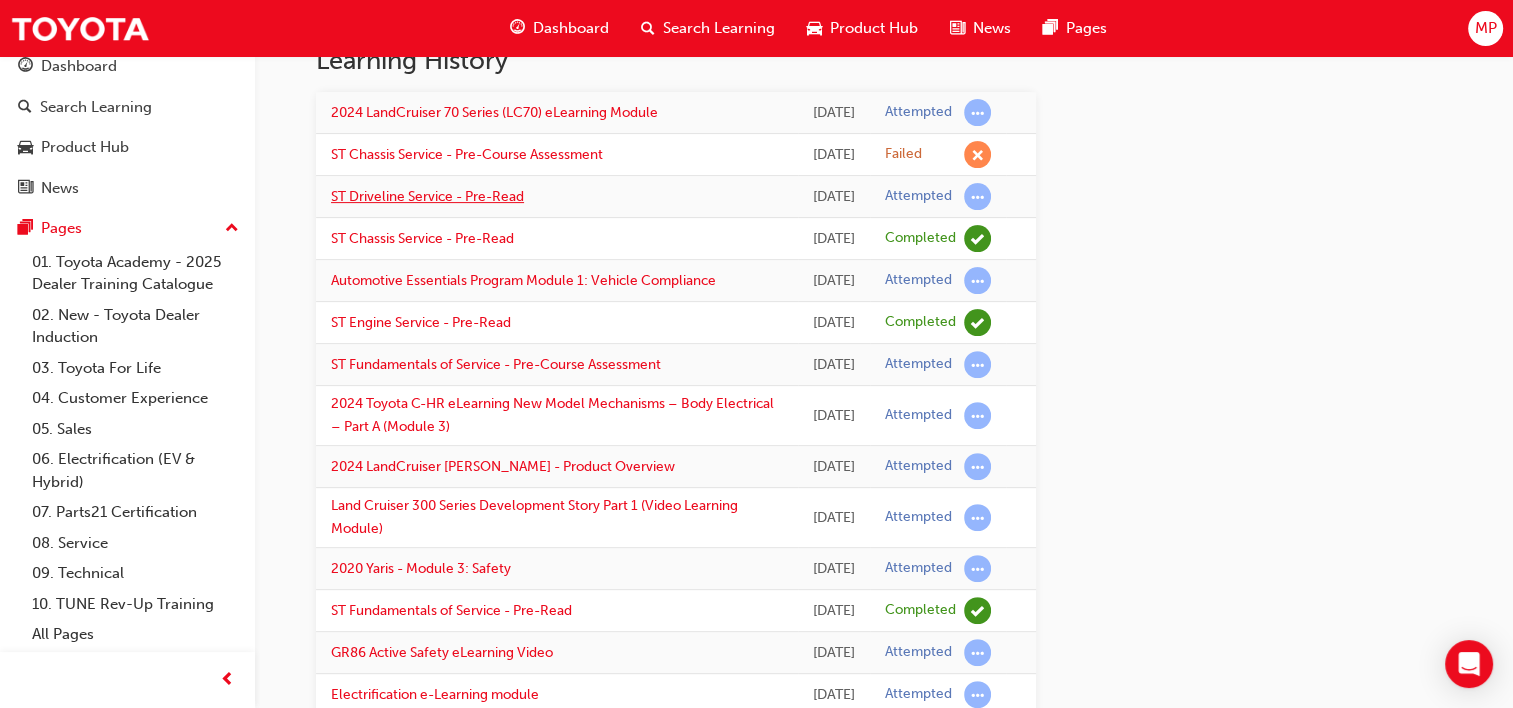 click on "ST Driveline Service - Pre-Read" at bounding box center [427, 196] 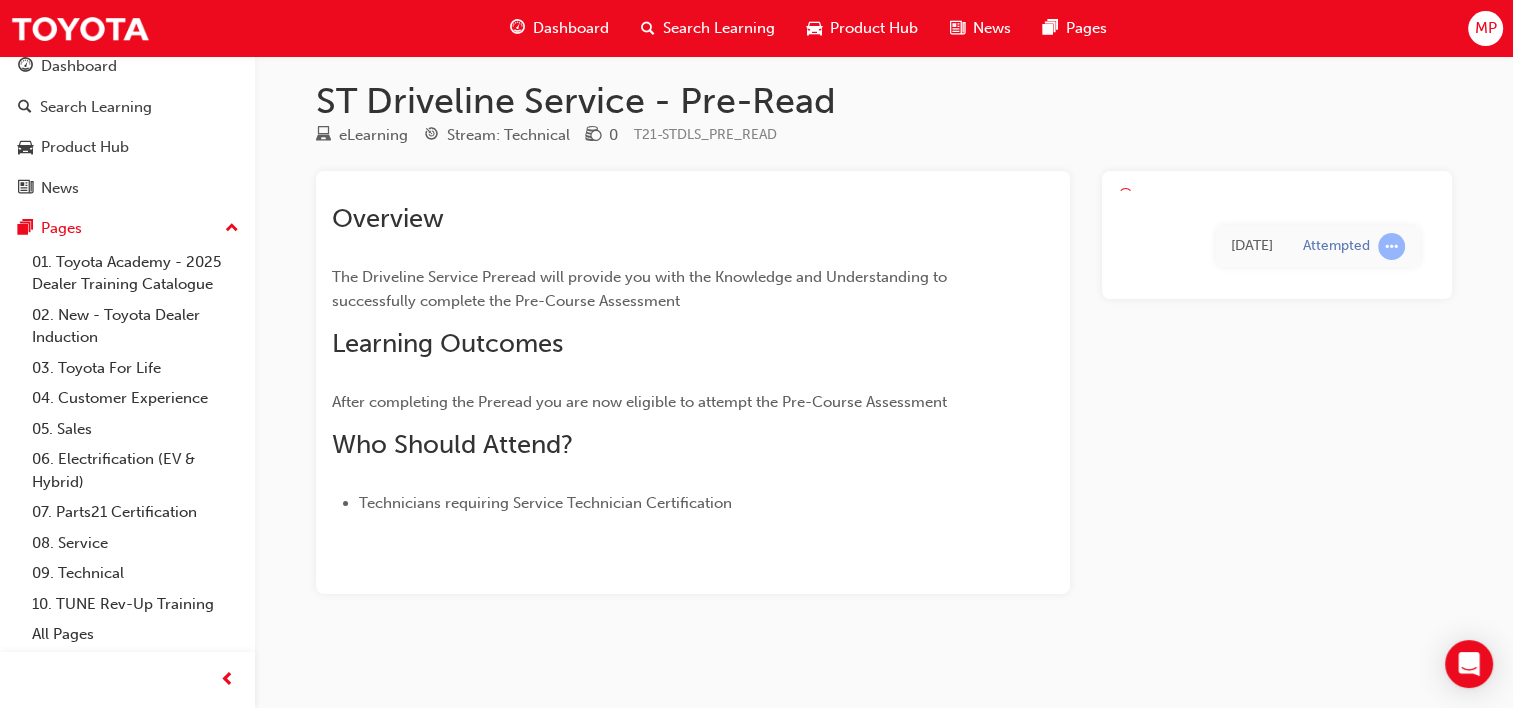 scroll, scrollTop: 8, scrollLeft: 0, axis: vertical 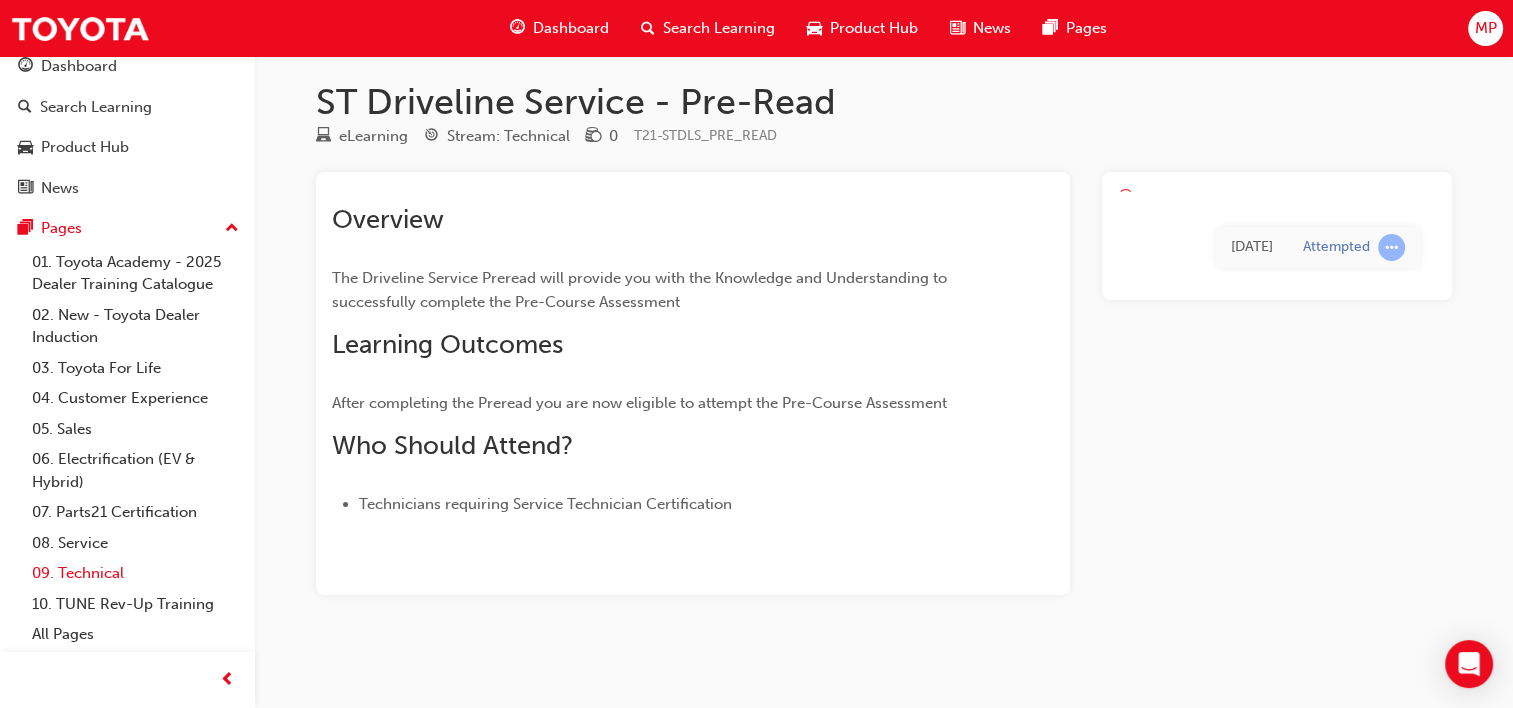click on "09. Technical" at bounding box center (135, 573) 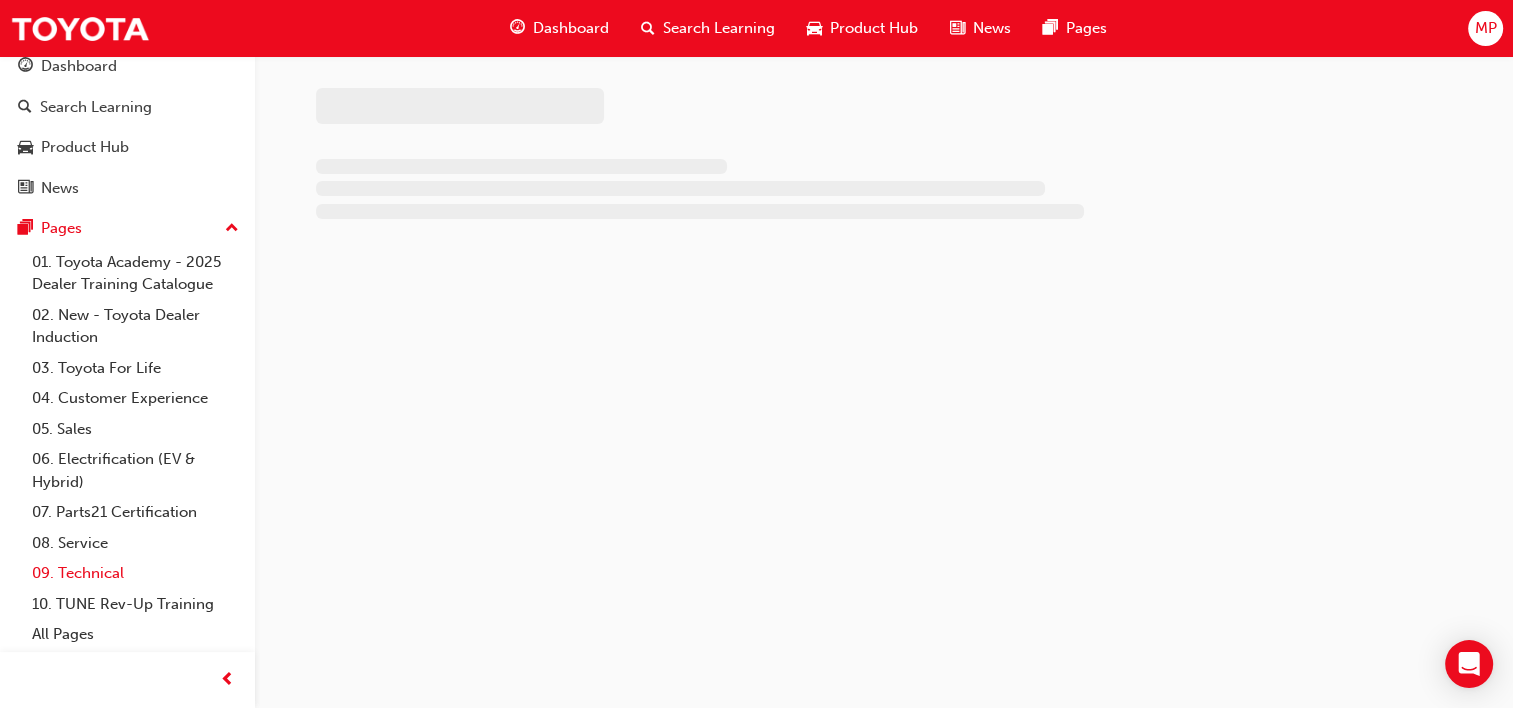 scroll, scrollTop: 0, scrollLeft: 0, axis: both 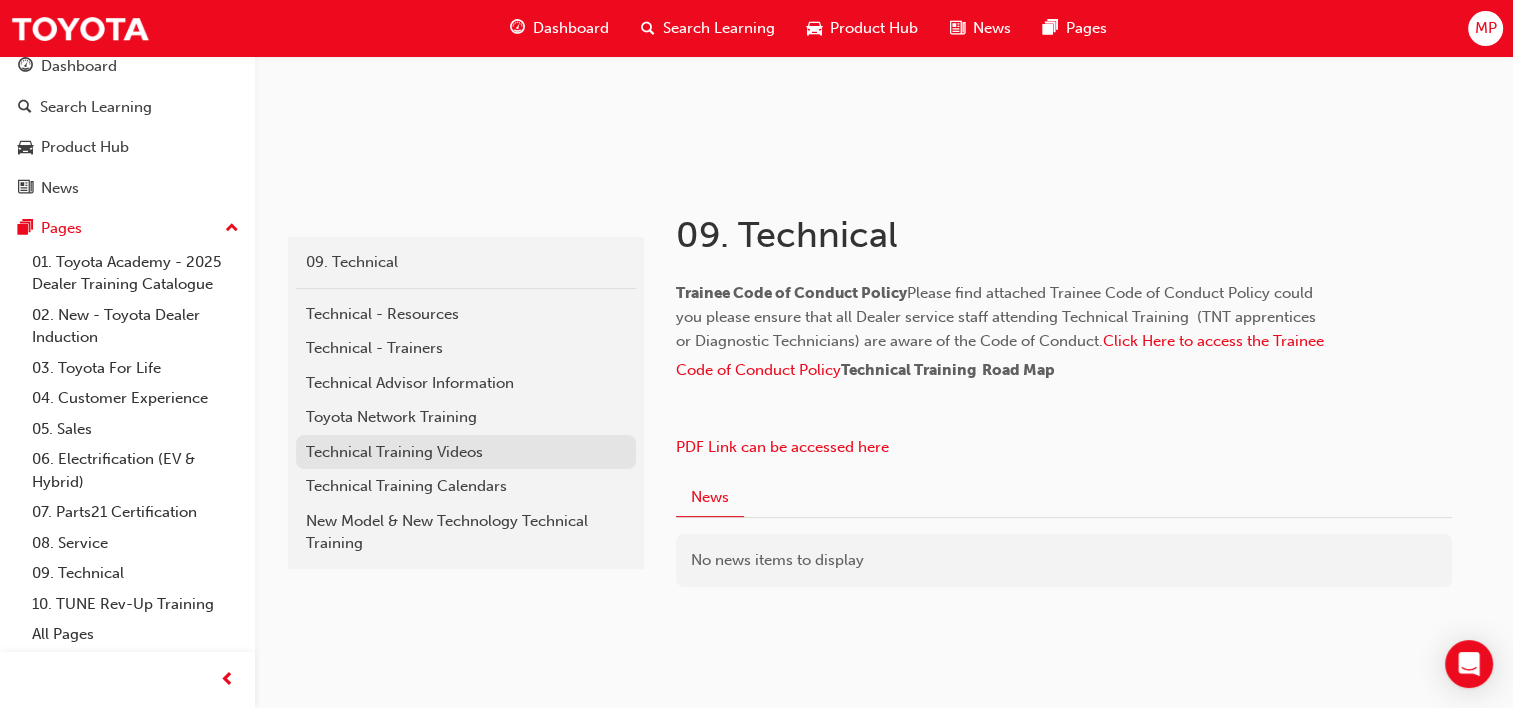 click on "Technical Training Videos" at bounding box center (466, 452) 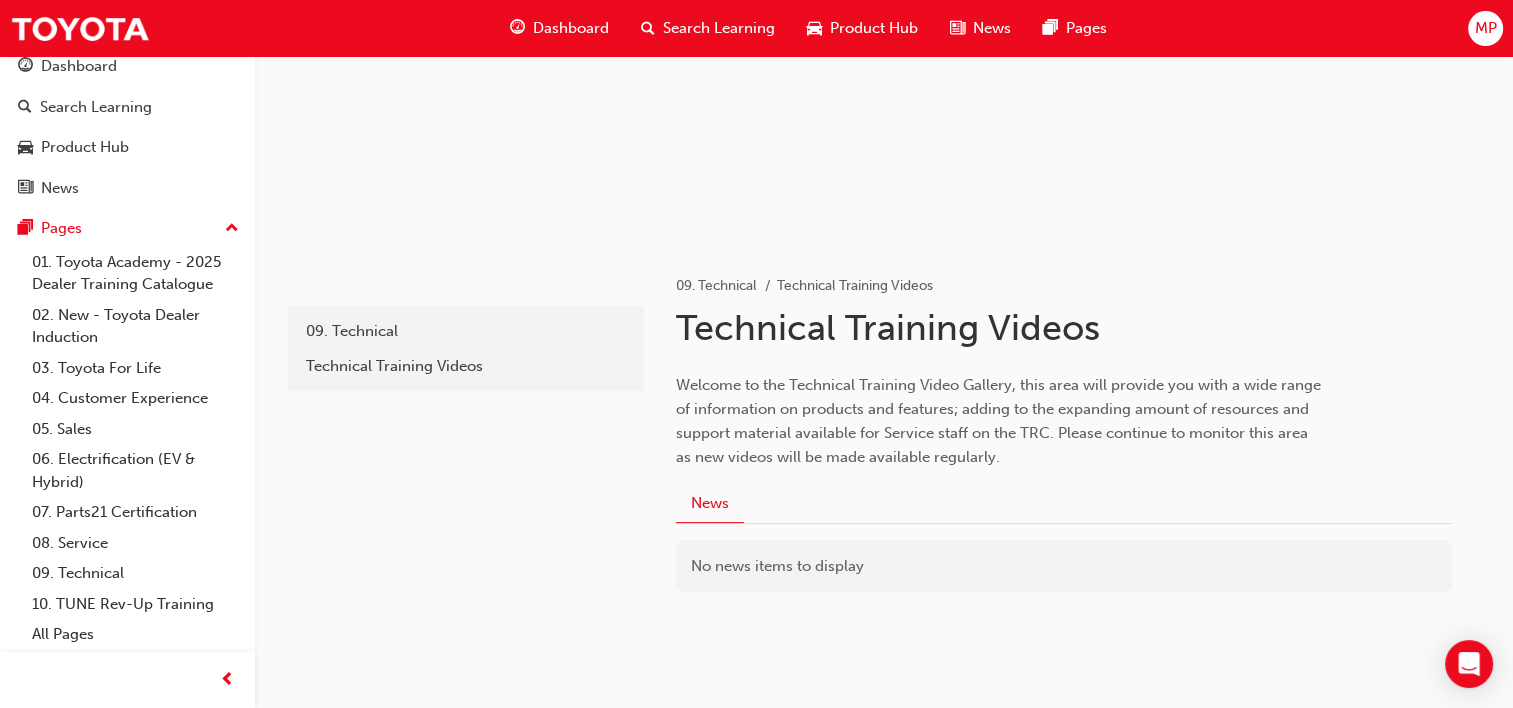 scroll, scrollTop: 274, scrollLeft: 0, axis: vertical 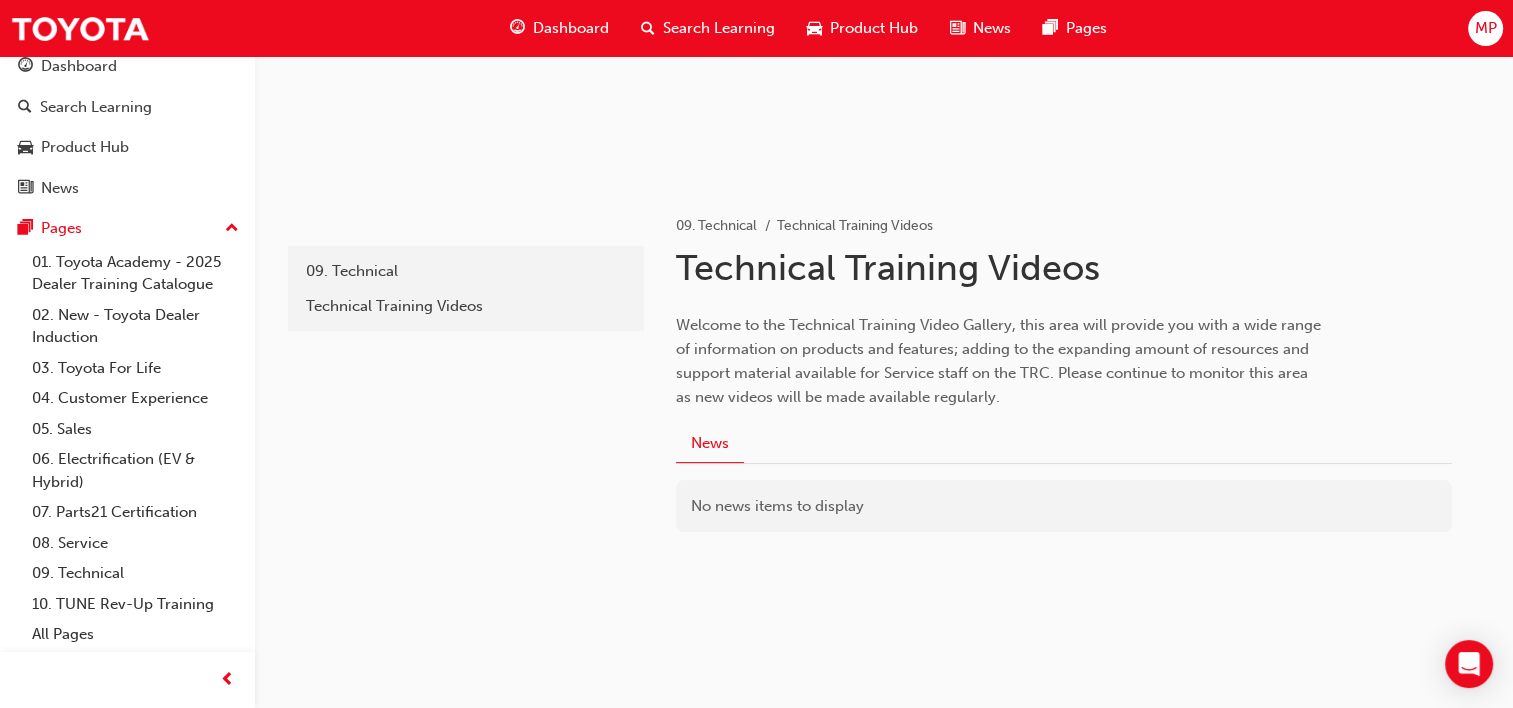 click on "News" at bounding box center (710, 443) 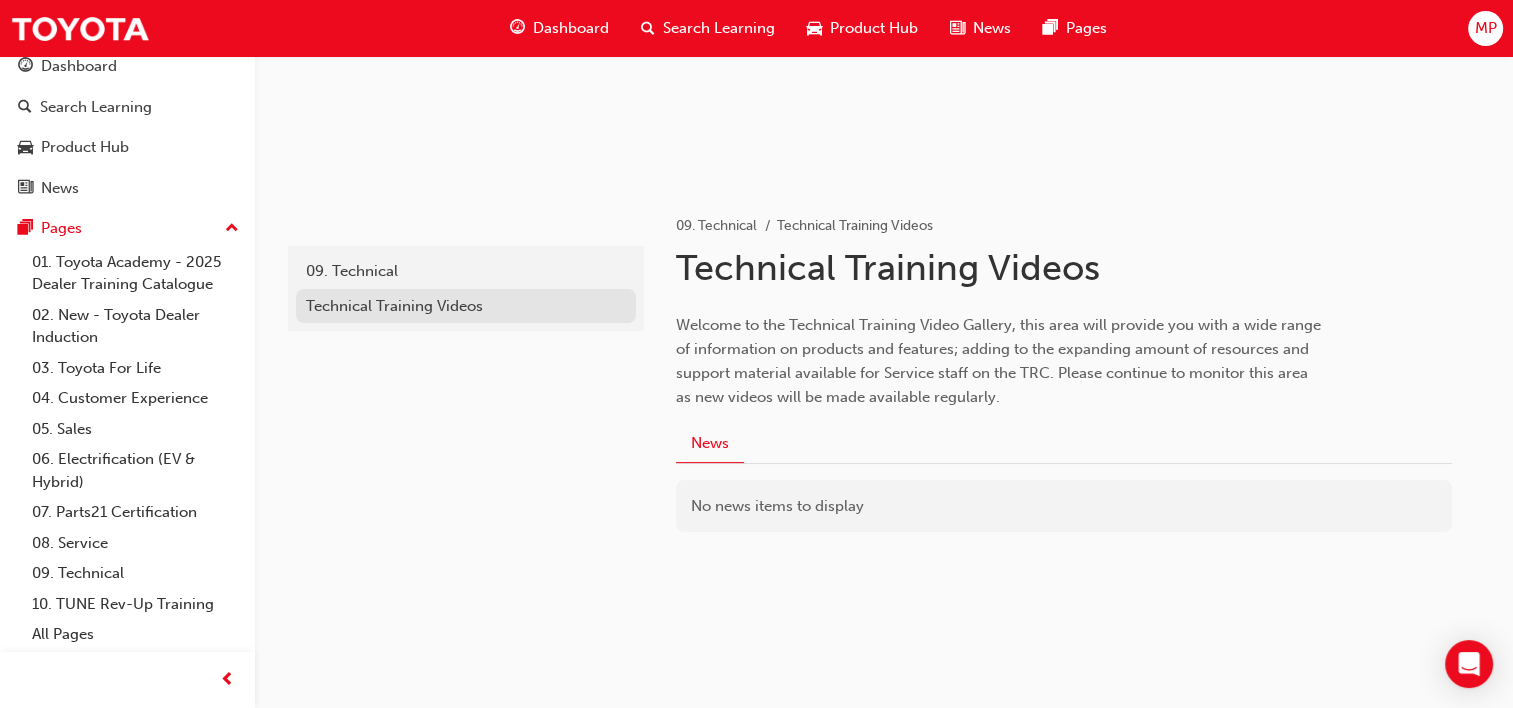 click on "Technical Training Videos" at bounding box center [466, 306] 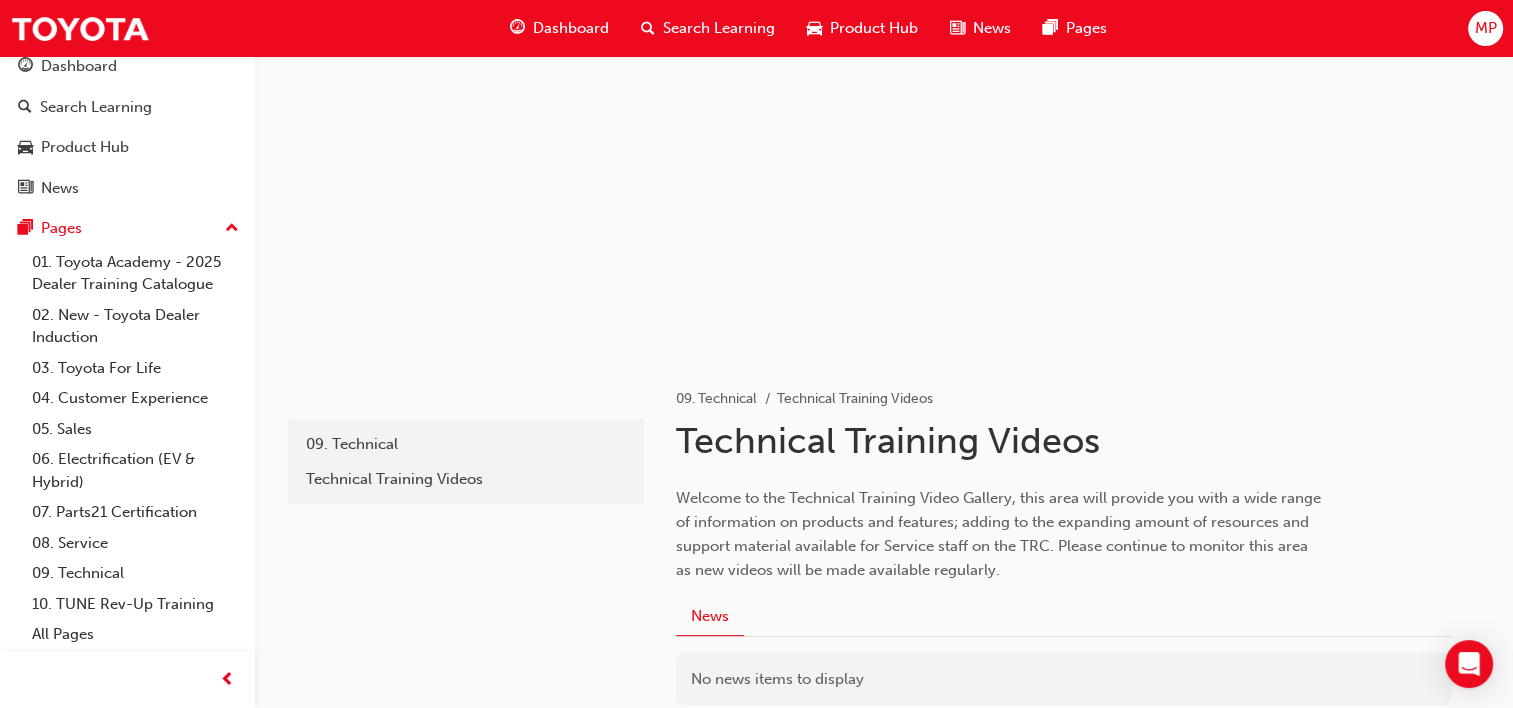 scroll, scrollTop: 100, scrollLeft: 0, axis: vertical 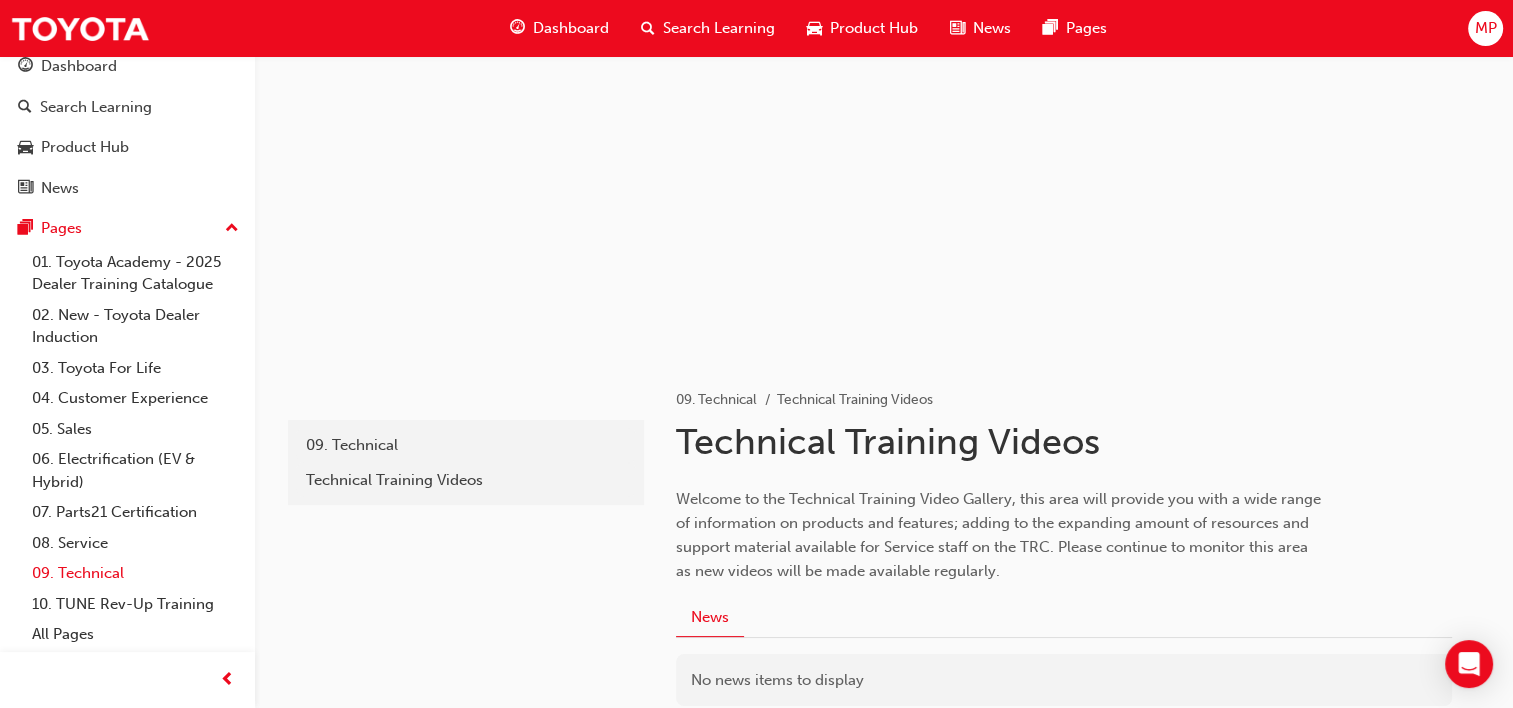 click on "09. Technical" at bounding box center (135, 573) 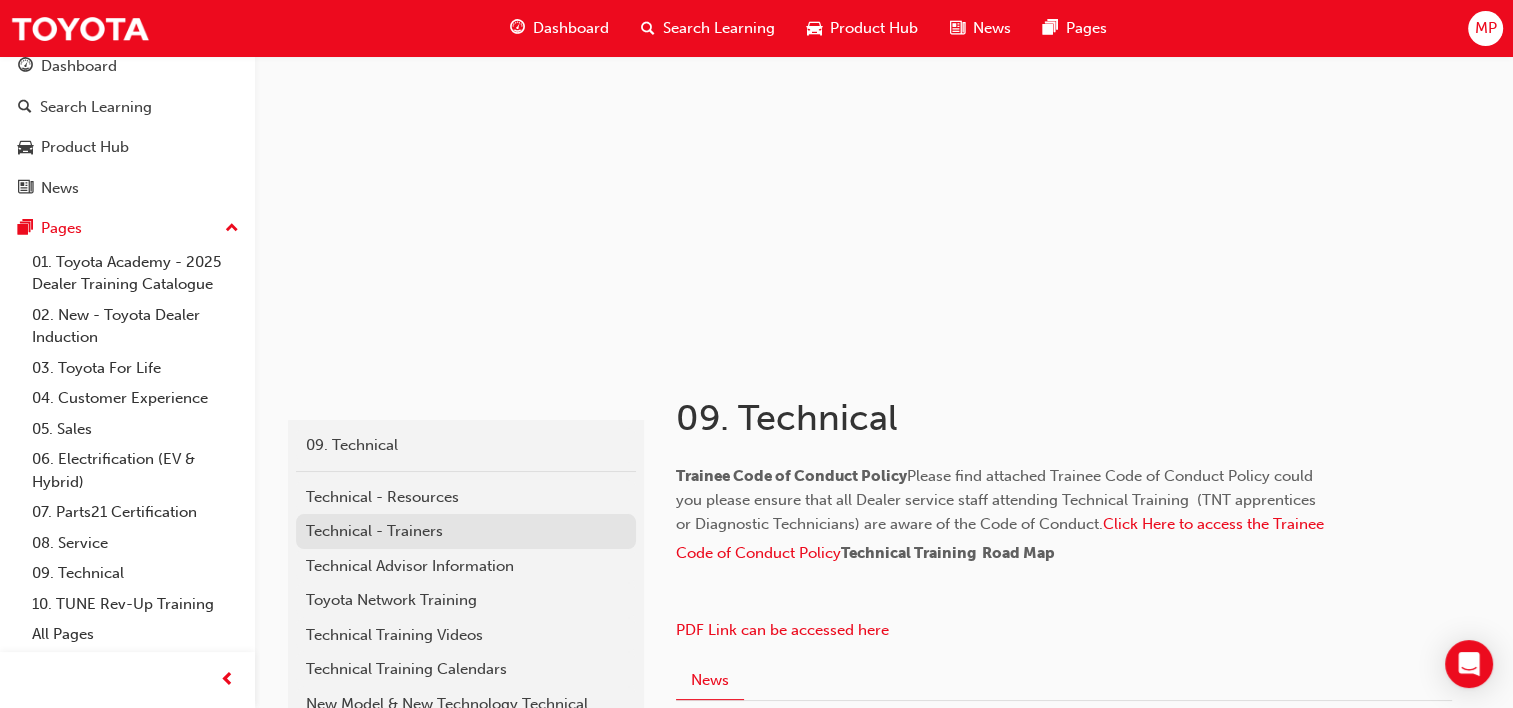click on "Technical - Trainers" at bounding box center (466, 531) 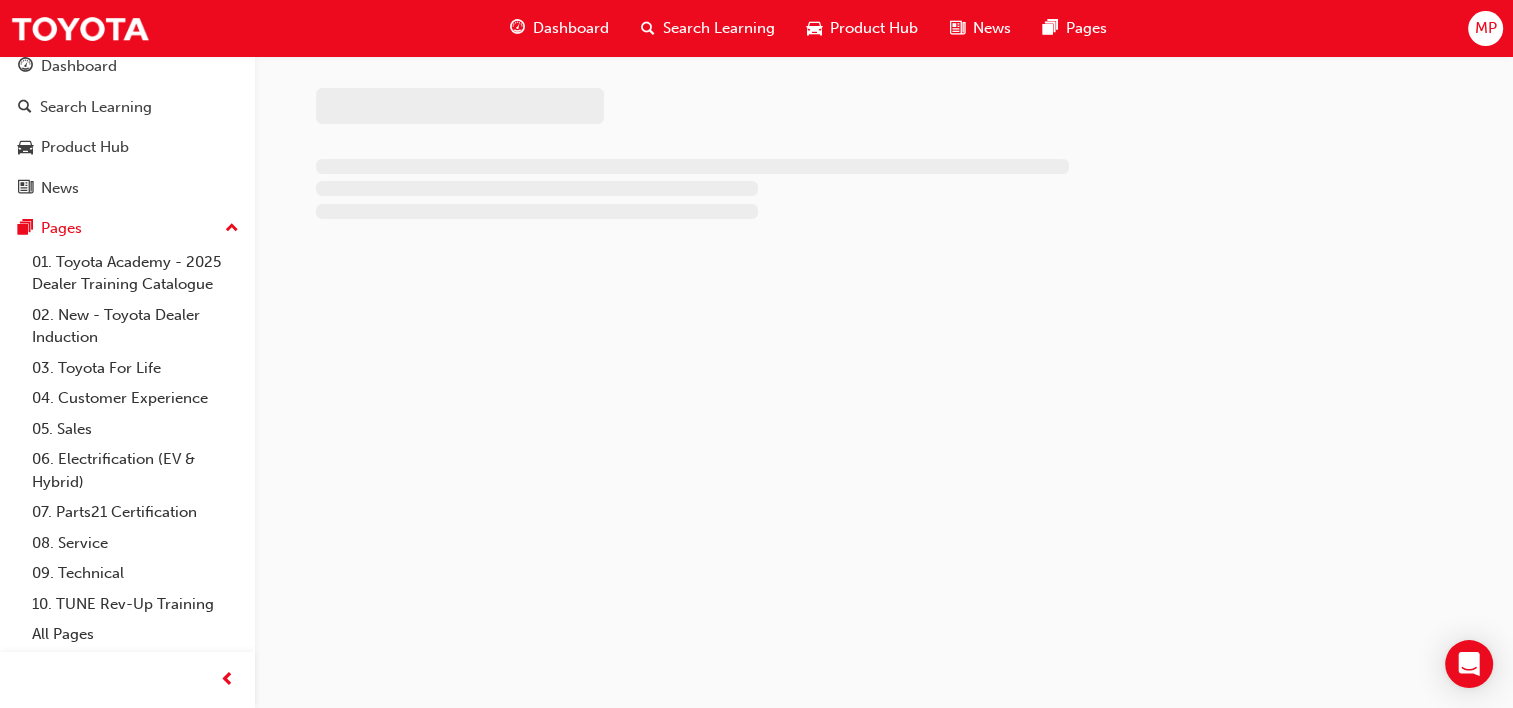 scroll, scrollTop: 0, scrollLeft: 0, axis: both 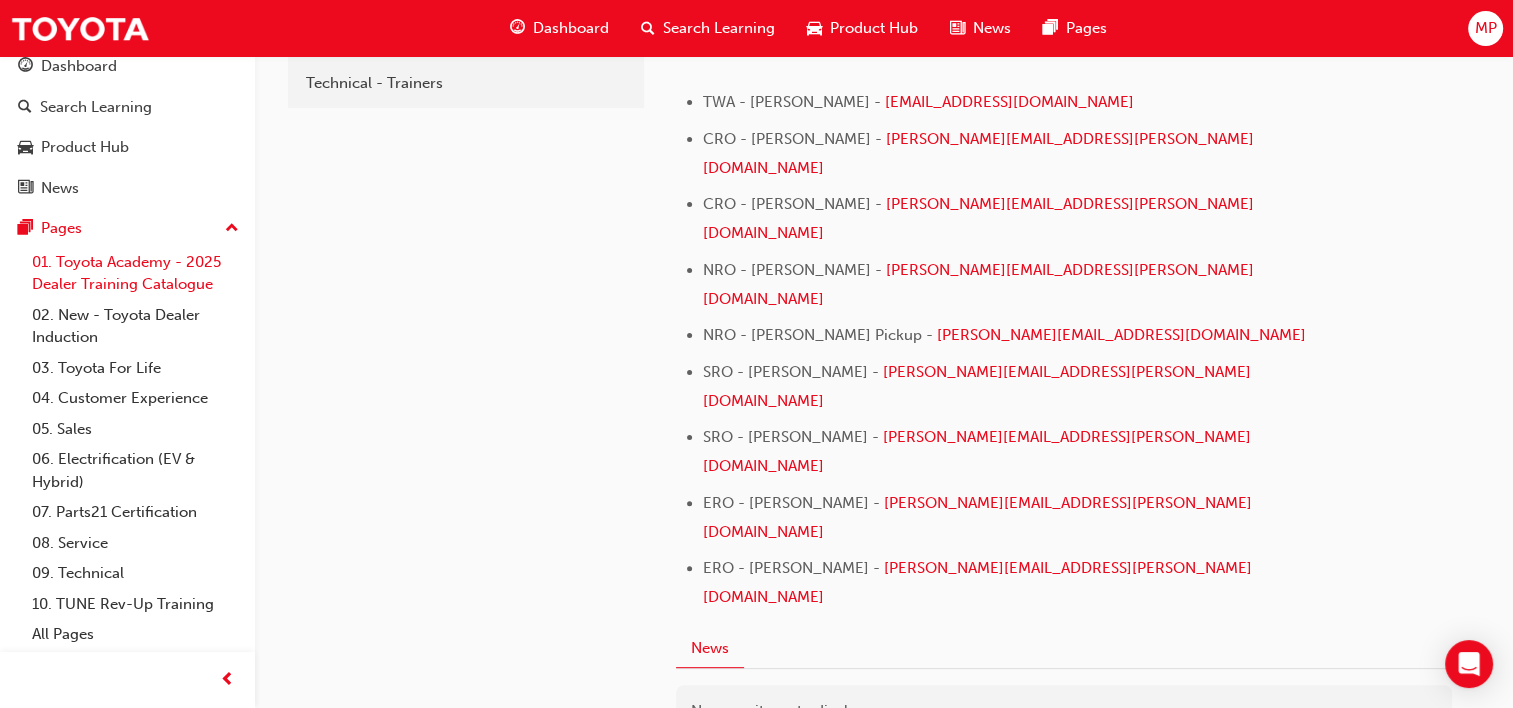 click on "01. Toyota Academy - 2025 Dealer Training Catalogue" at bounding box center [135, 273] 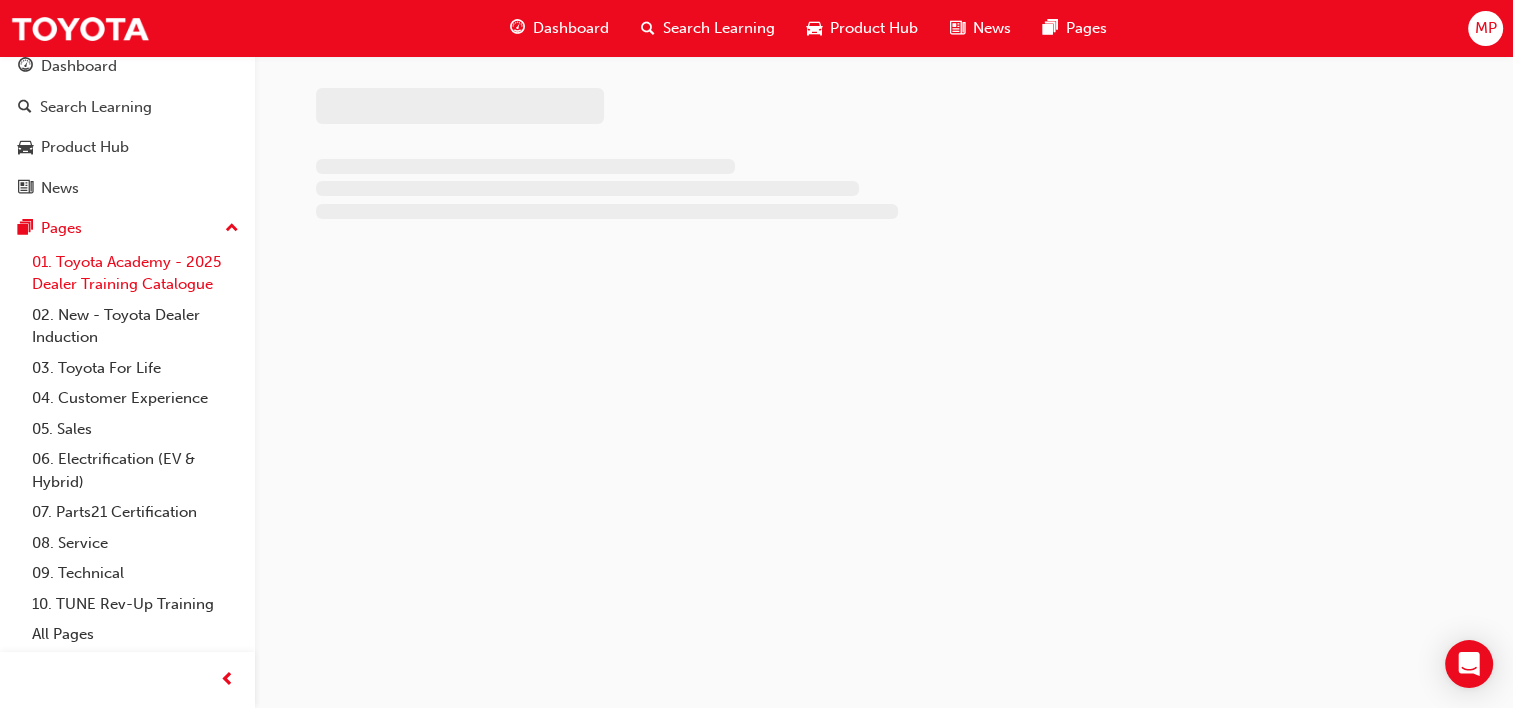 scroll, scrollTop: 0, scrollLeft: 0, axis: both 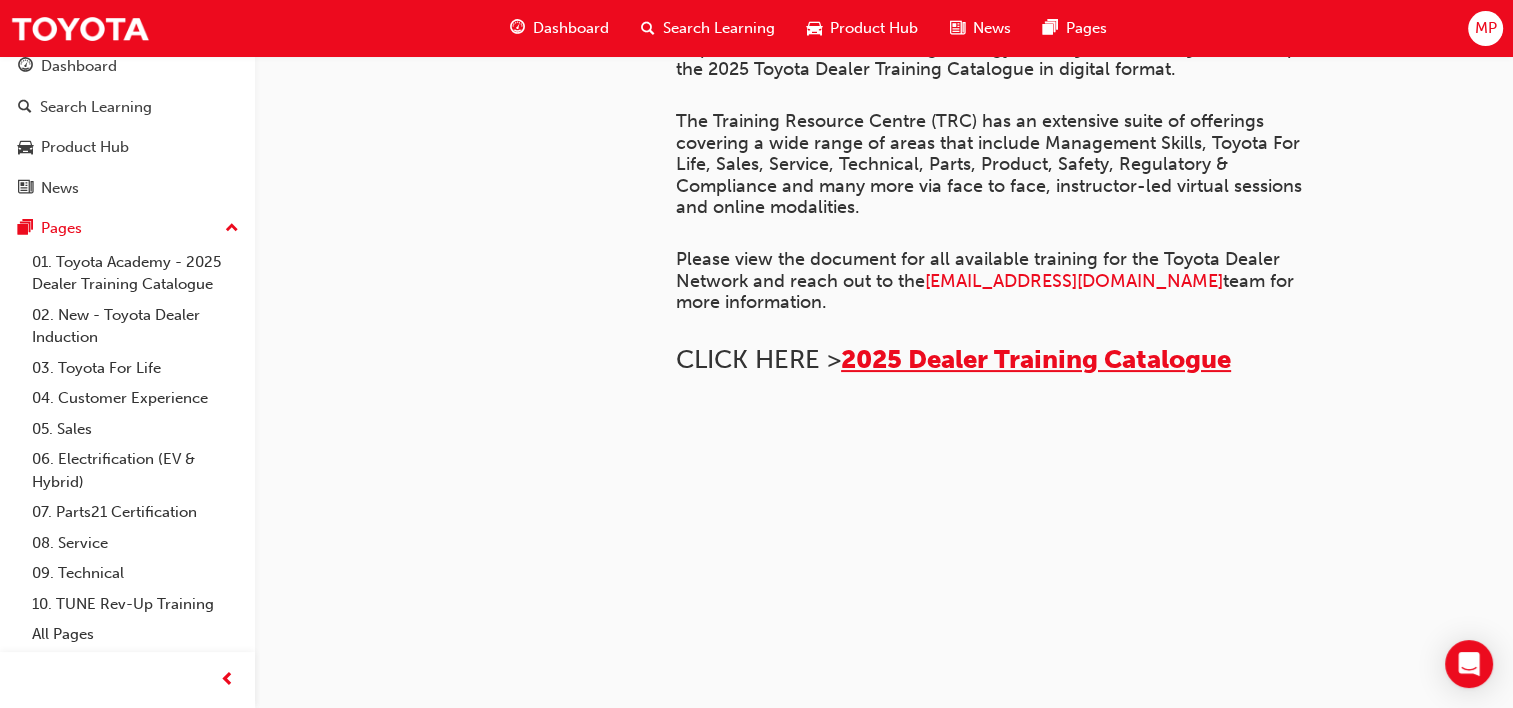 click on "2025 Dealer Training Catalogue" at bounding box center [1036, 359] 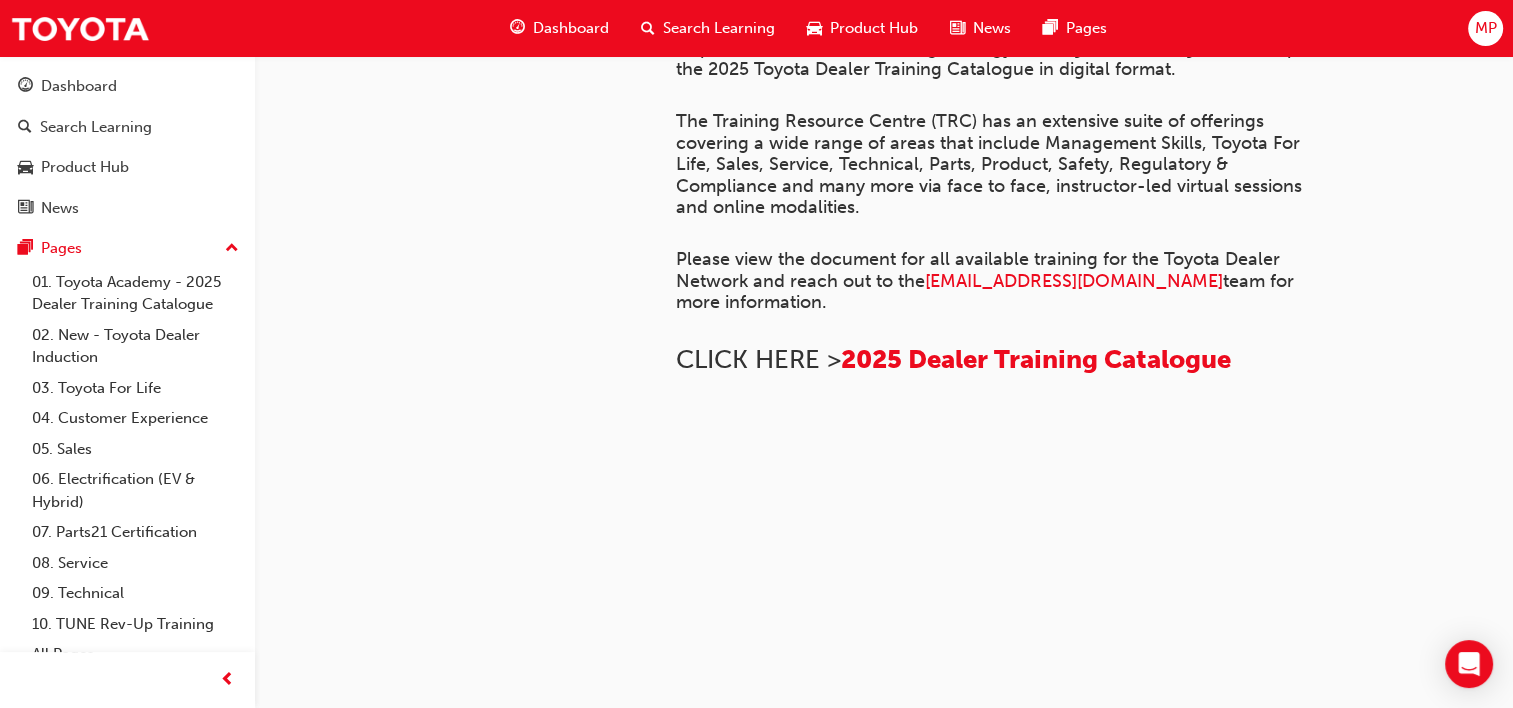 scroll, scrollTop: 1572, scrollLeft: 0, axis: vertical 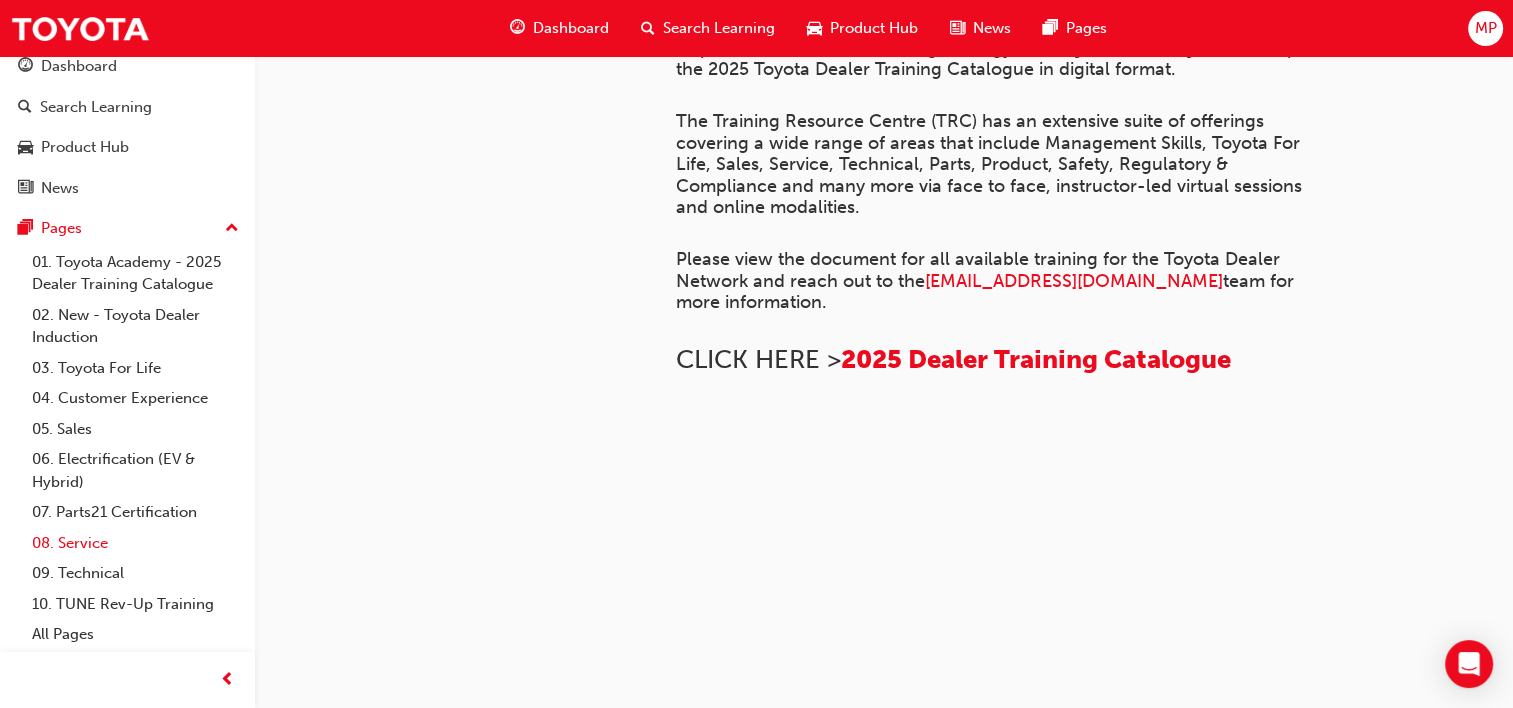 click on "08. Service" at bounding box center [135, 543] 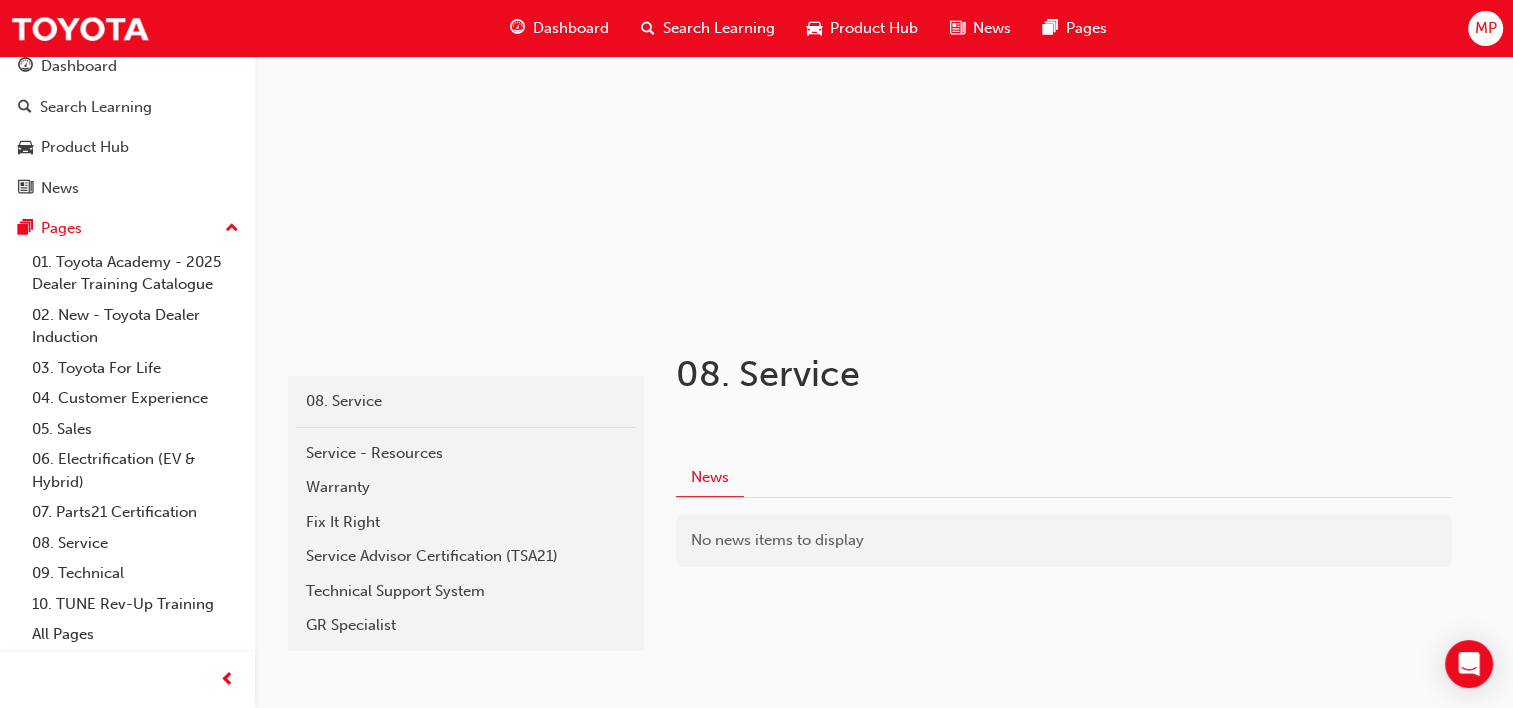 scroll, scrollTop: 200, scrollLeft: 0, axis: vertical 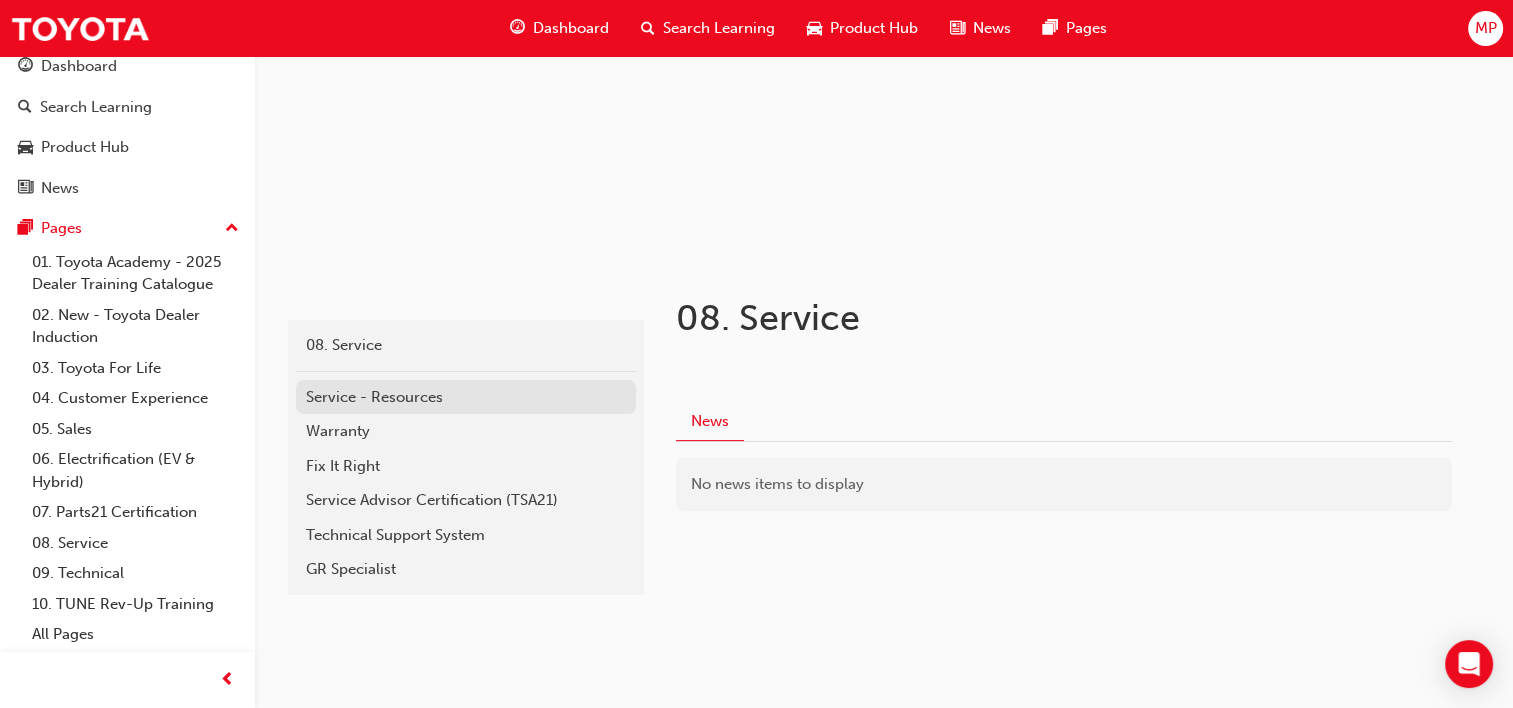 click on "Service - Resources" at bounding box center (466, 397) 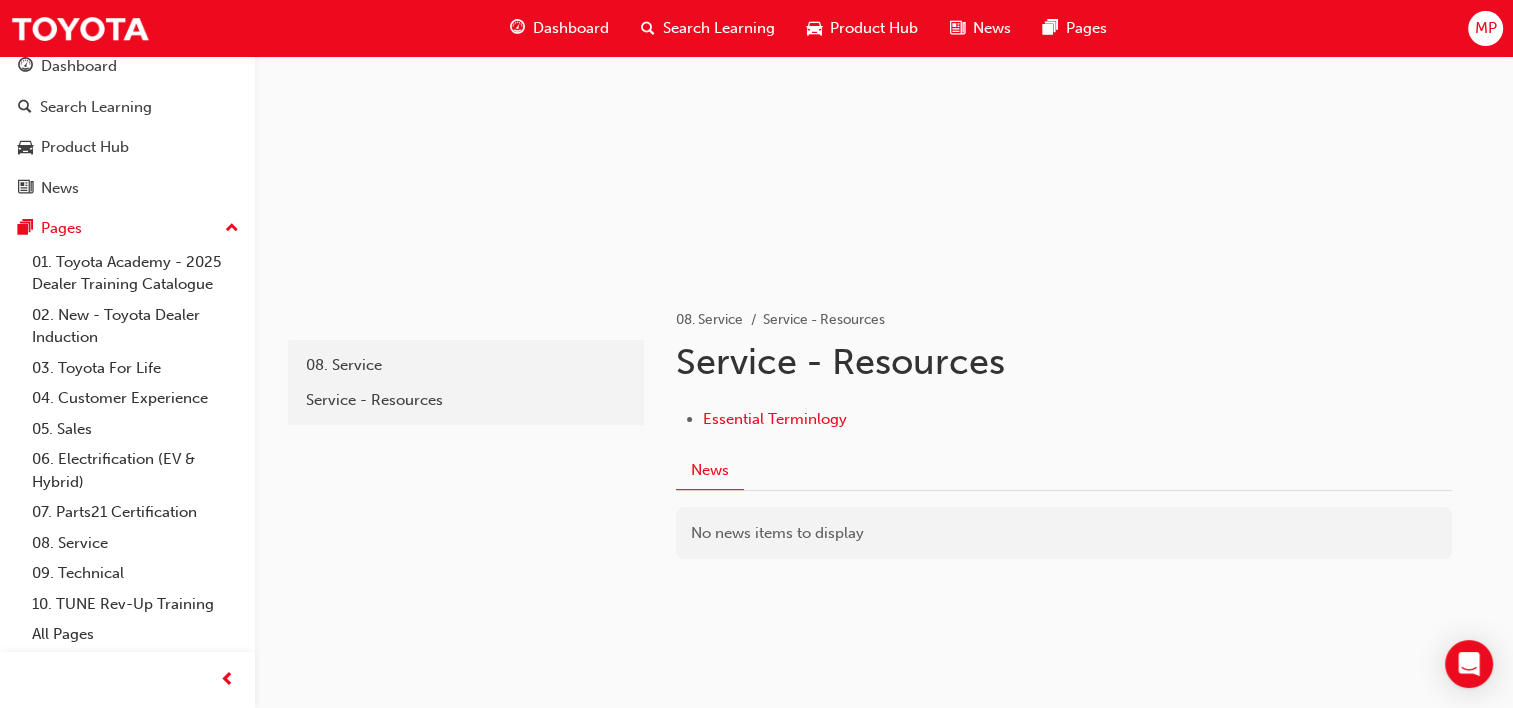 scroll, scrollTop: 200, scrollLeft: 0, axis: vertical 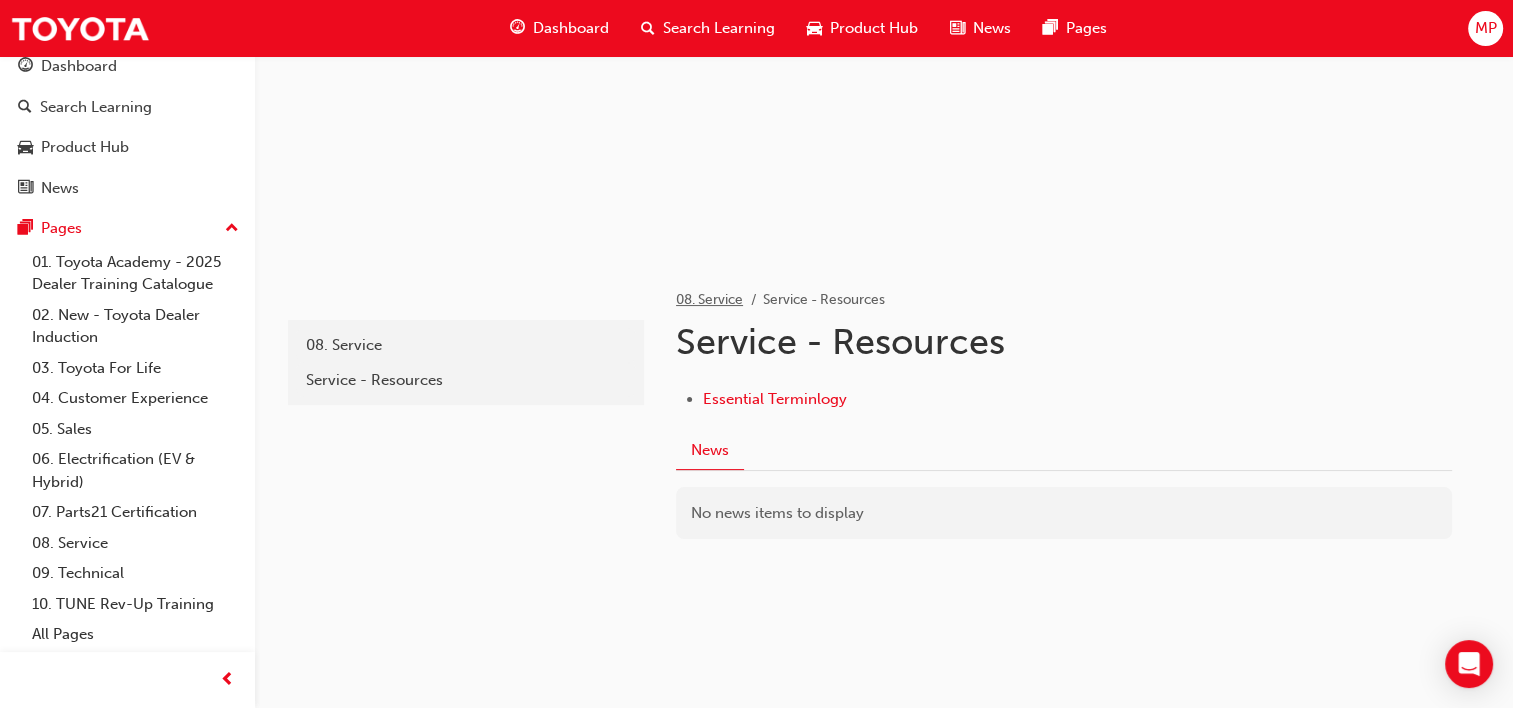 click on "08. Service" at bounding box center [709, 299] 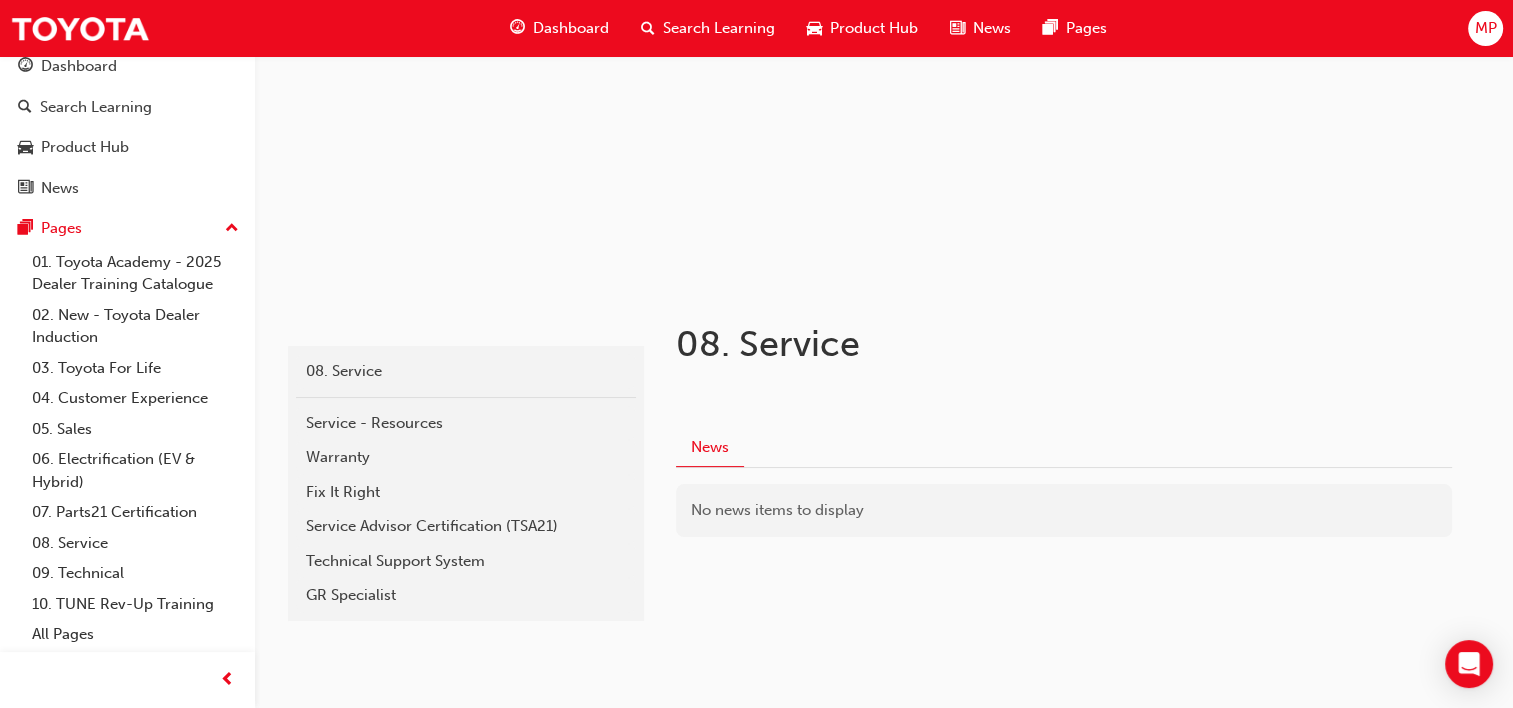 scroll, scrollTop: 216, scrollLeft: 0, axis: vertical 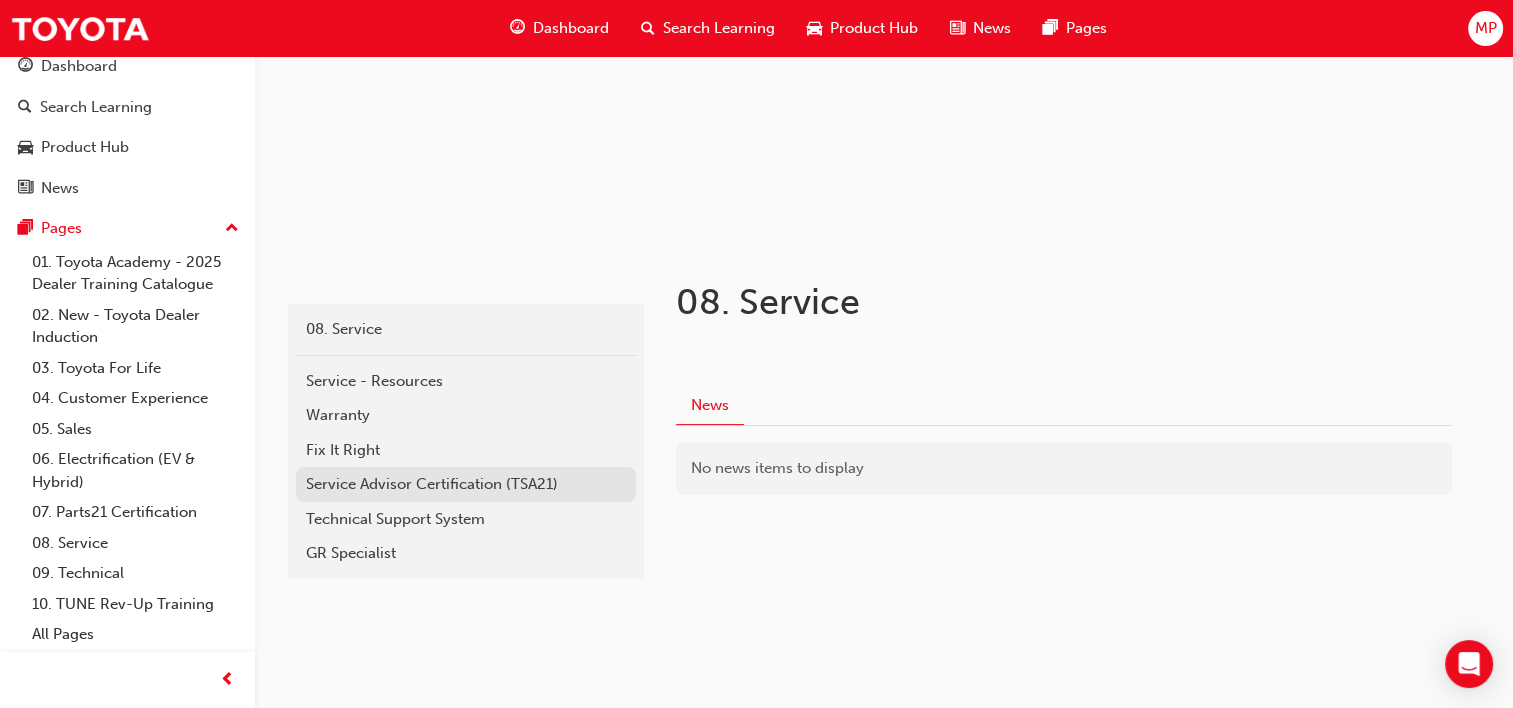 click on "Service Advisor Certification (TSA21)" at bounding box center [466, 484] 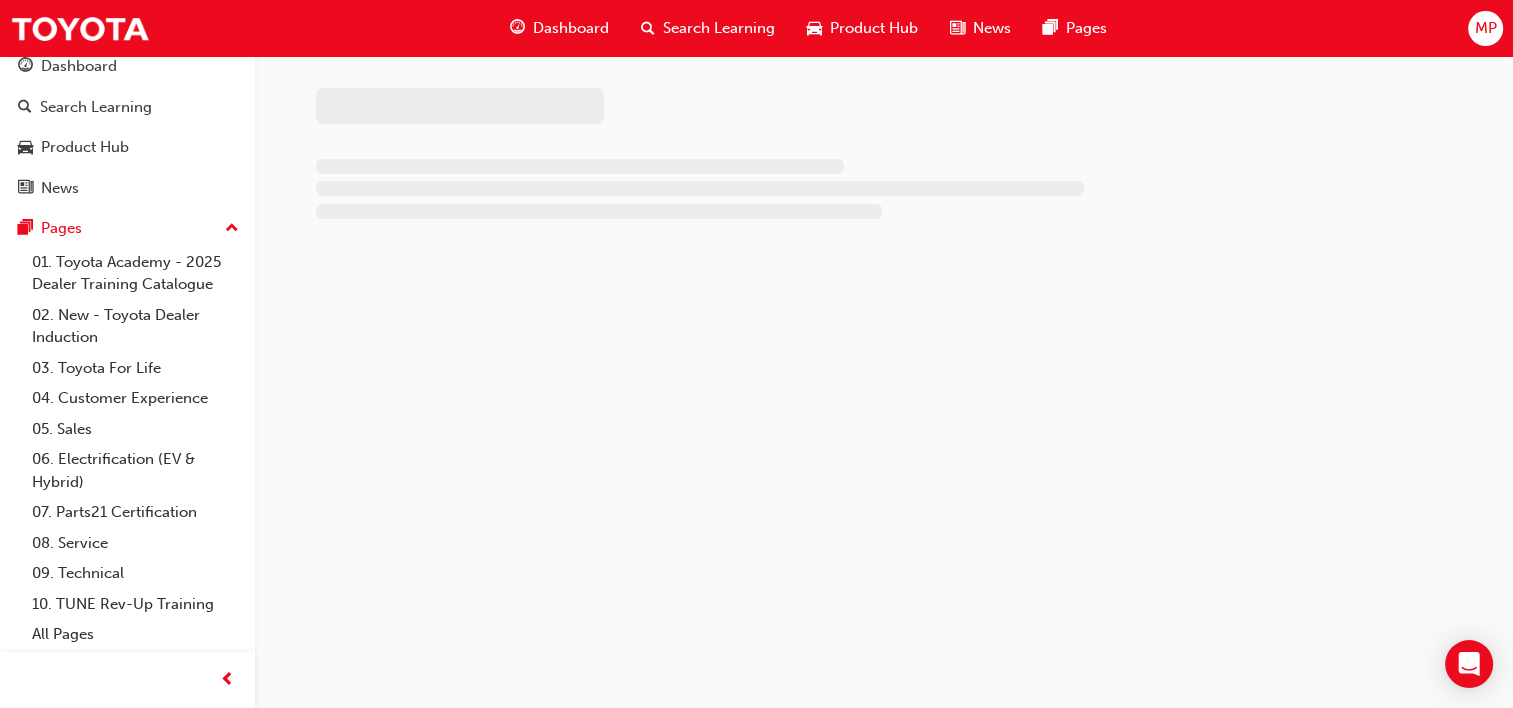 scroll, scrollTop: 0, scrollLeft: 0, axis: both 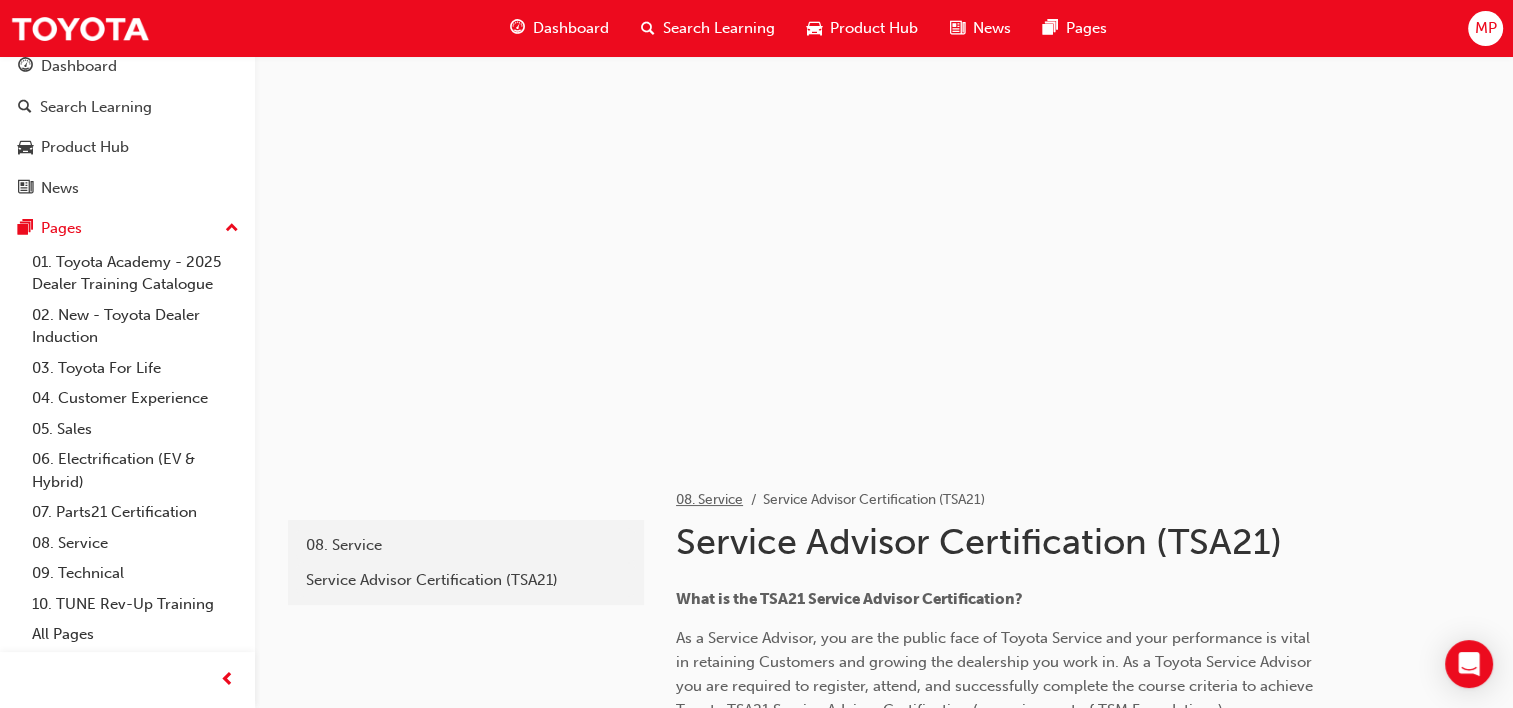 click on "08. Service" at bounding box center [709, 499] 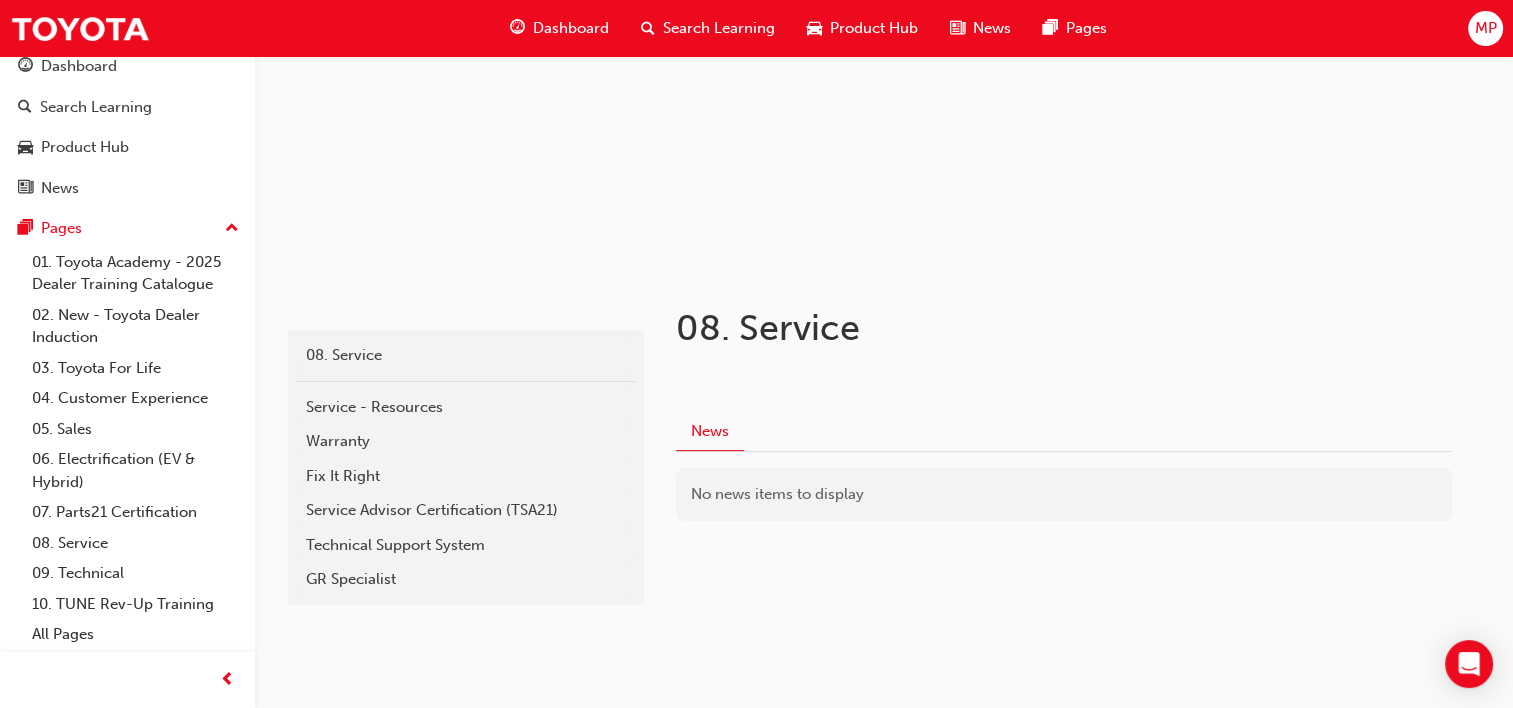 scroll, scrollTop: 216, scrollLeft: 0, axis: vertical 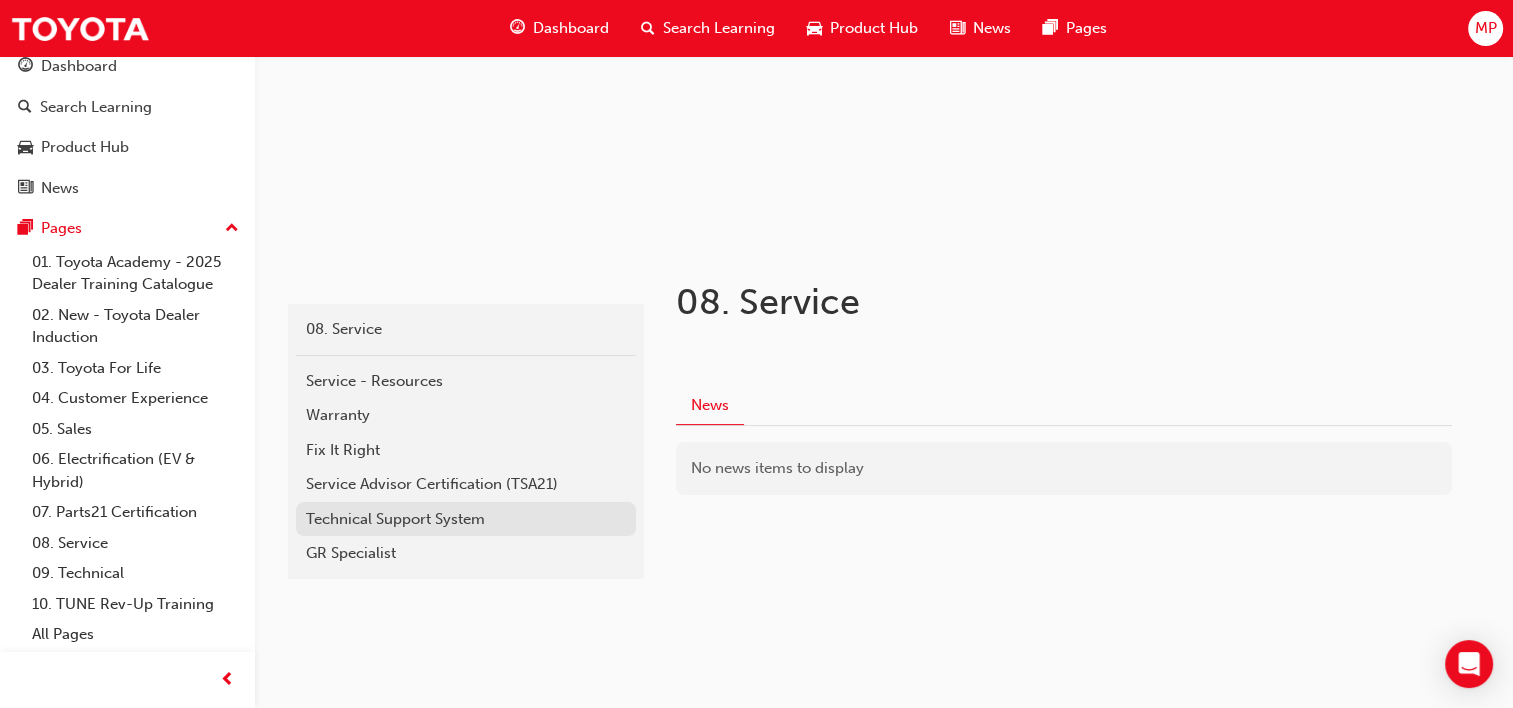 click on "Technical Support System" at bounding box center (466, 519) 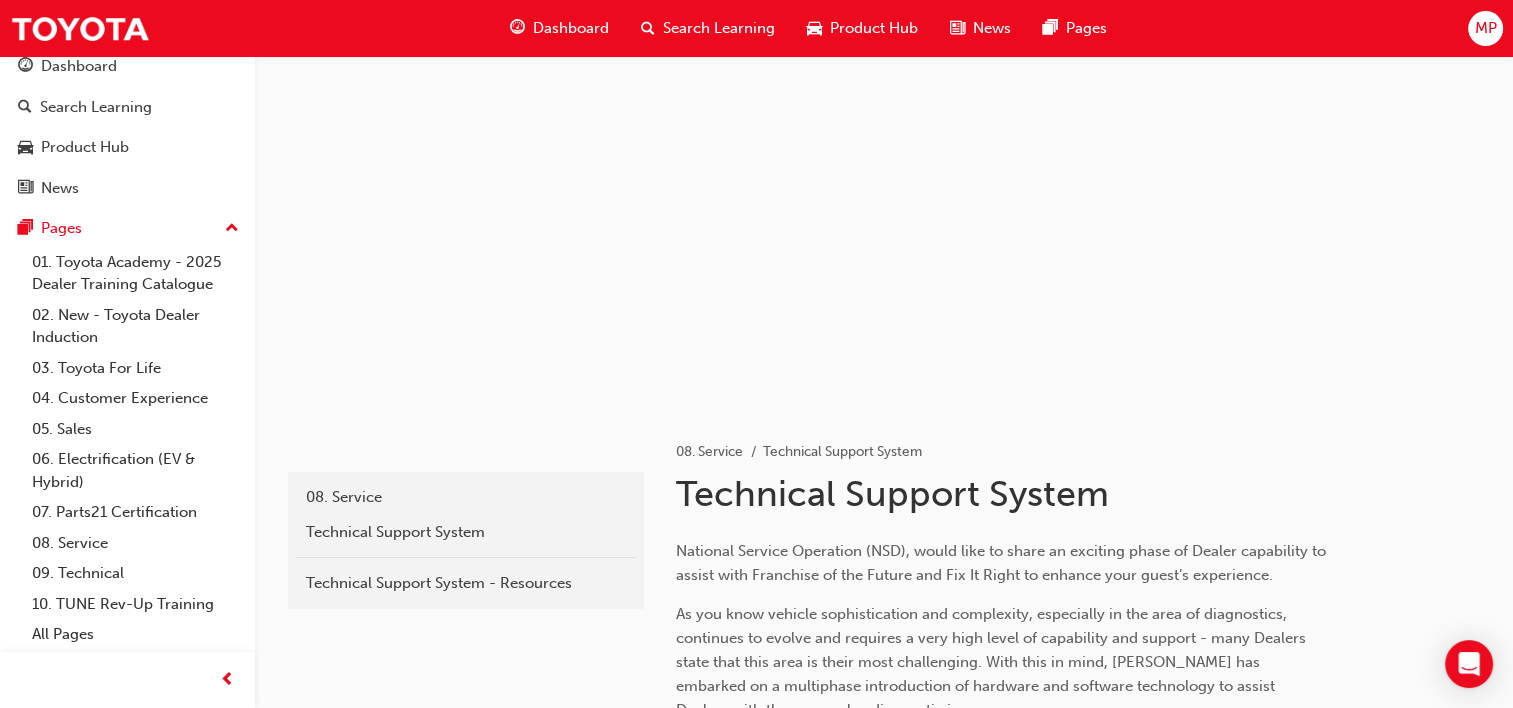 scroll, scrollTop: 33, scrollLeft: 0, axis: vertical 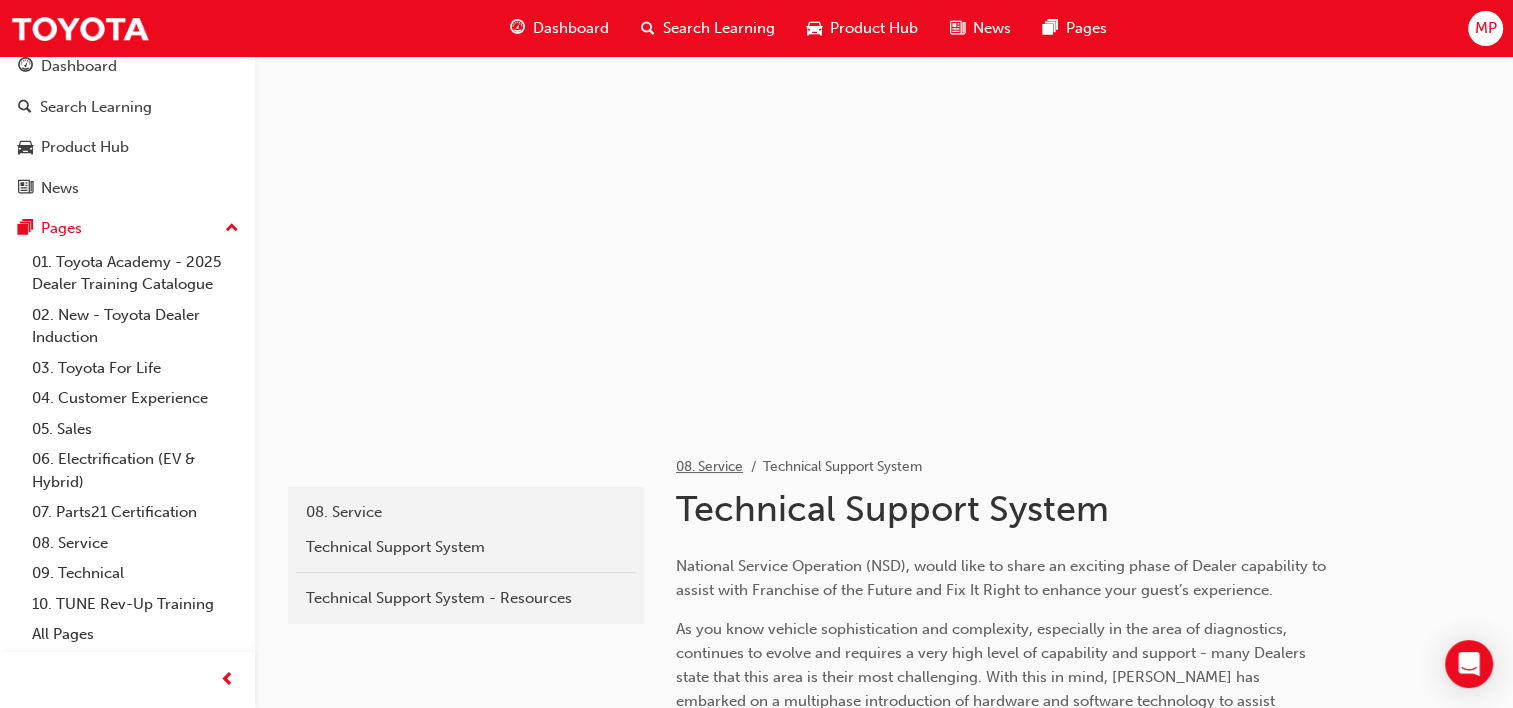 click on "08. Service" at bounding box center (709, 466) 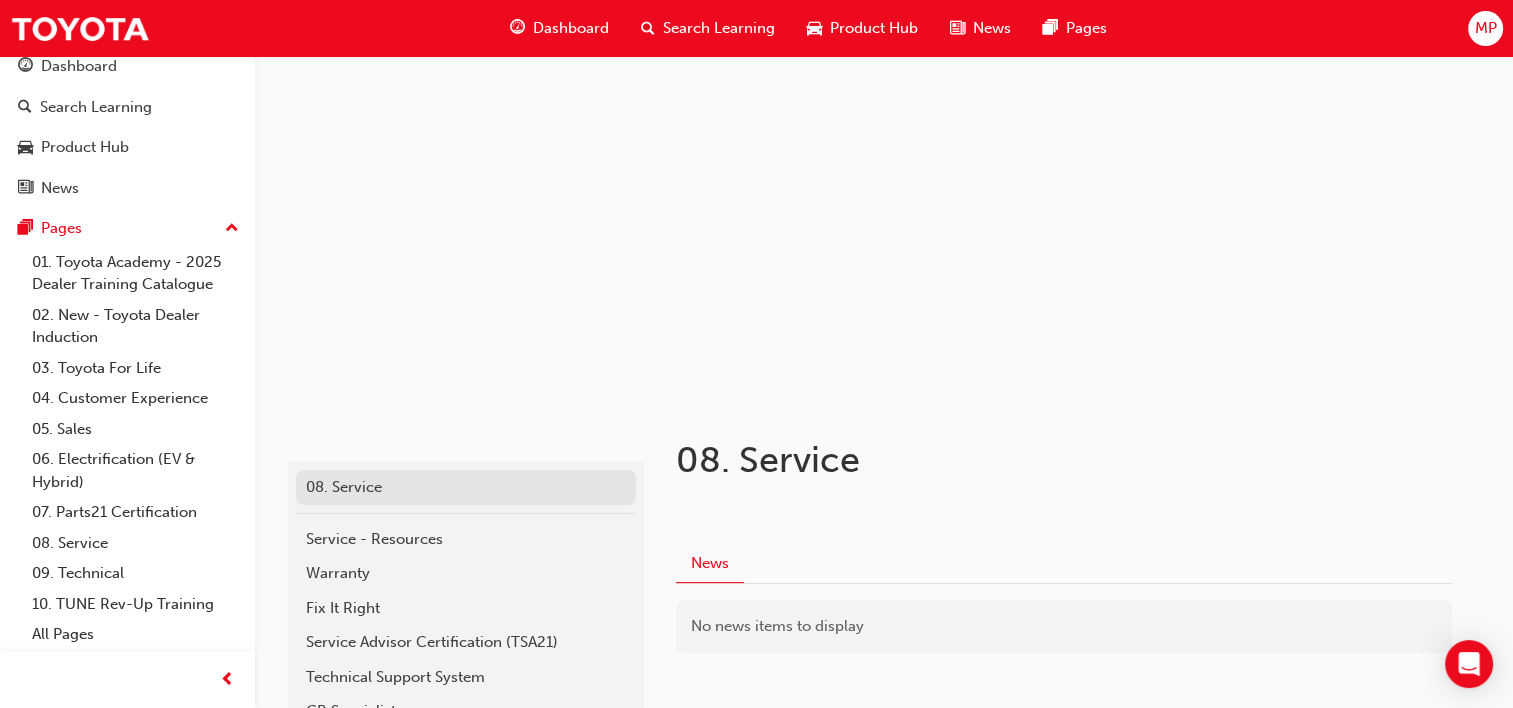 scroll, scrollTop: 216, scrollLeft: 0, axis: vertical 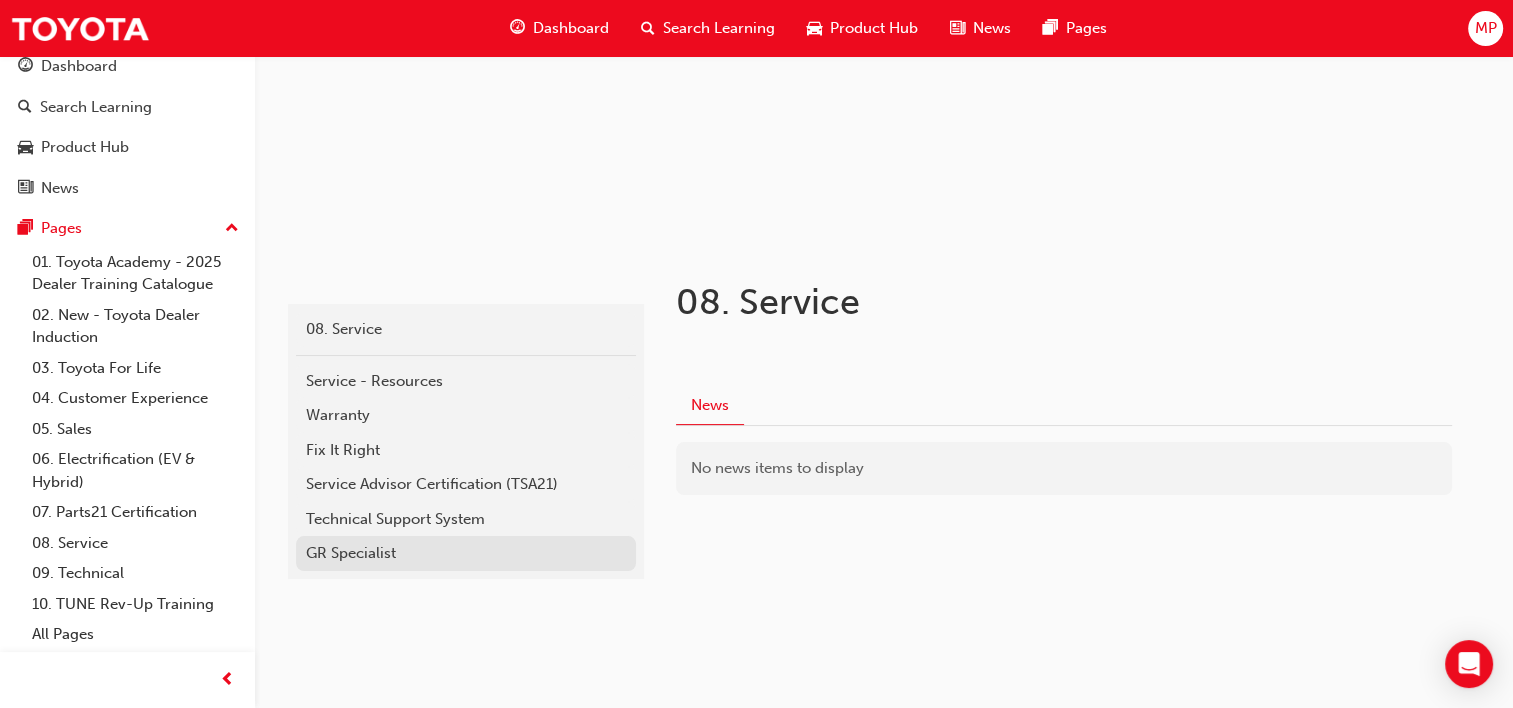 click on "GR Specialist" at bounding box center (466, 553) 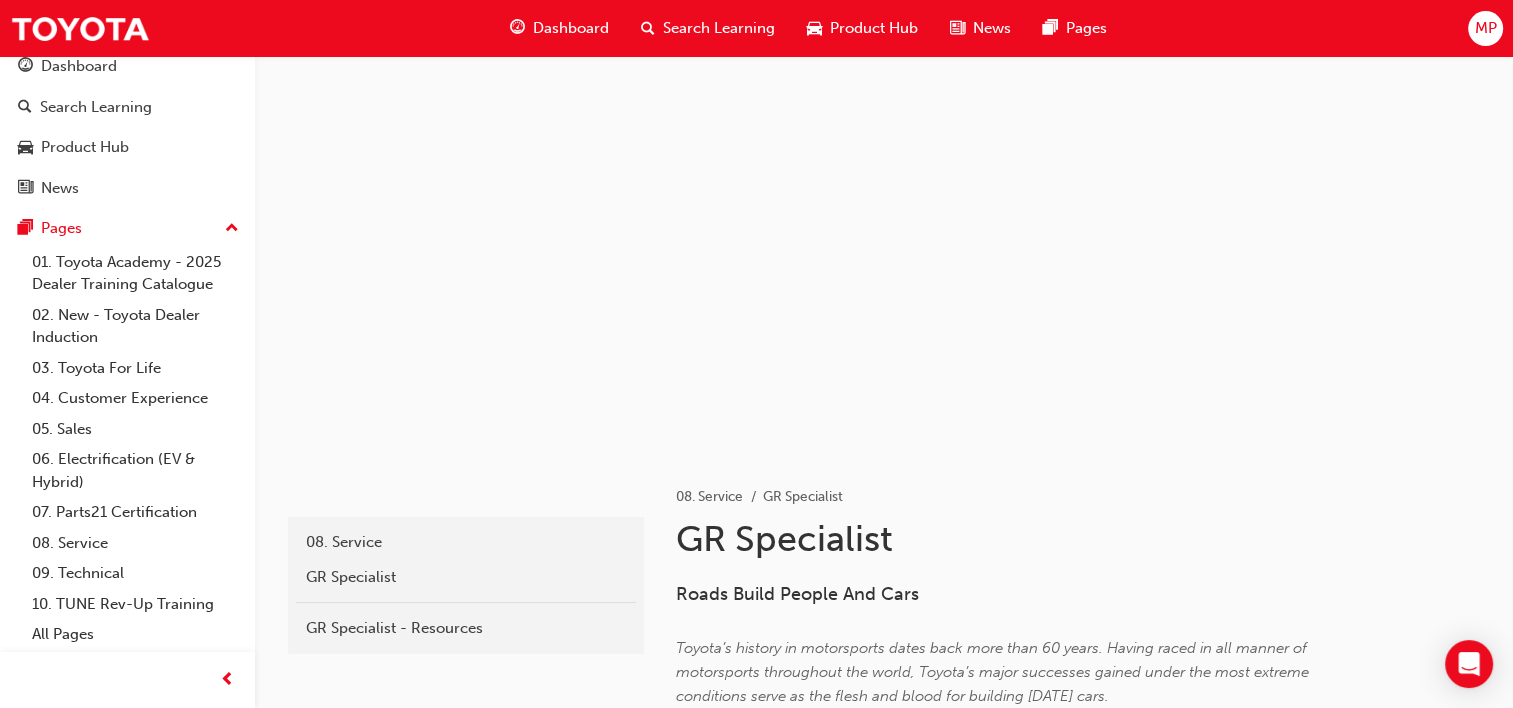 scroll, scrollTop: 0, scrollLeft: 0, axis: both 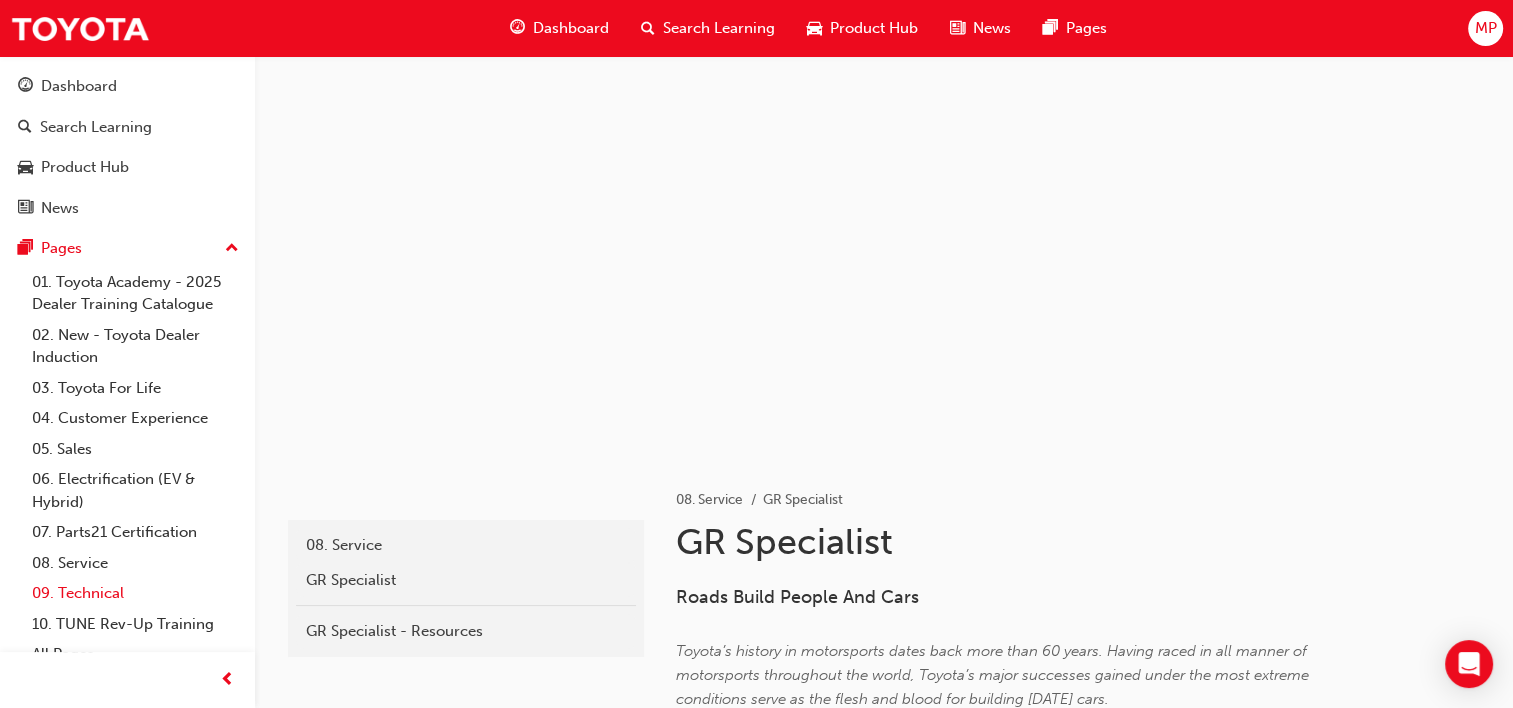 click on "09. Technical" at bounding box center (135, 593) 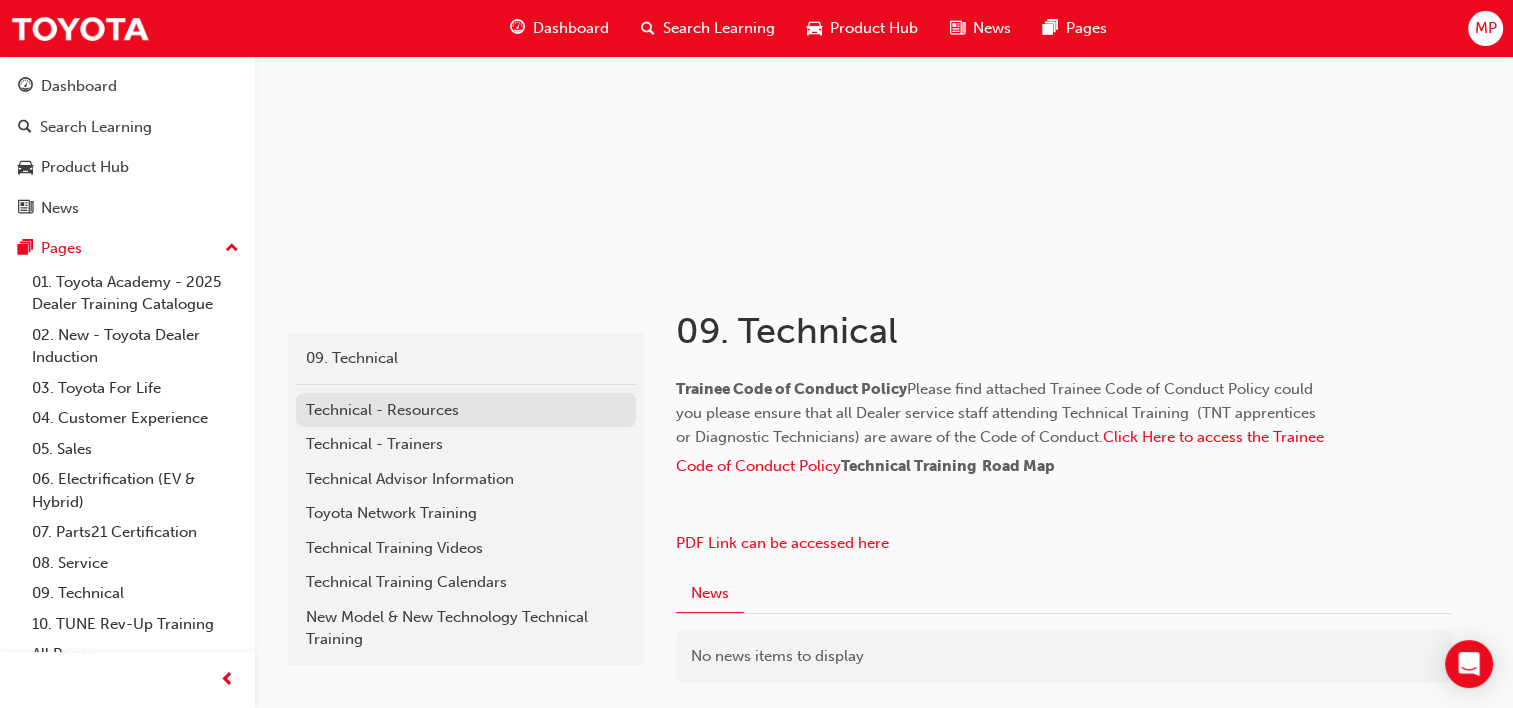 scroll, scrollTop: 200, scrollLeft: 0, axis: vertical 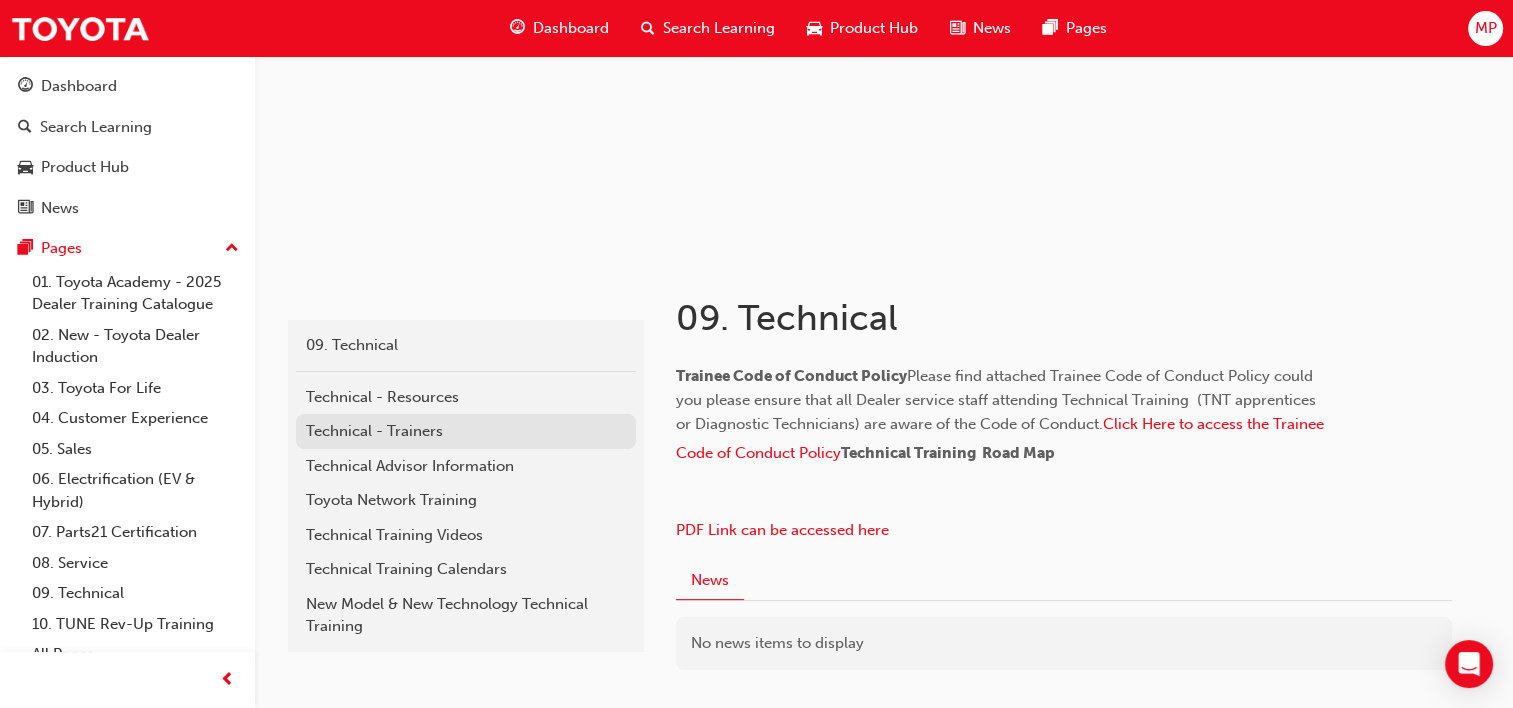 click on "Technical - Trainers" at bounding box center [466, 431] 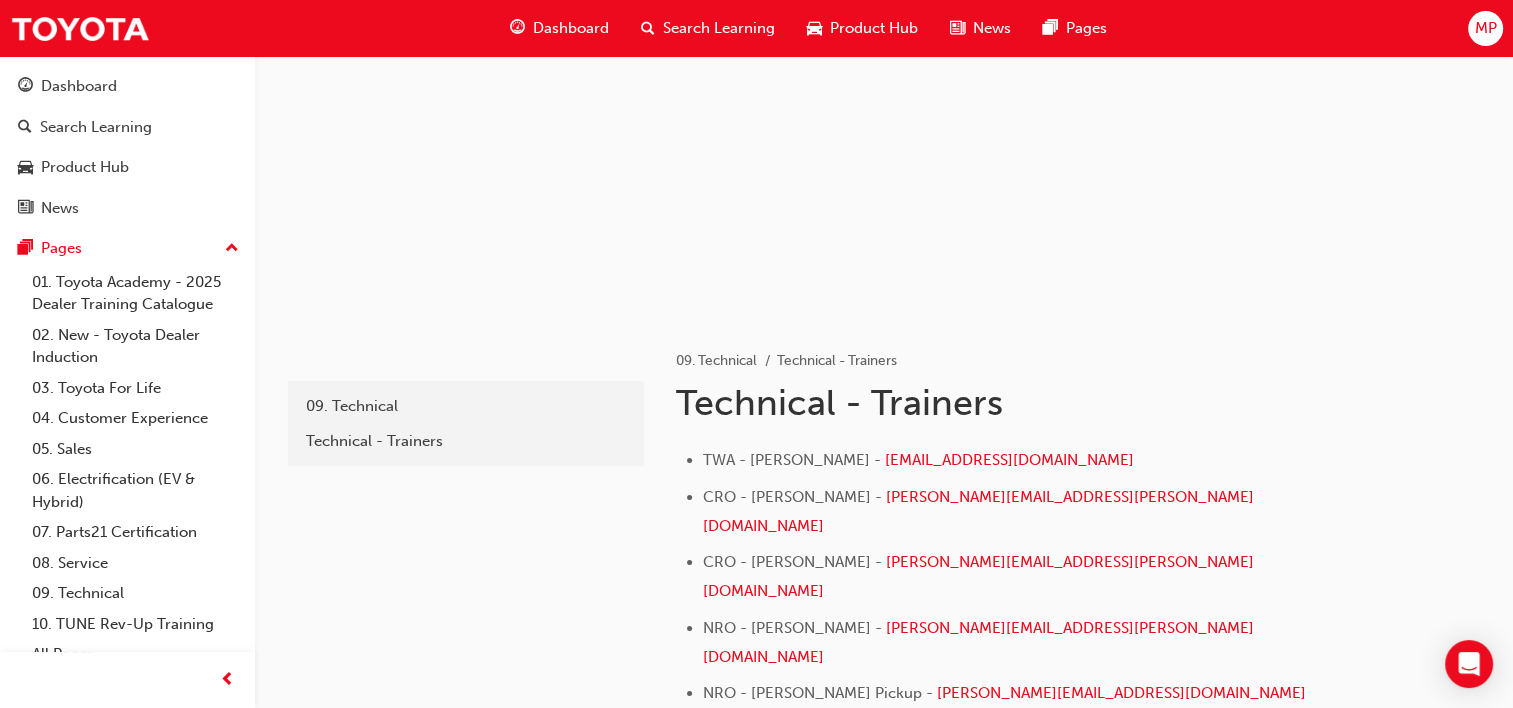 scroll, scrollTop: 0, scrollLeft: 0, axis: both 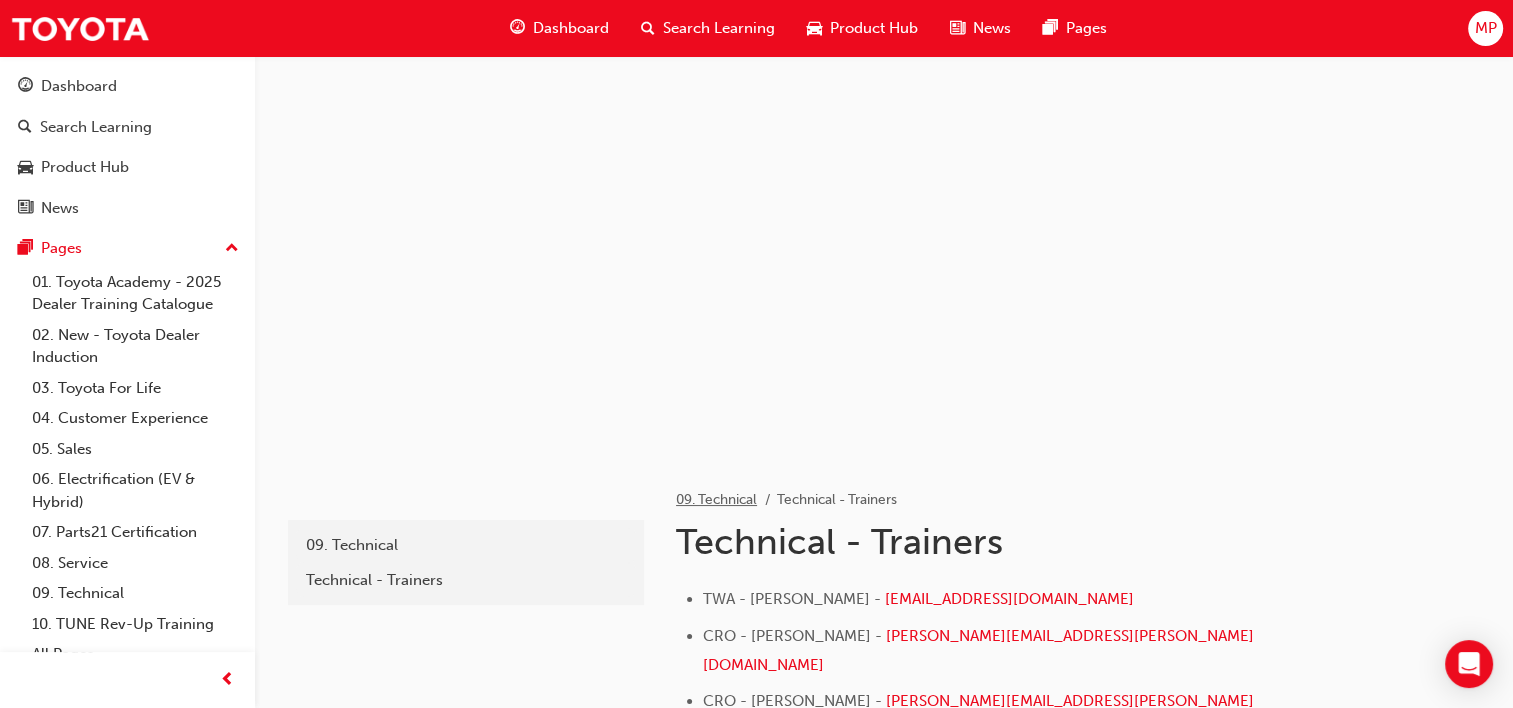 click on "09. Technical" at bounding box center (716, 499) 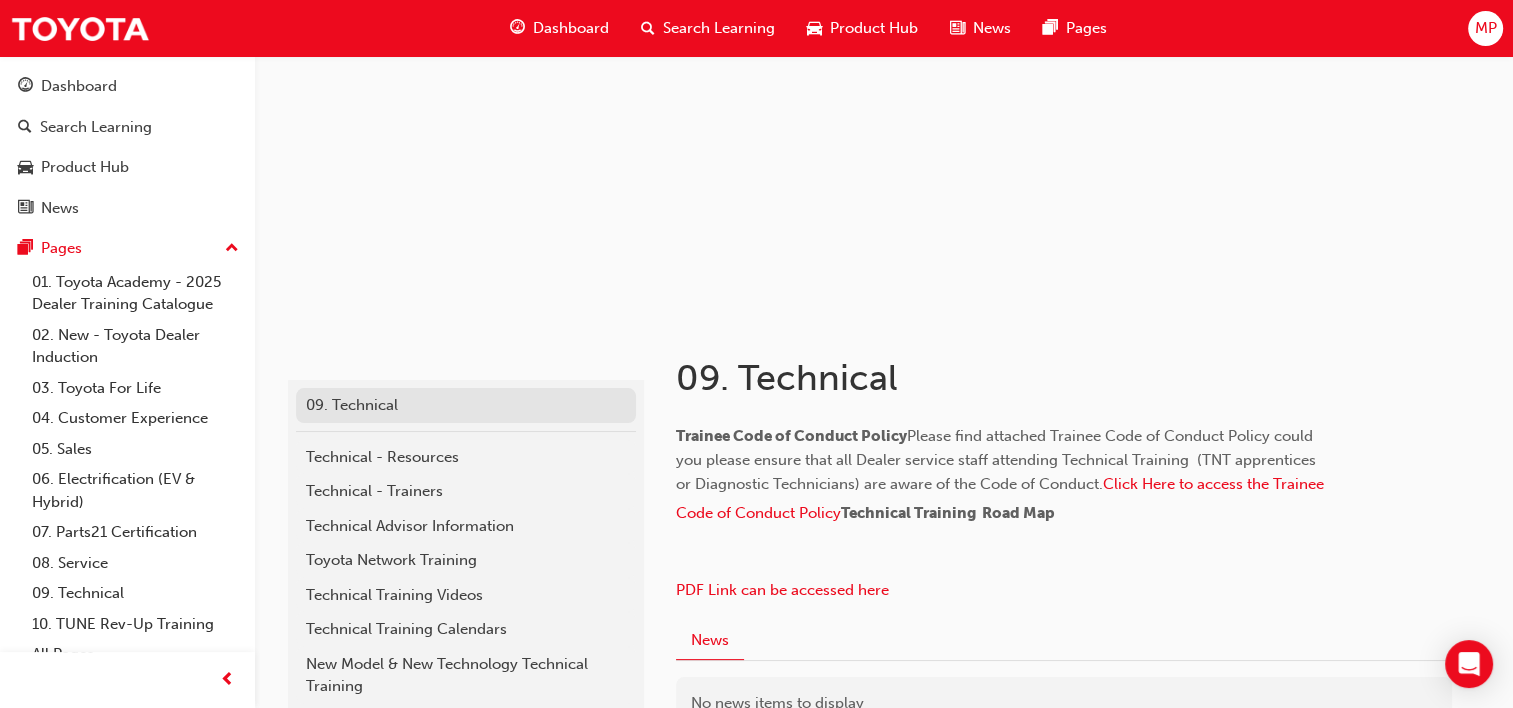 scroll, scrollTop: 200, scrollLeft: 0, axis: vertical 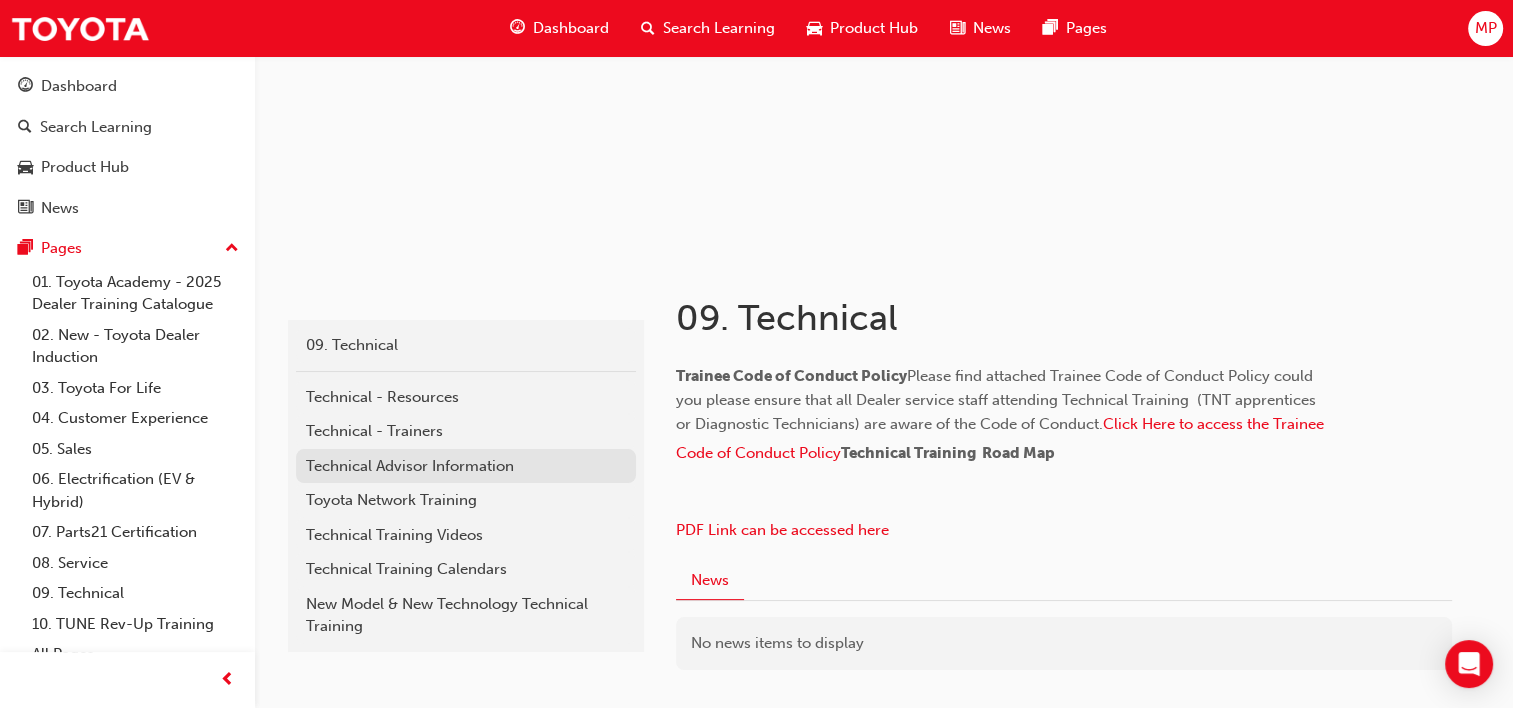 click on "Technical Advisor Information" at bounding box center (466, 466) 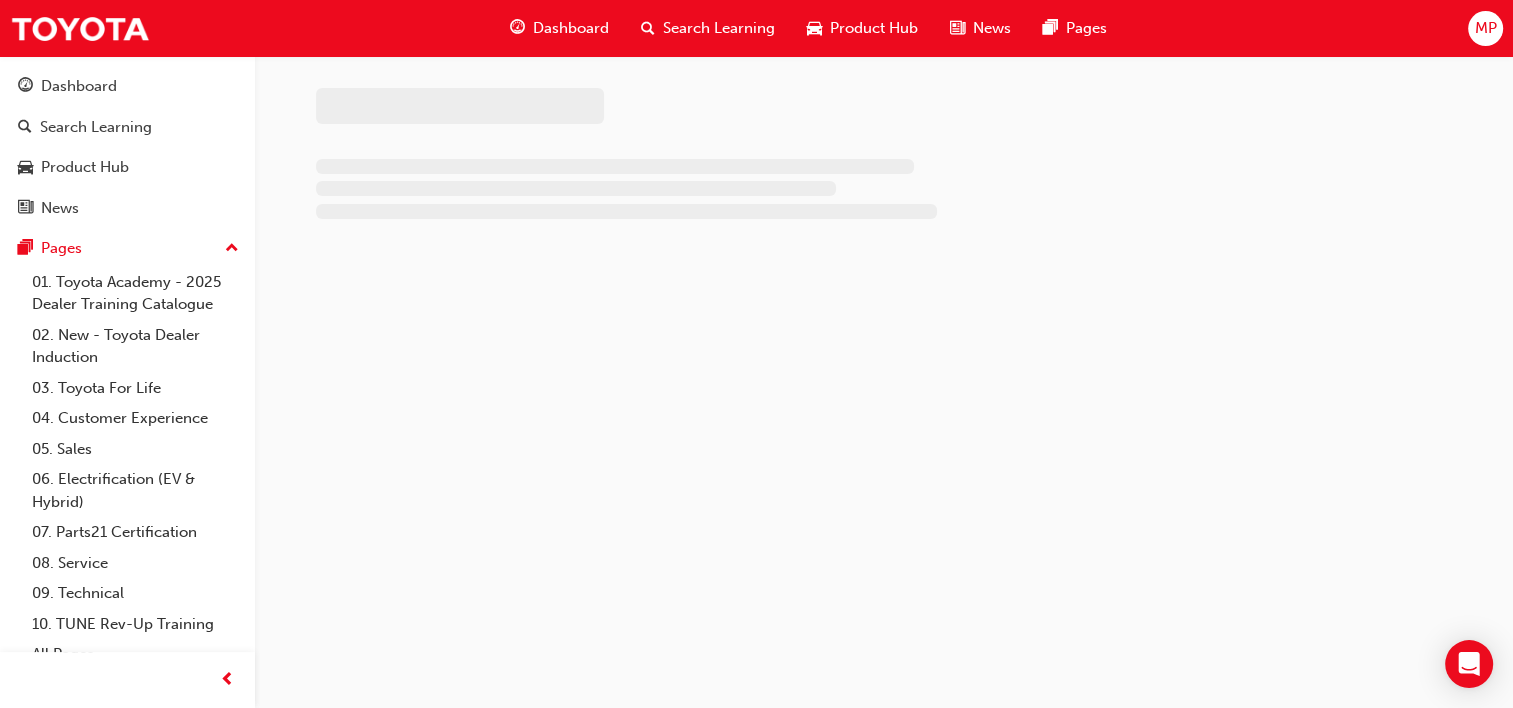 scroll, scrollTop: 0, scrollLeft: 0, axis: both 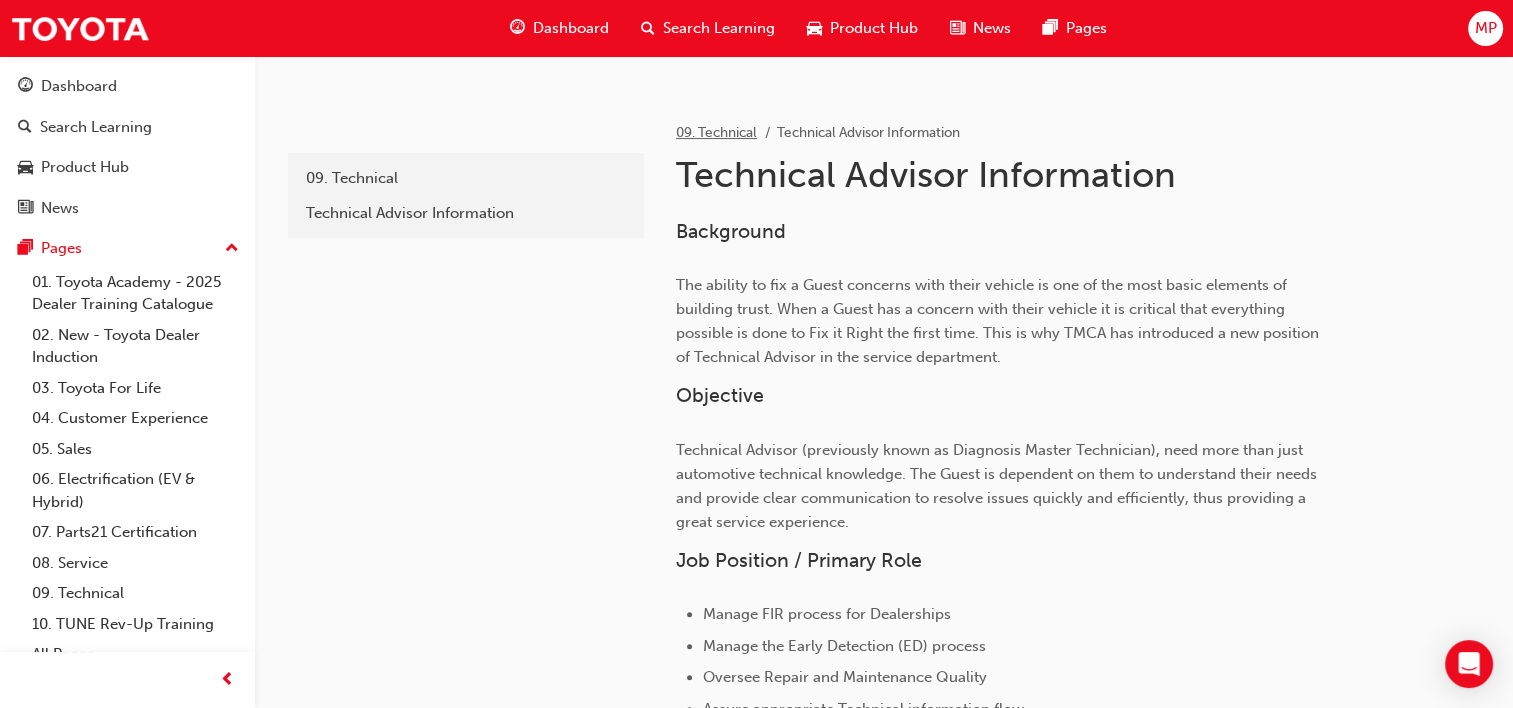 click on "09. Technical" at bounding box center [716, 132] 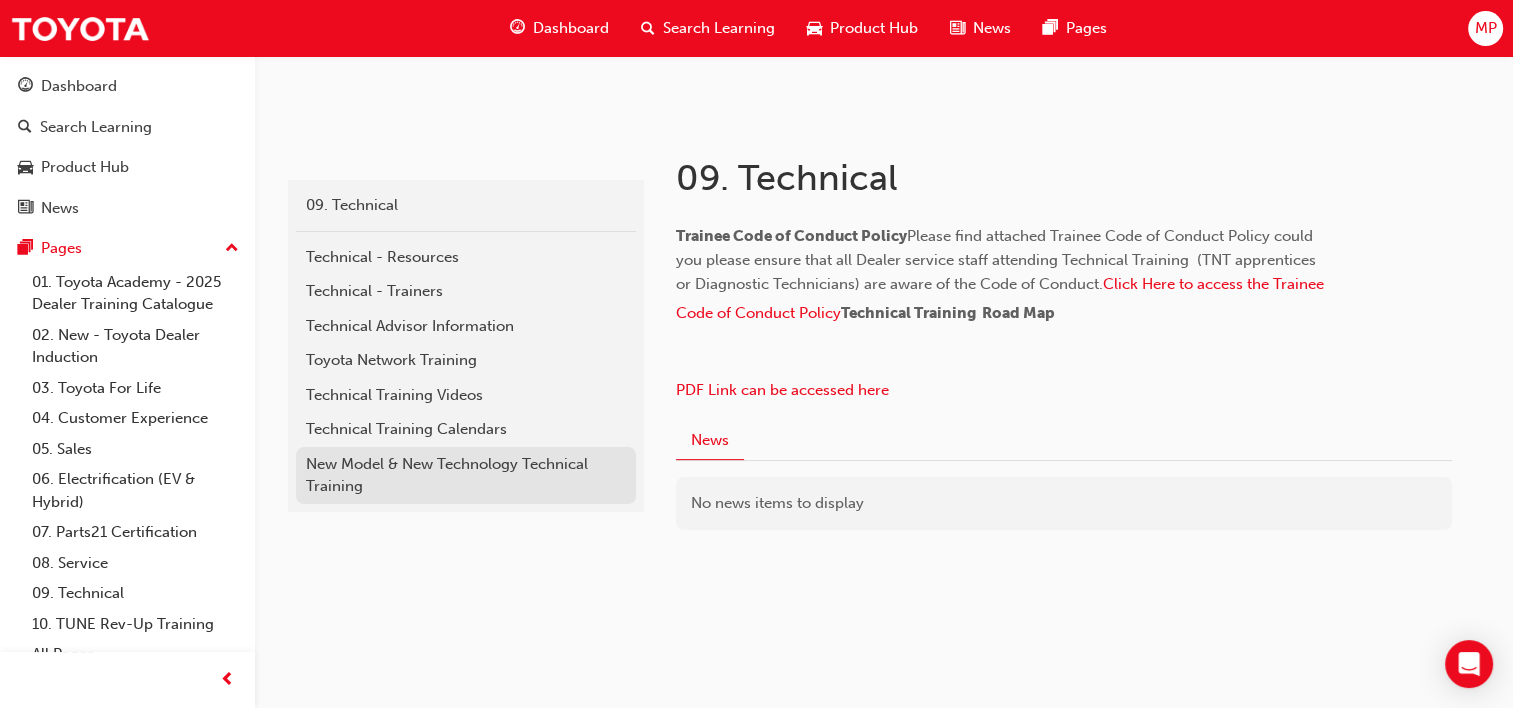 click on "New Model & New Technology Technical Training" at bounding box center (466, 475) 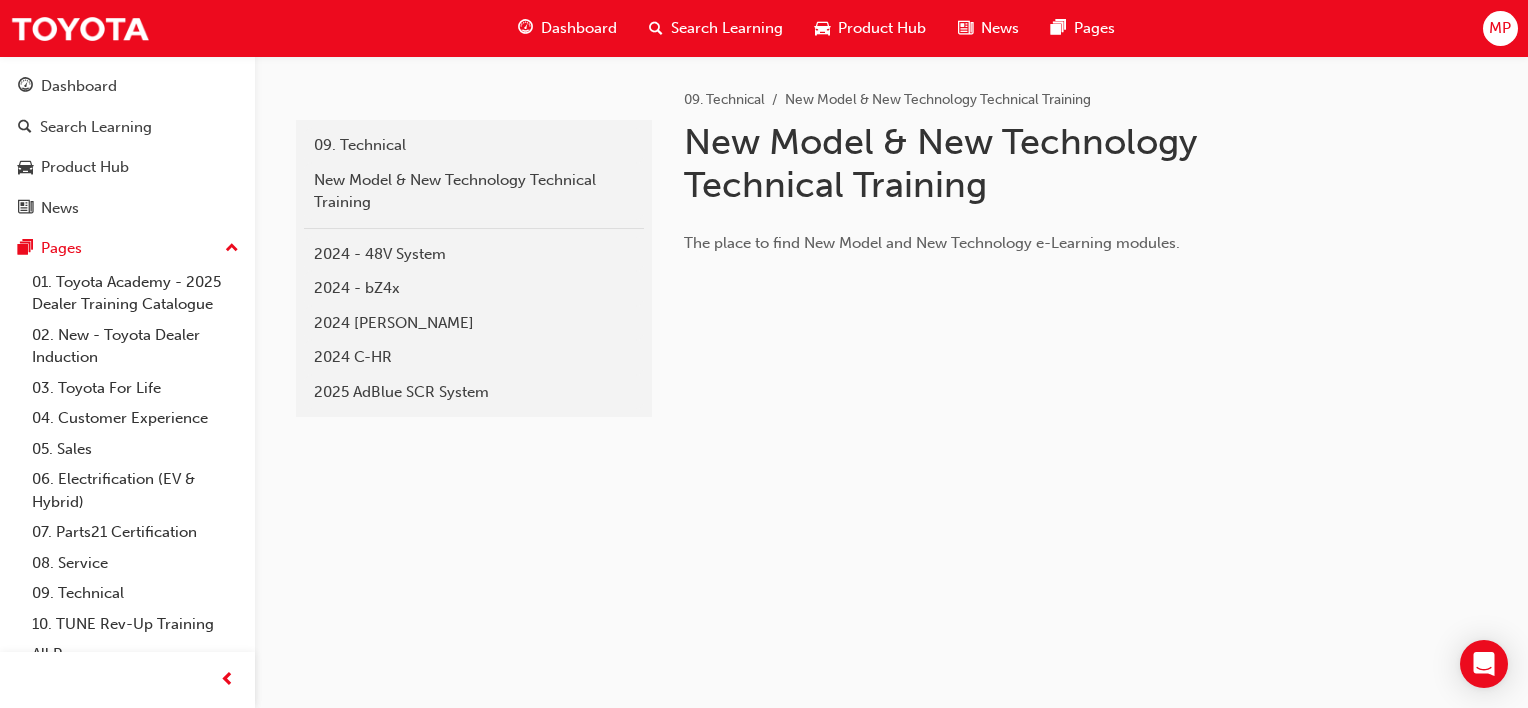 click on "MP" at bounding box center [1500, 28] 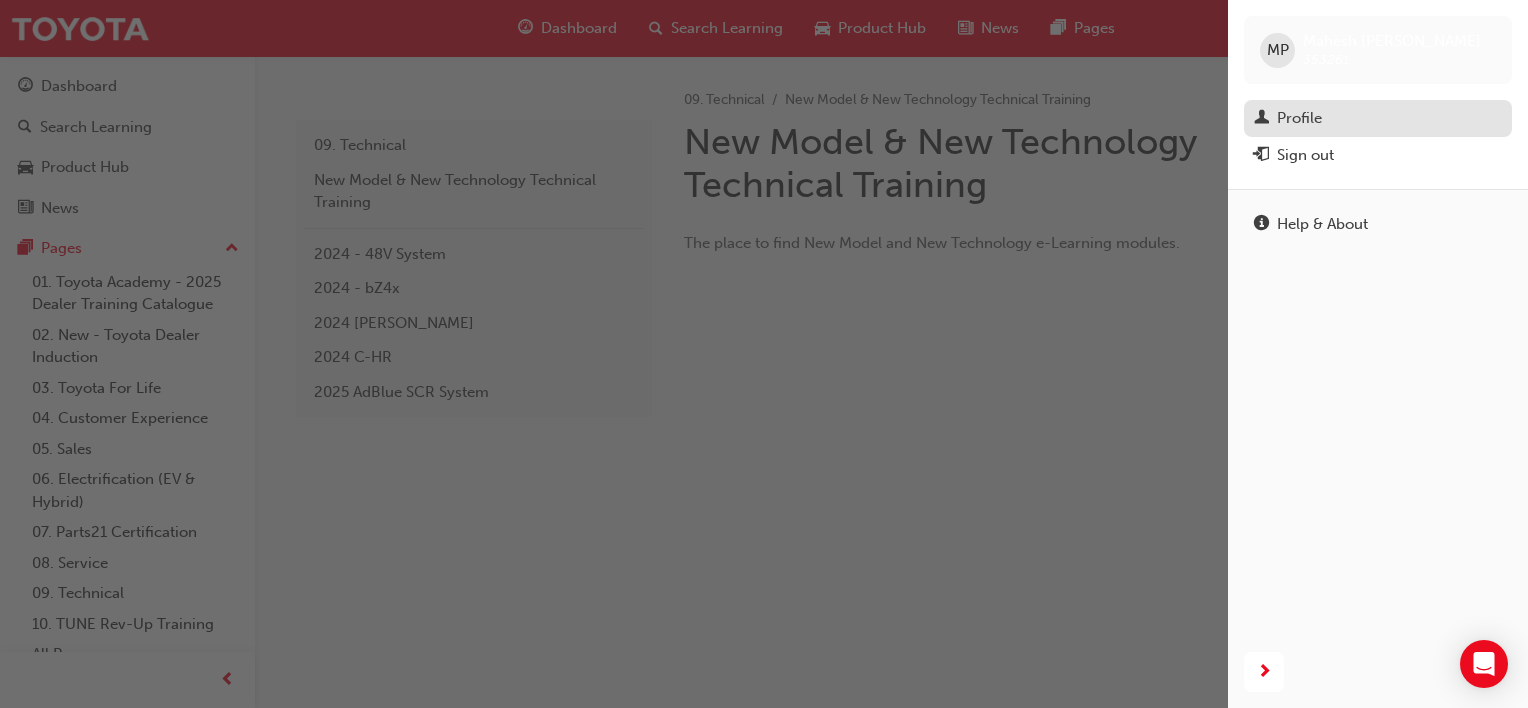 click on "Profile" at bounding box center (1299, 118) 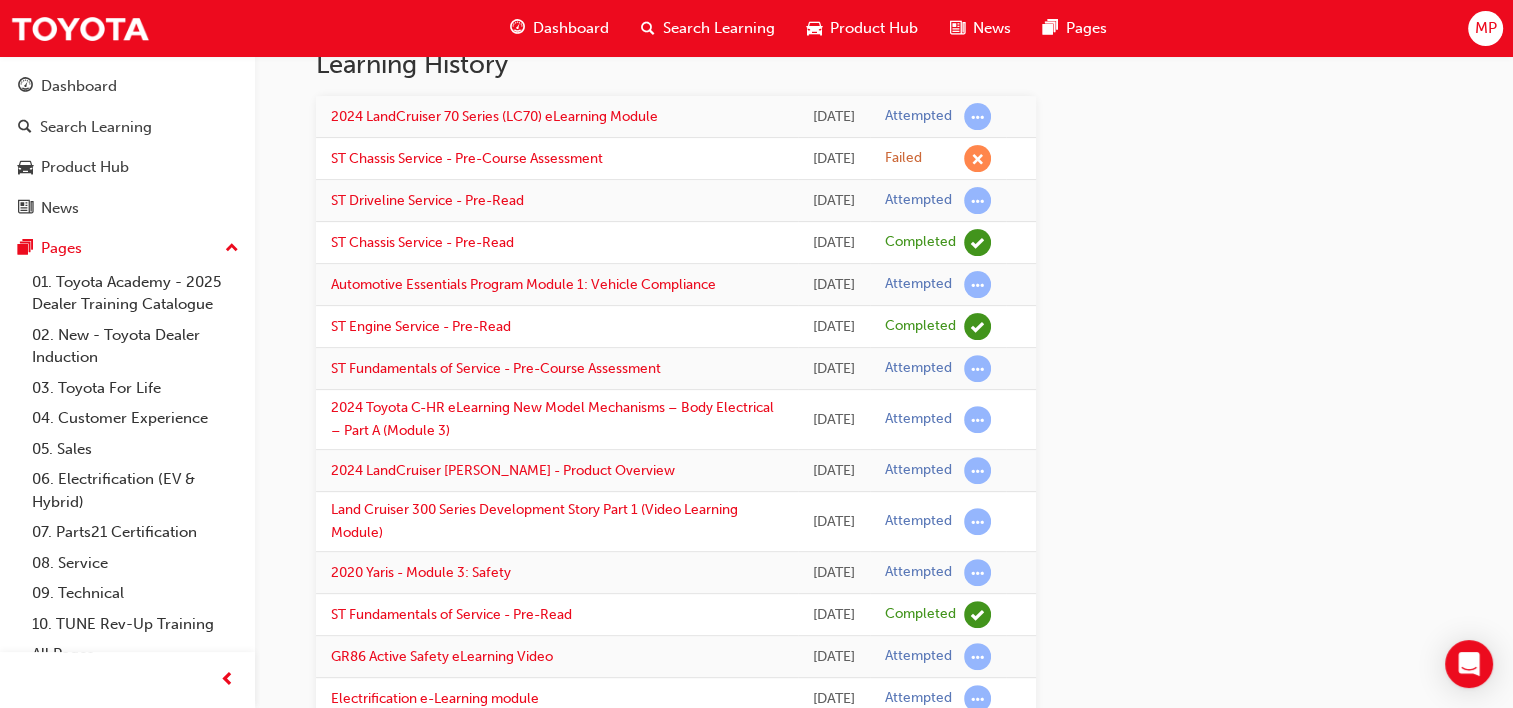 scroll, scrollTop: 600, scrollLeft: 0, axis: vertical 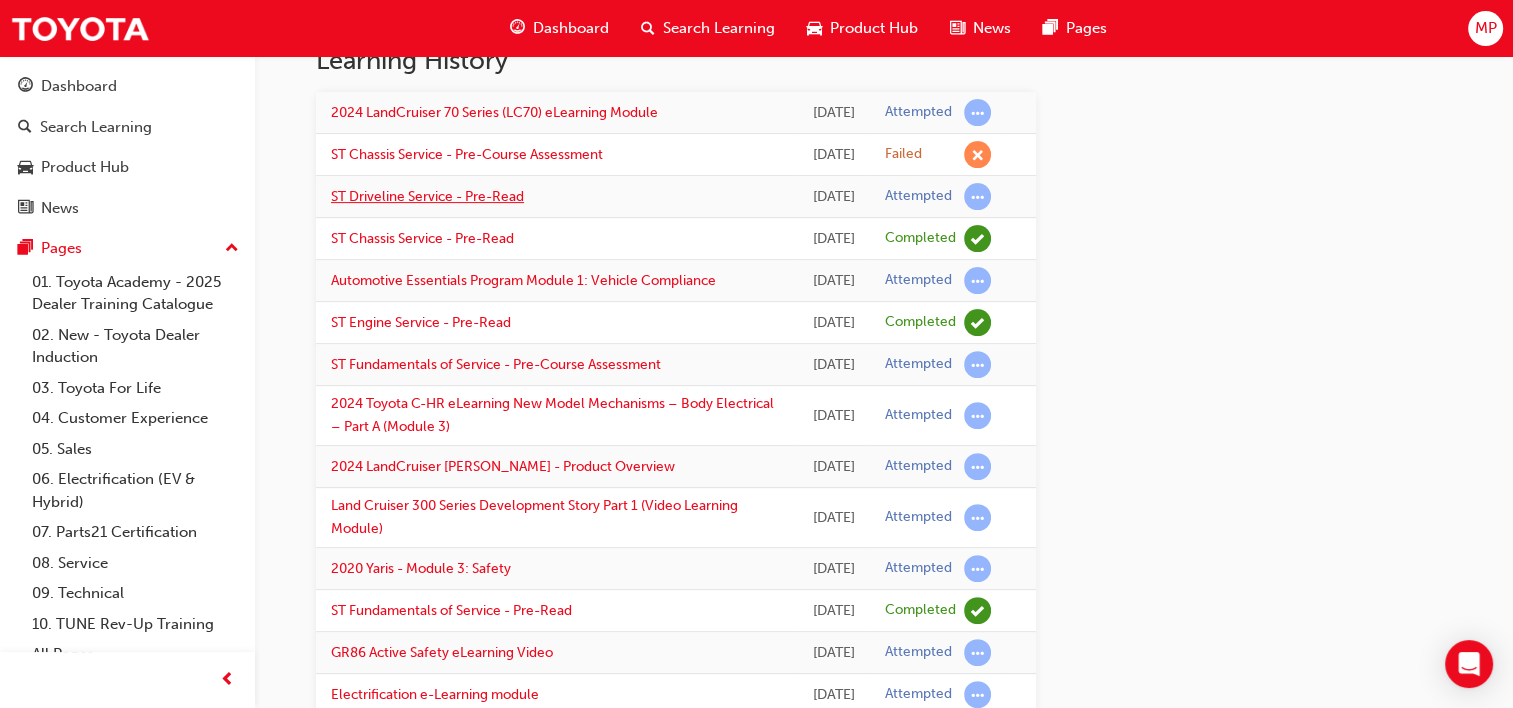 click on "ST Driveline Service - Pre-Read" at bounding box center (427, 196) 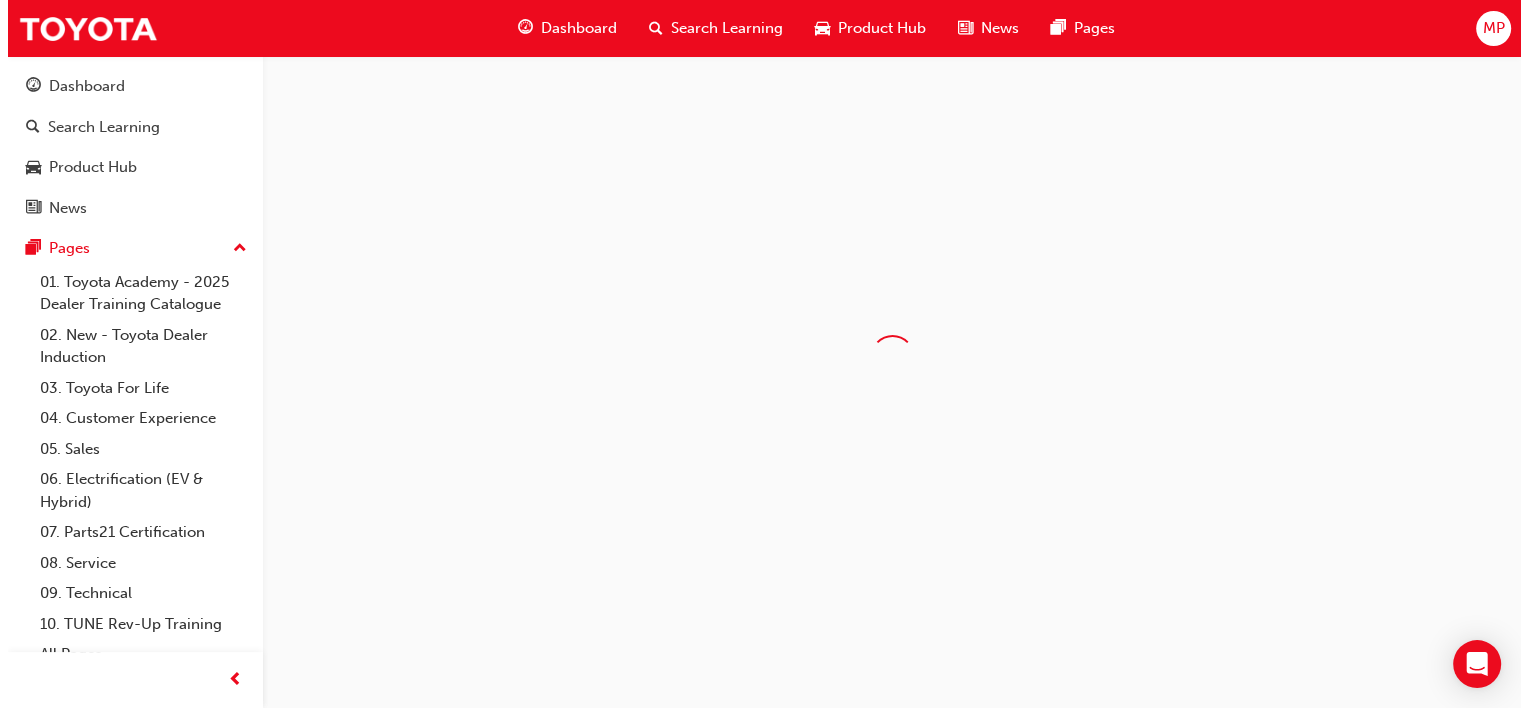 scroll, scrollTop: 0, scrollLeft: 0, axis: both 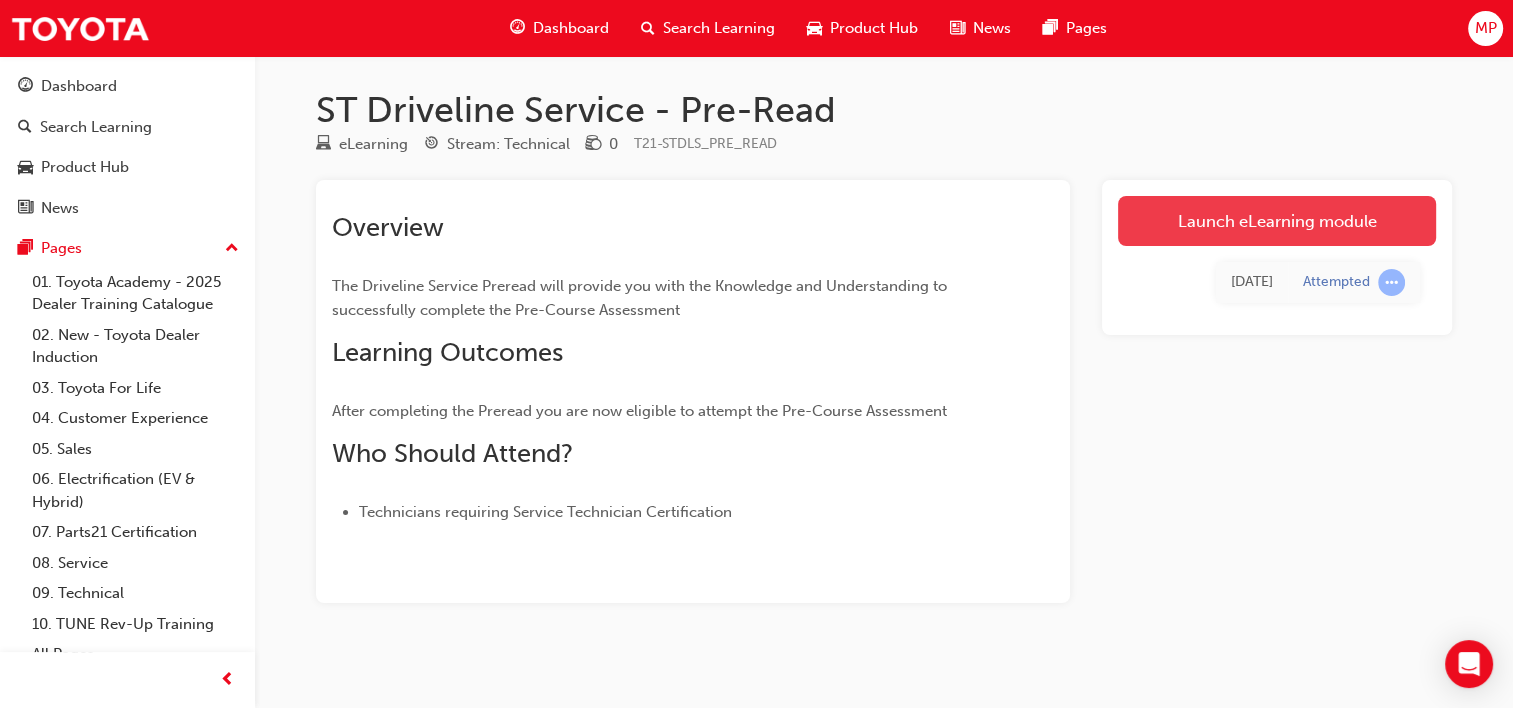 click on "Launch eLearning module" at bounding box center [1277, 221] 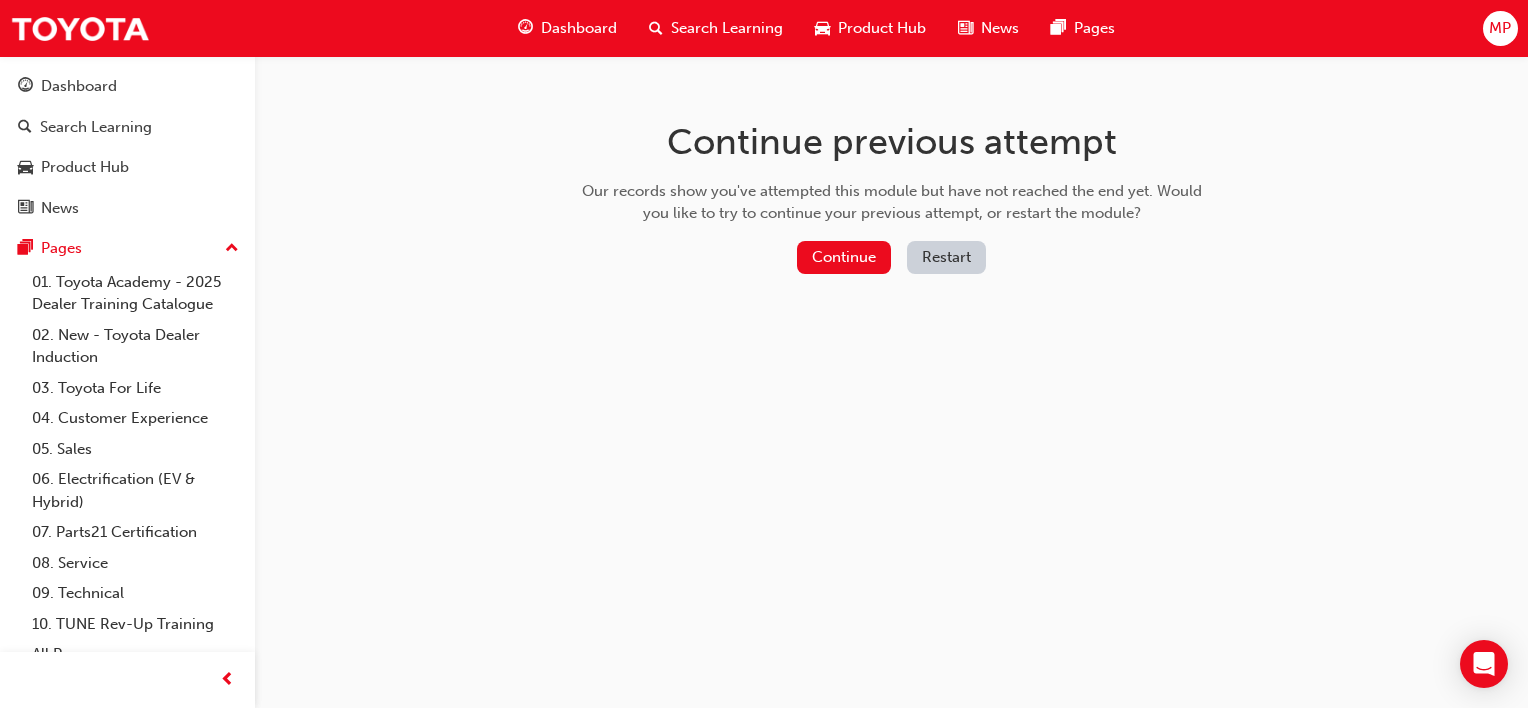 click on "Restart" at bounding box center [946, 257] 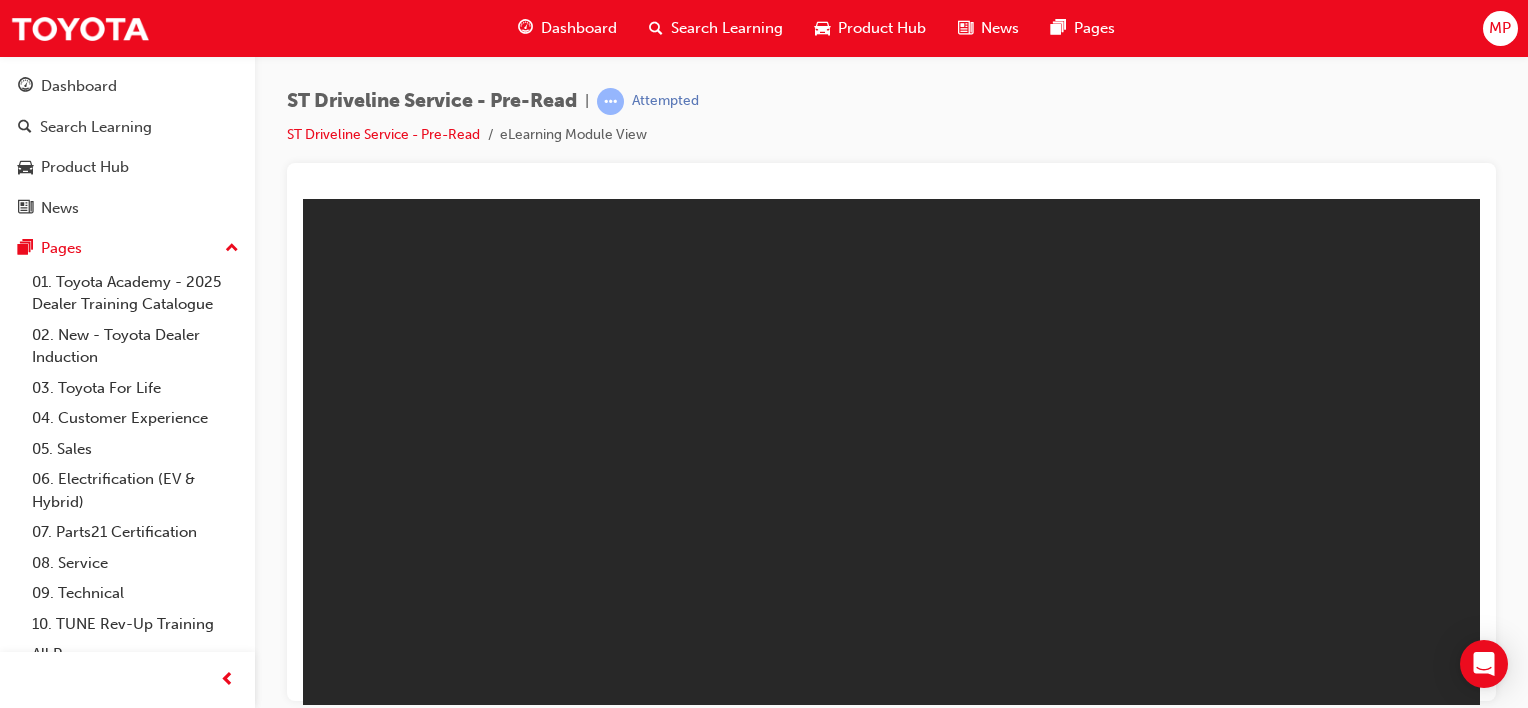 scroll, scrollTop: 0, scrollLeft: 0, axis: both 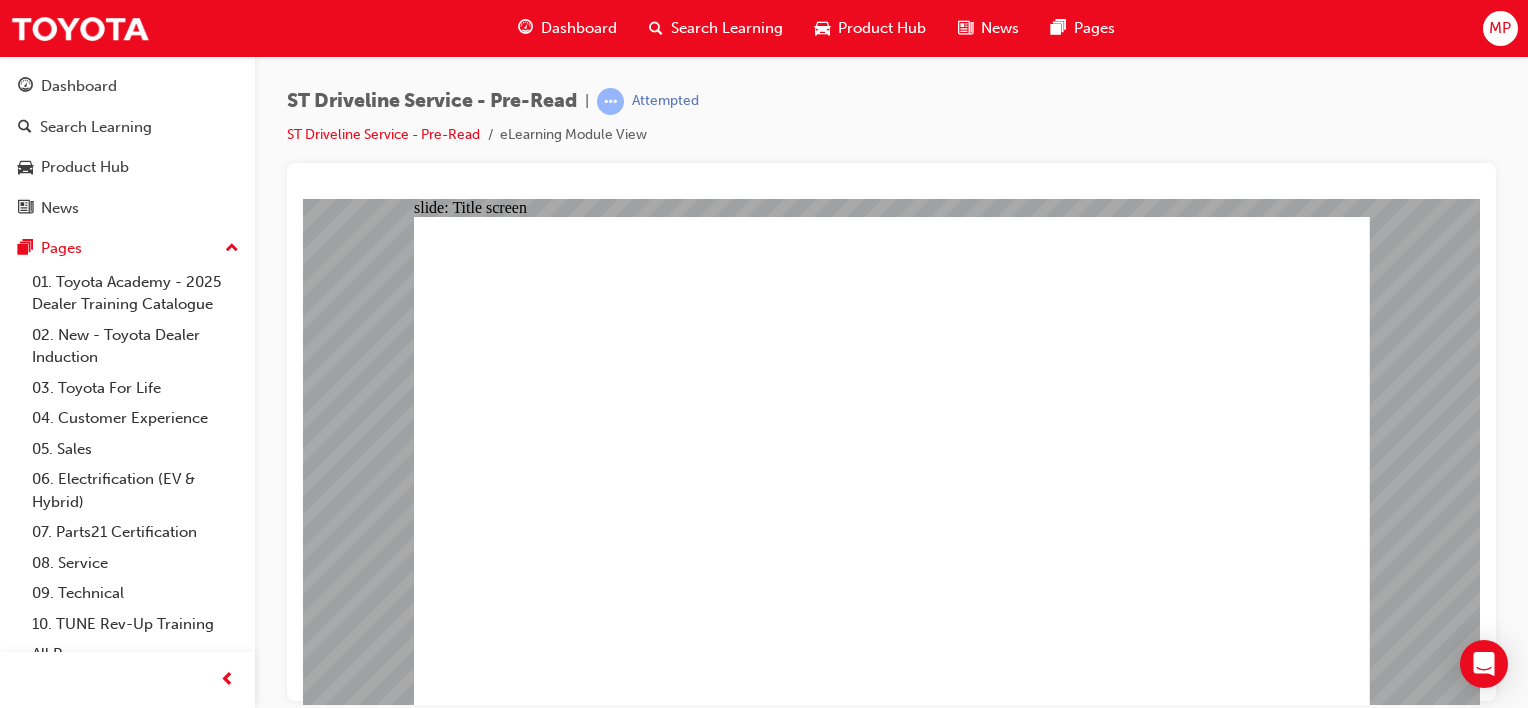 click 